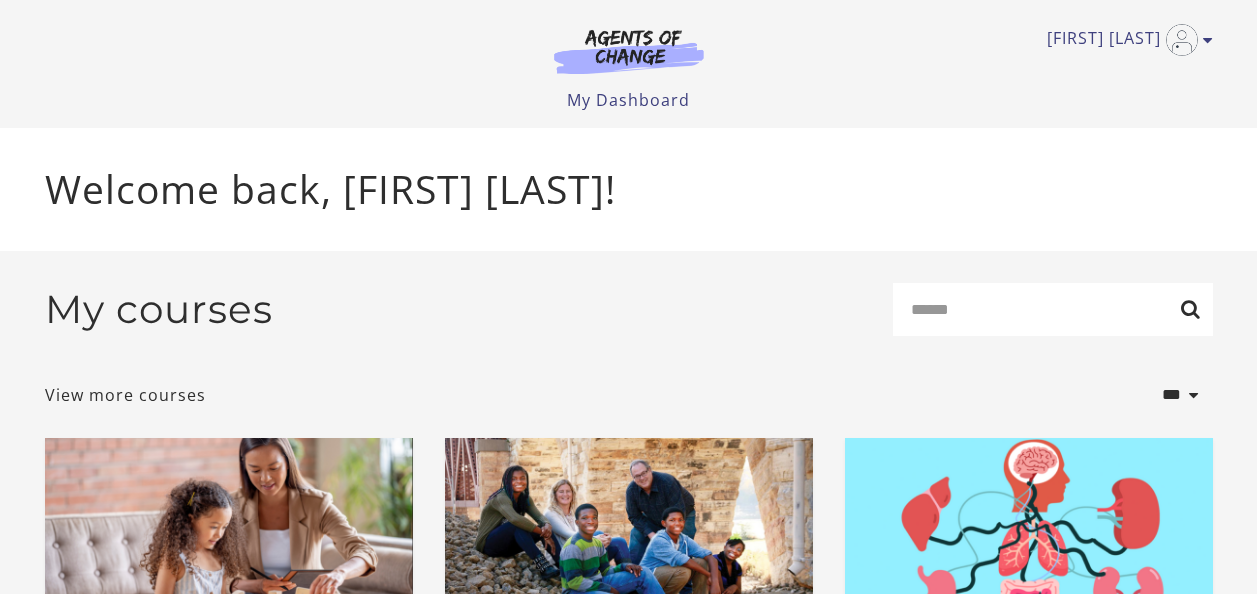 scroll, scrollTop: 0, scrollLeft: 0, axis: both 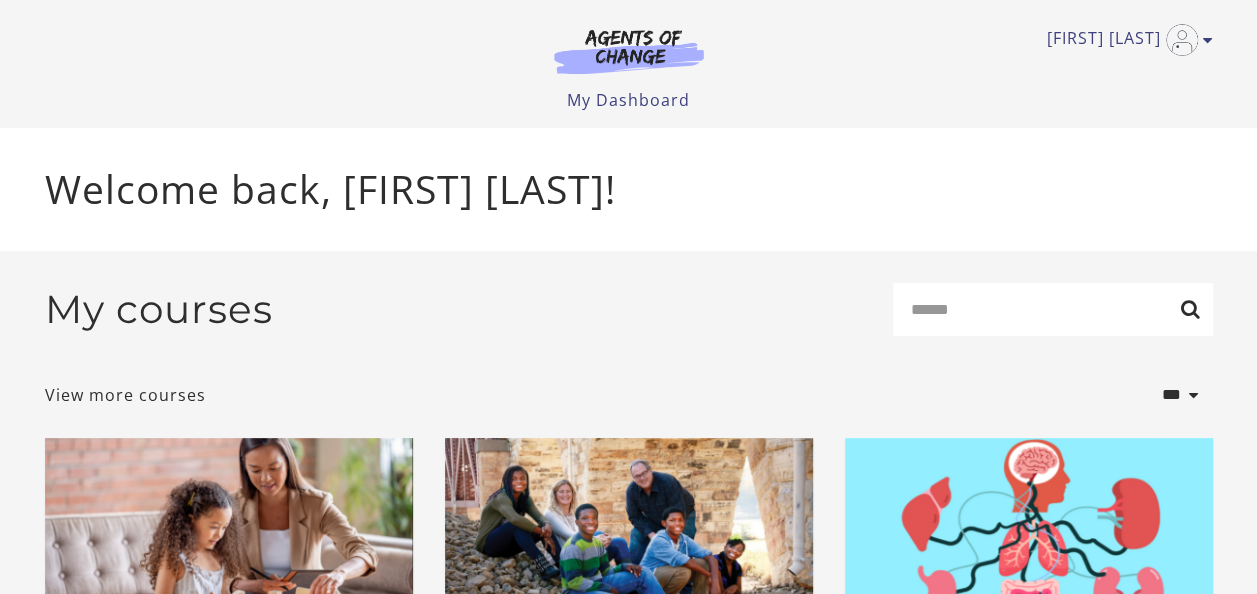 click on "My courses
Search" at bounding box center [629, 317] 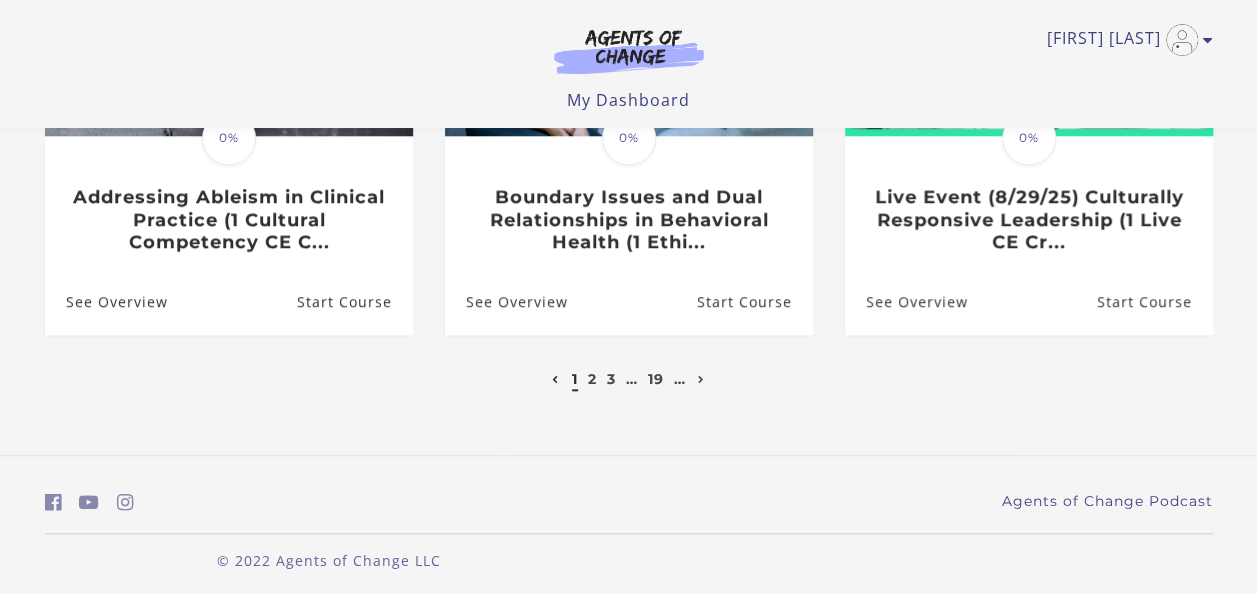scroll, scrollTop: 760, scrollLeft: 0, axis: vertical 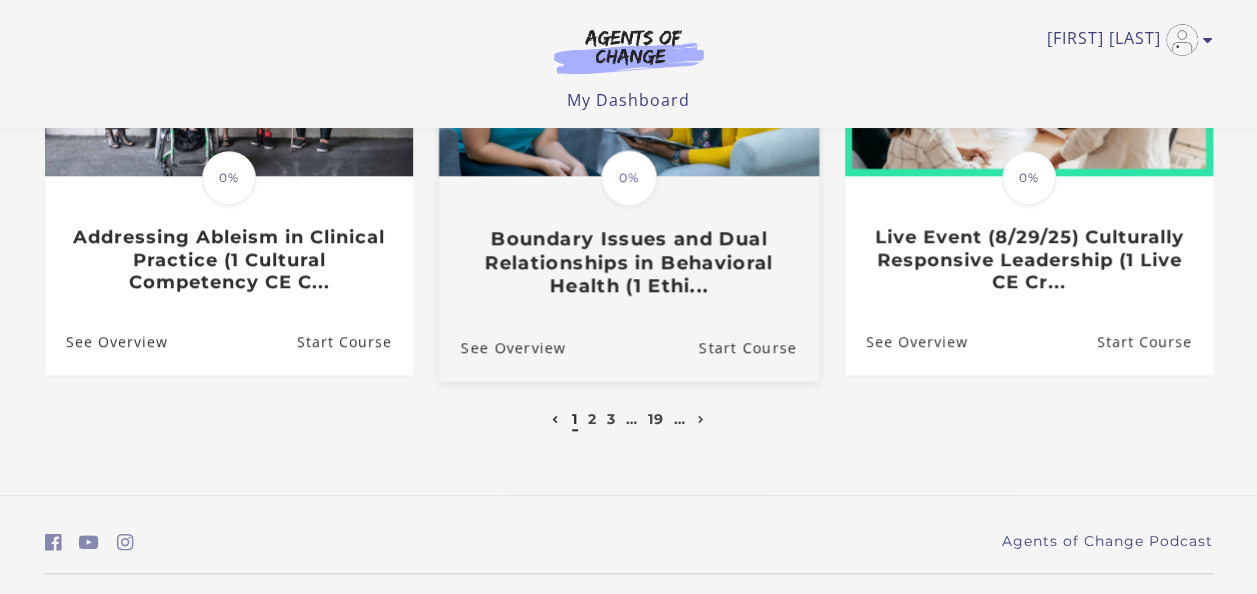 click at bounding box center [628, 74] 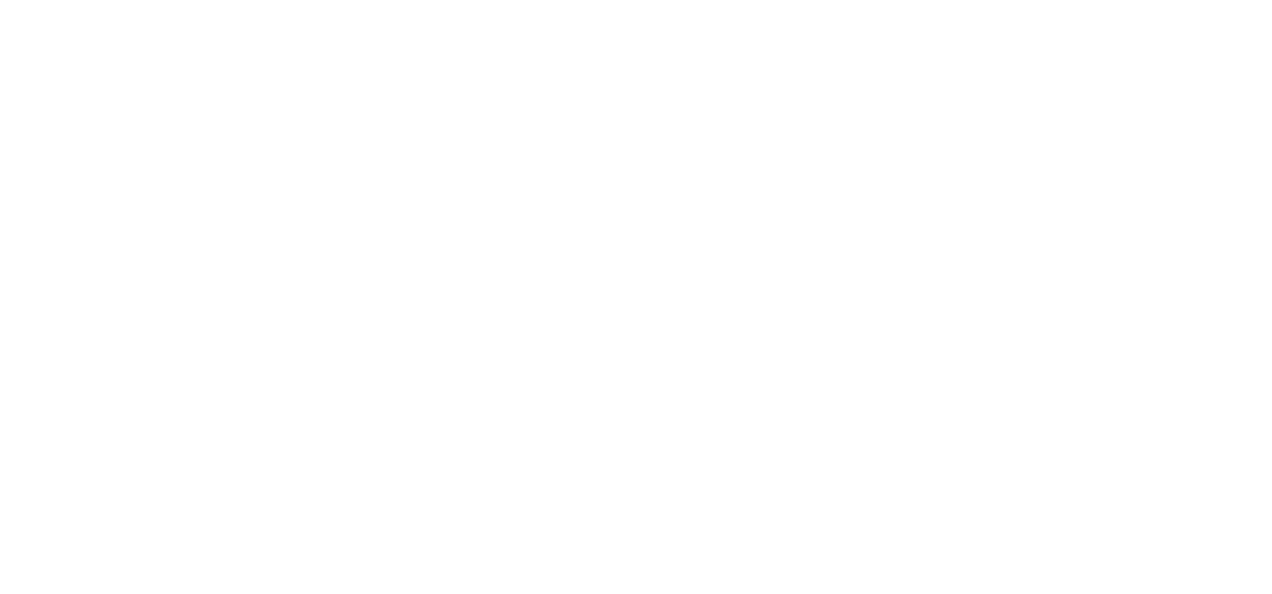 scroll, scrollTop: 0, scrollLeft: 0, axis: both 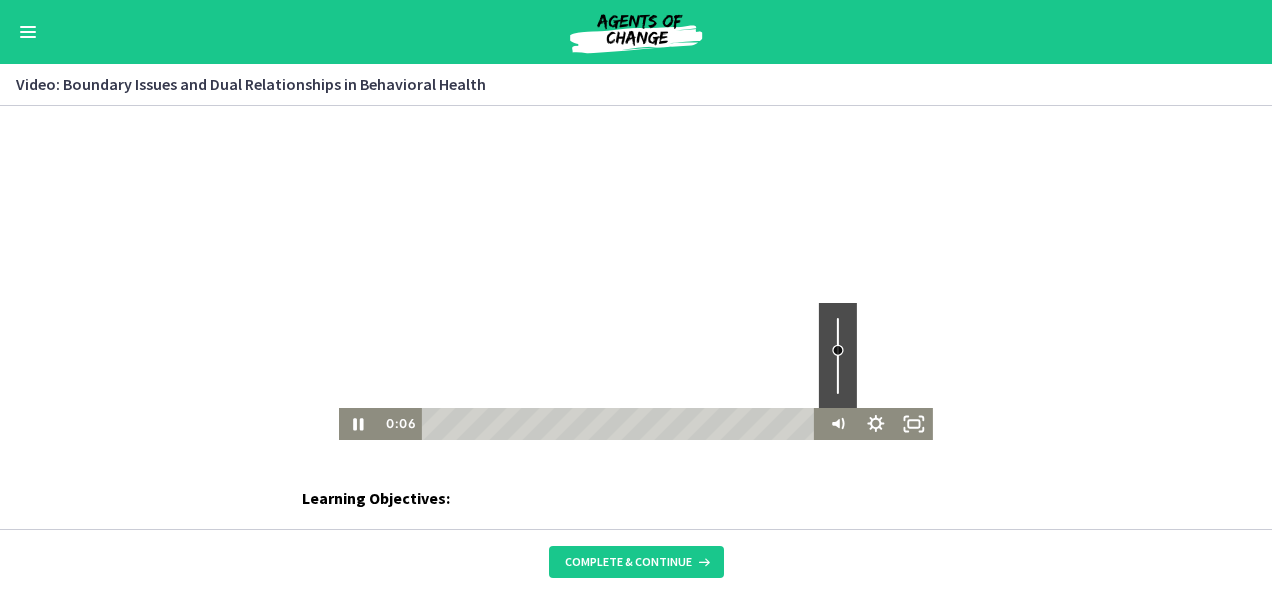 drag, startPoint x: 830, startPoint y: 316, endPoint x: 830, endPoint y: 350, distance: 34 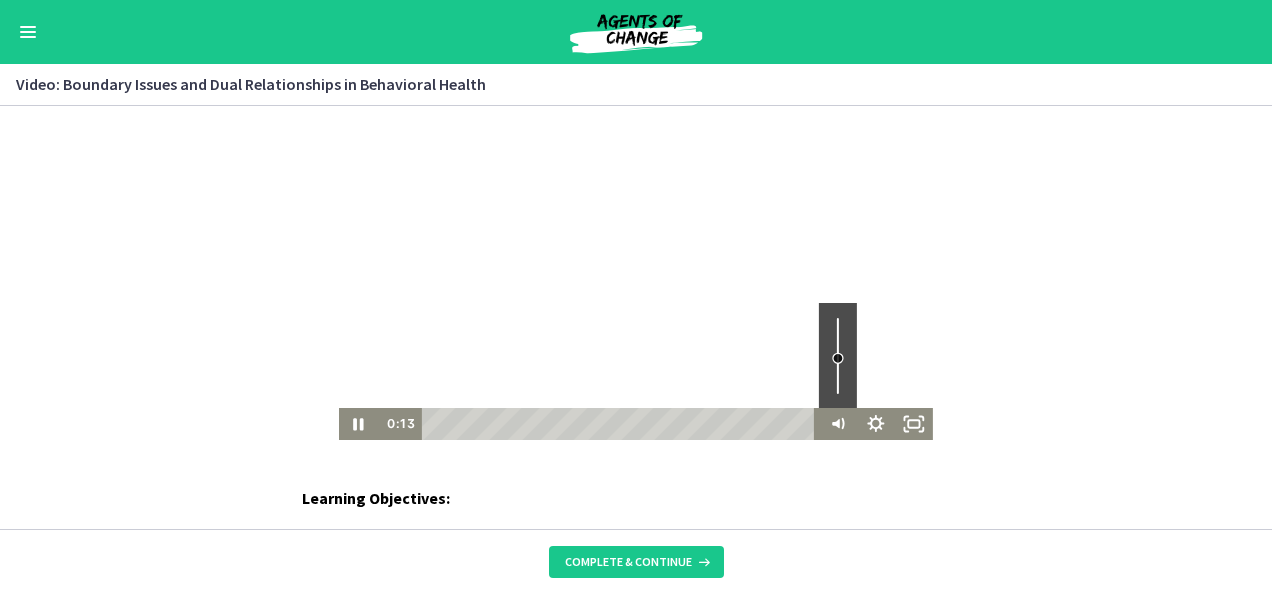 click at bounding box center [838, 358] 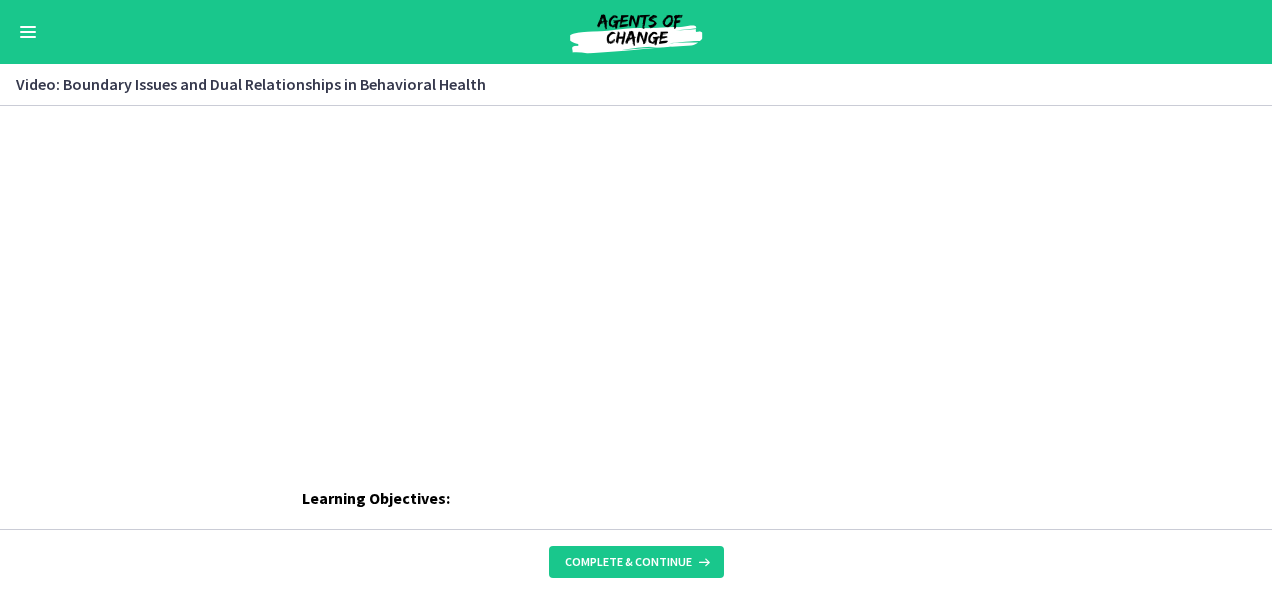 click on "Click for sound
@keyframes VOLUME_SMALL_WAVE_FLASH {
0% { opacity: 0; }
33% { opacity: 1; }
66% { opacity: 1; }
100% { opacity: 0; }
}
@keyframes VOLUME_LARGE_WAVE_FLASH {
0% { opacity: 0; }
33% { opacity: 1; }
66% { opacity: 1; }
100% { opacity: 0; }
}
.volume__small-wave {
animation: VOLUME_SMALL_WAVE_FLASH 2s infinite;
opacity: 0;
}
.volume__large-wave {
animation: VOLUME_LARGE_WAVE_FLASH 2s infinite .3s;
opacity: 0;
}
0:27 16:42" at bounding box center [636, 273] 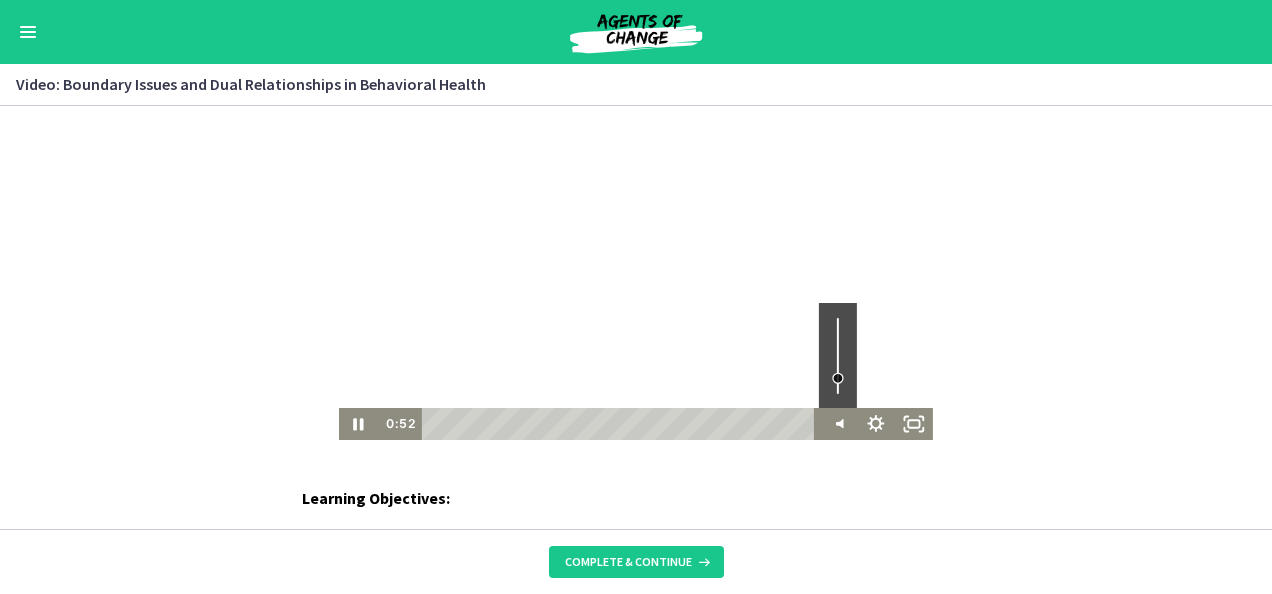 drag, startPoint x: 831, startPoint y: 358, endPoint x: 831, endPoint y: 378, distance: 20 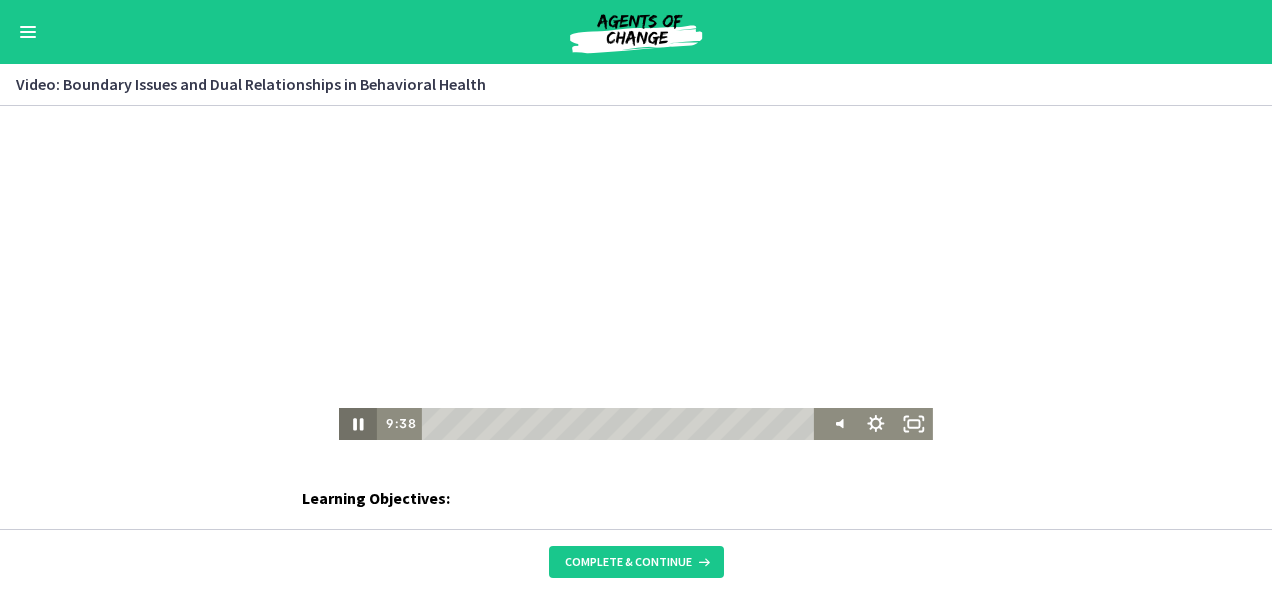 click 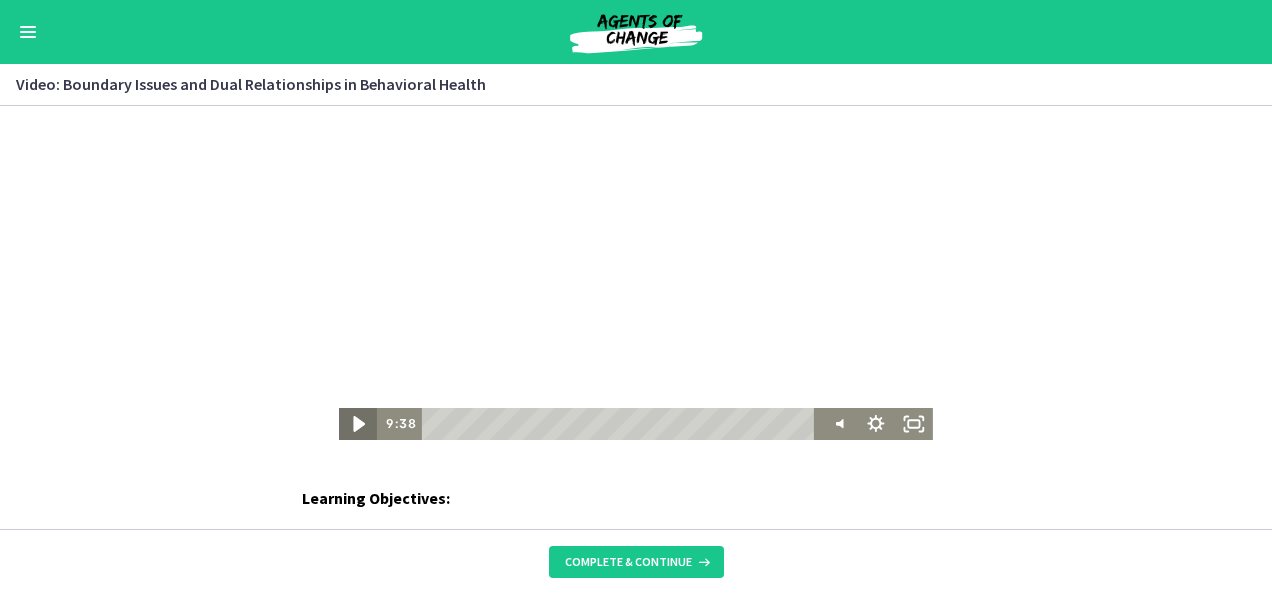 click 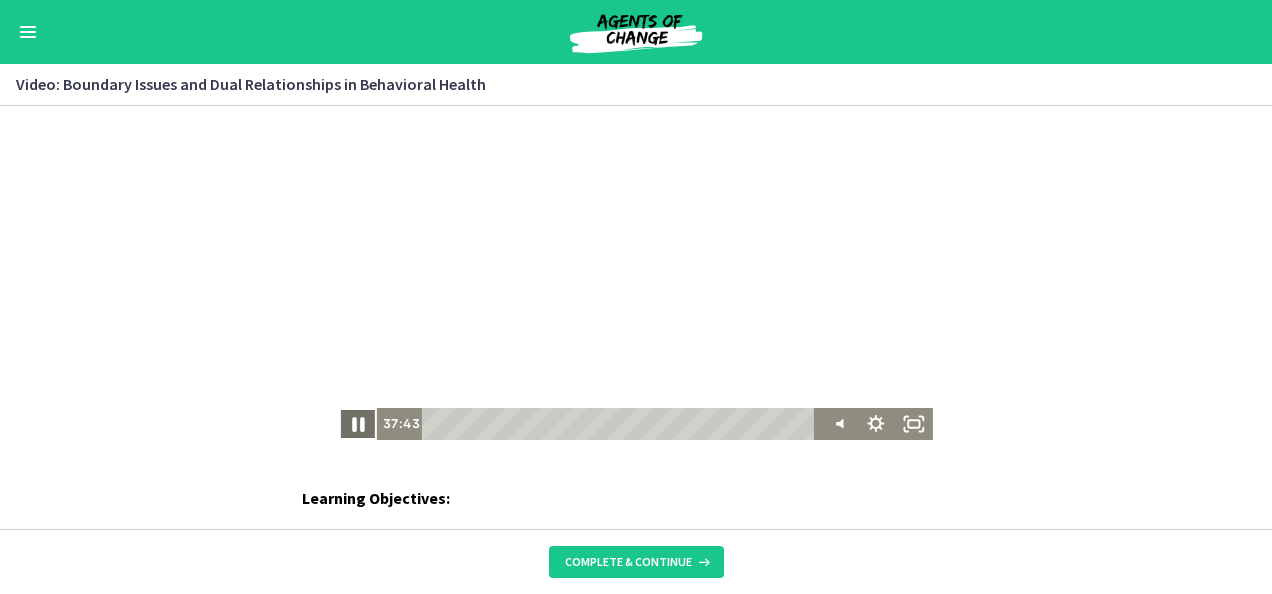 click 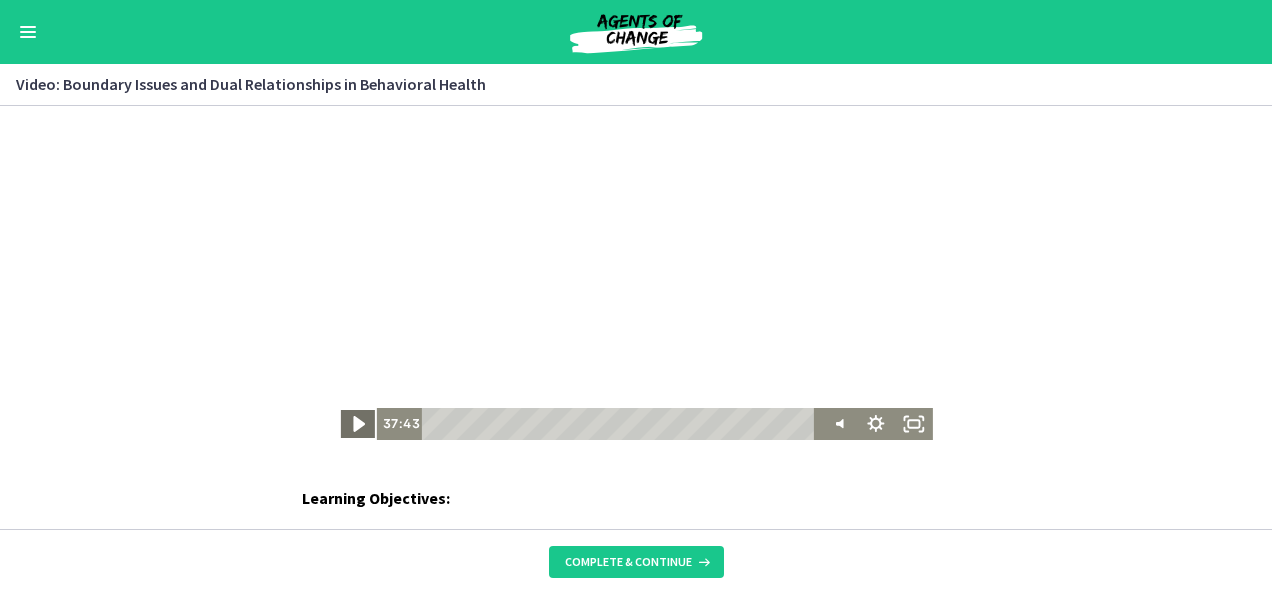 click 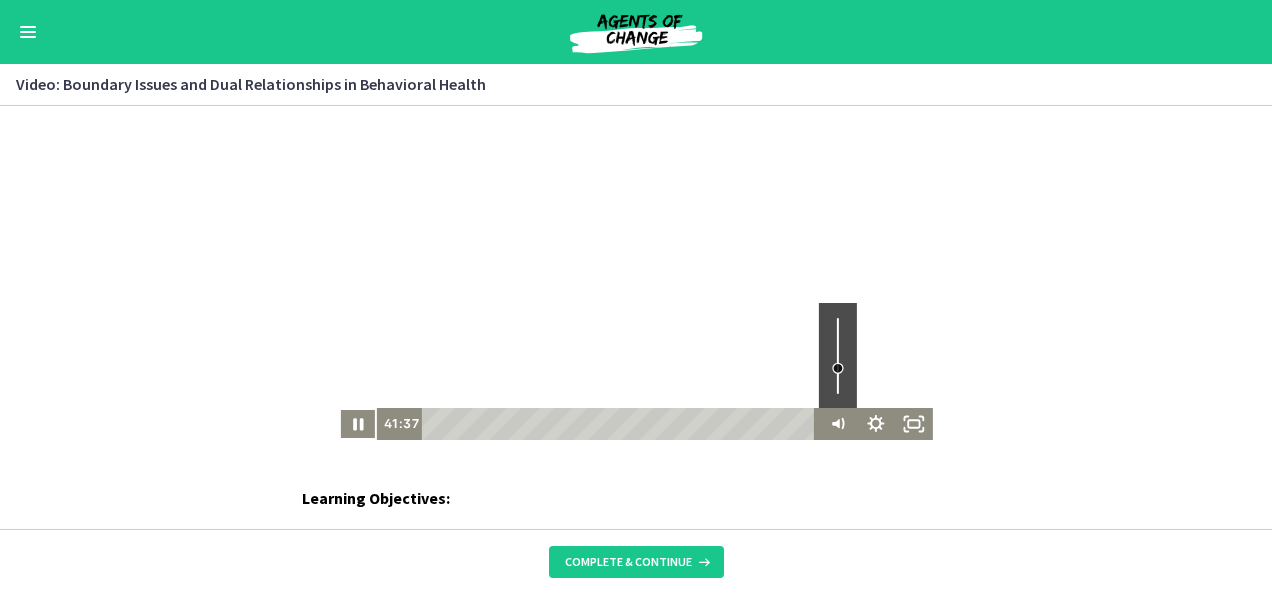 drag, startPoint x: 827, startPoint y: 382, endPoint x: 830, endPoint y: 367, distance: 15.297058 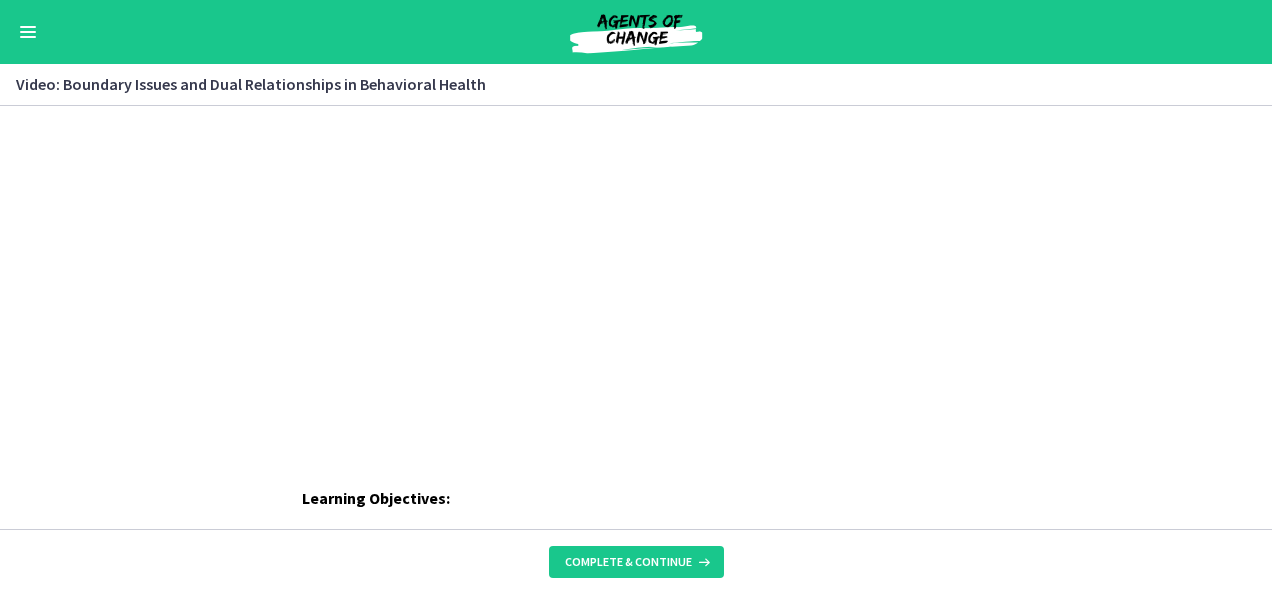 drag, startPoint x: 58, startPoint y: 434, endPoint x: 1107, endPoint y: 287, distance: 1059.2498 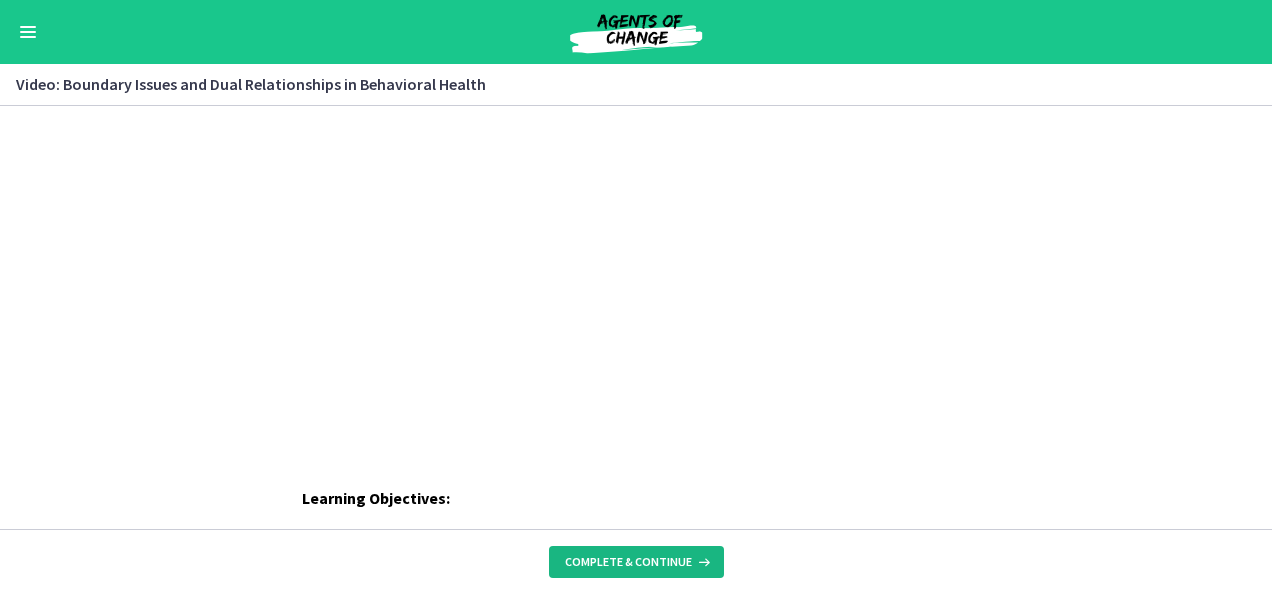 click on "Complete & continue" at bounding box center (628, 562) 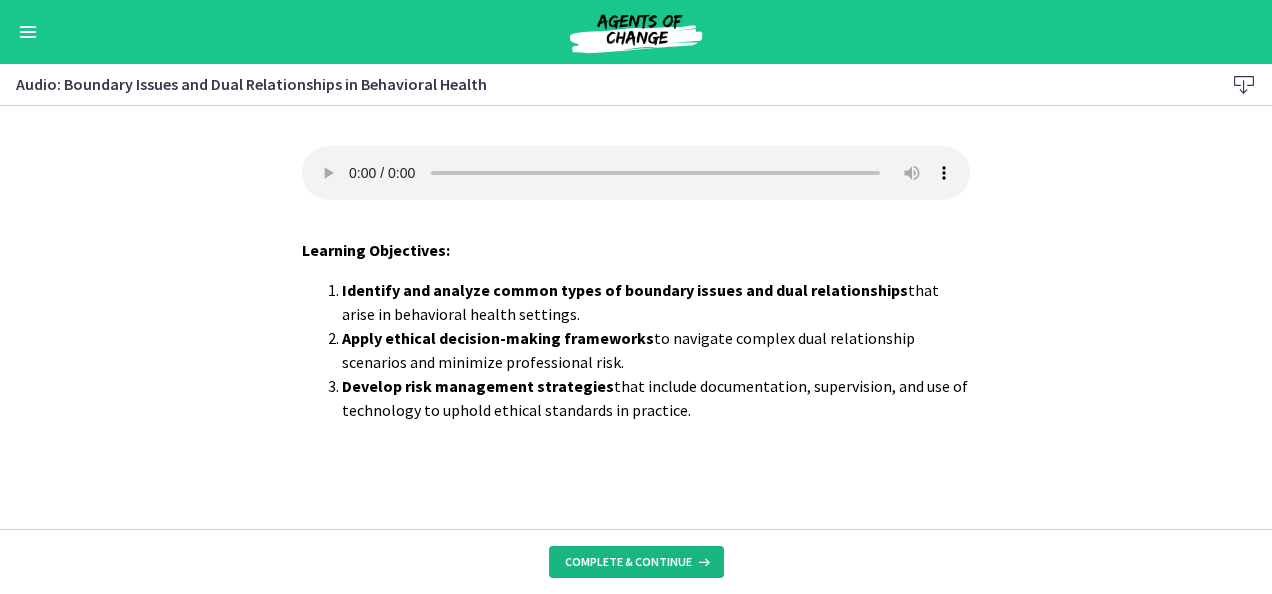 click on "Complete & continue" at bounding box center [636, 562] 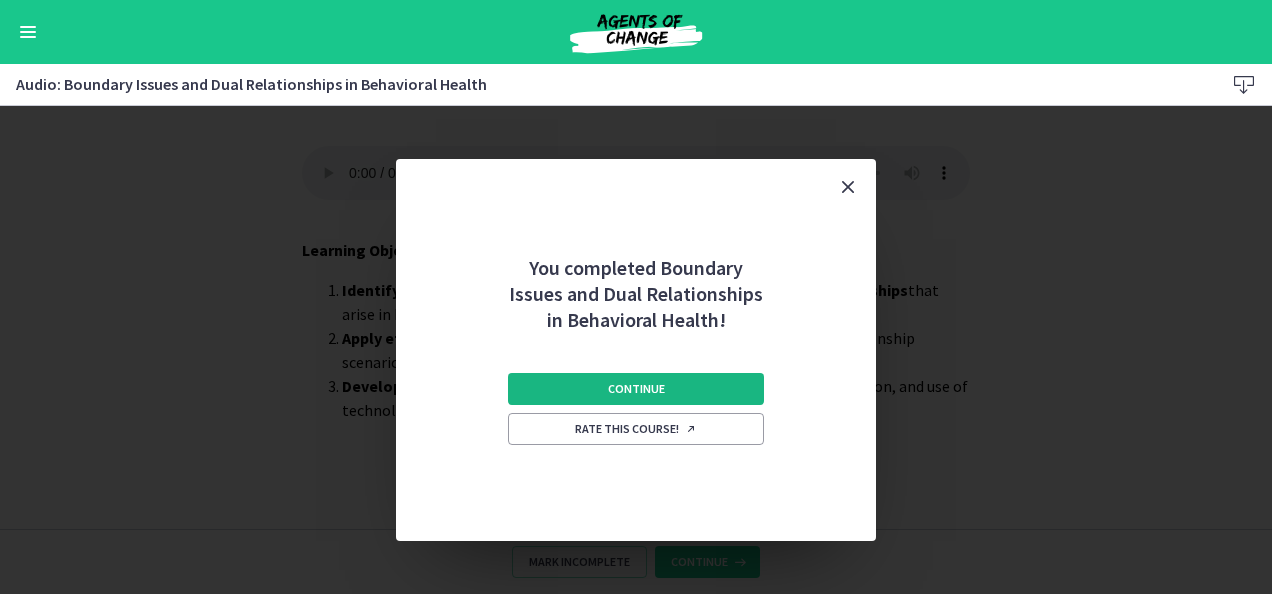 click on "Continue" at bounding box center (636, 389) 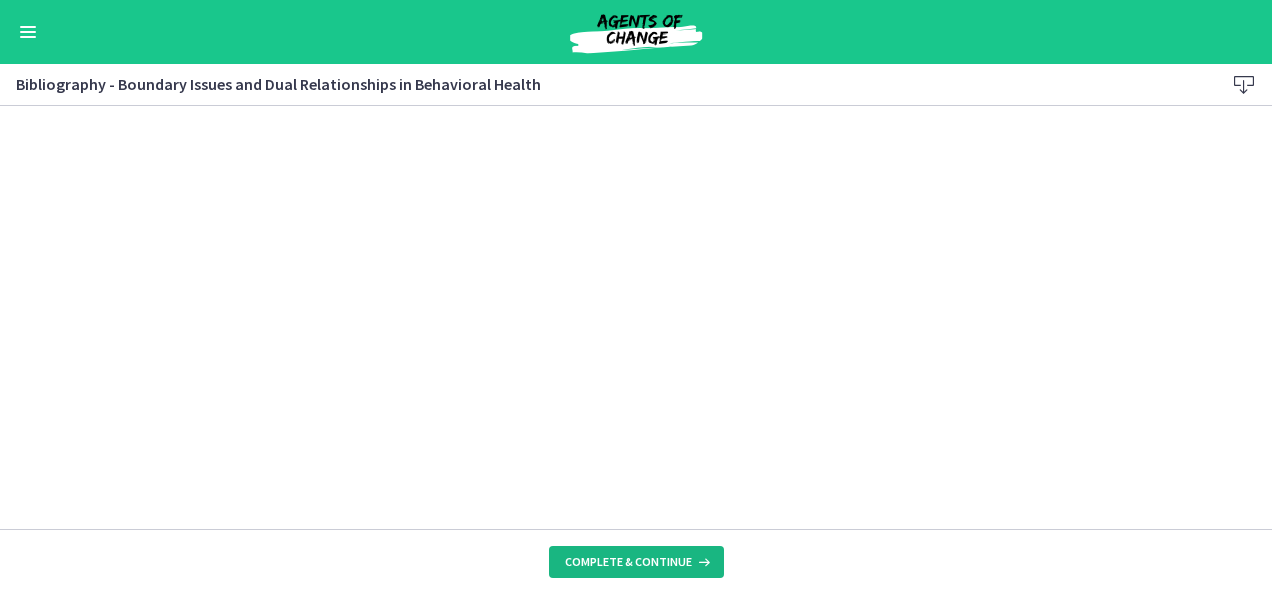 click on "Complete & continue" at bounding box center [636, 562] 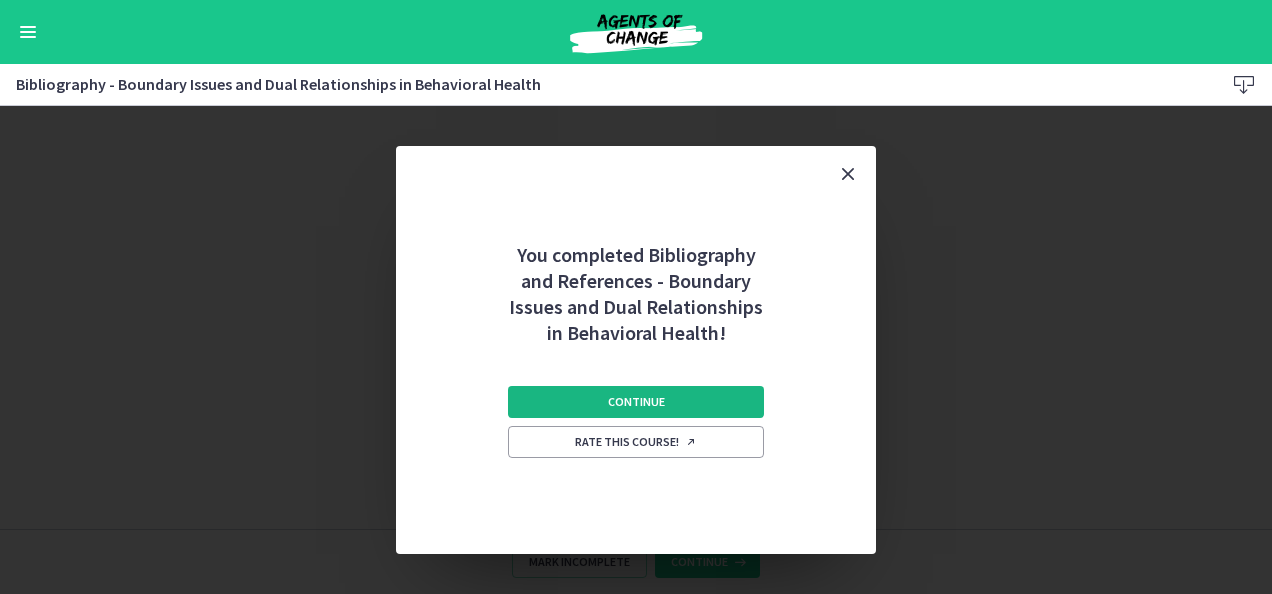click on "Continue" at bounding box center (636, 402) 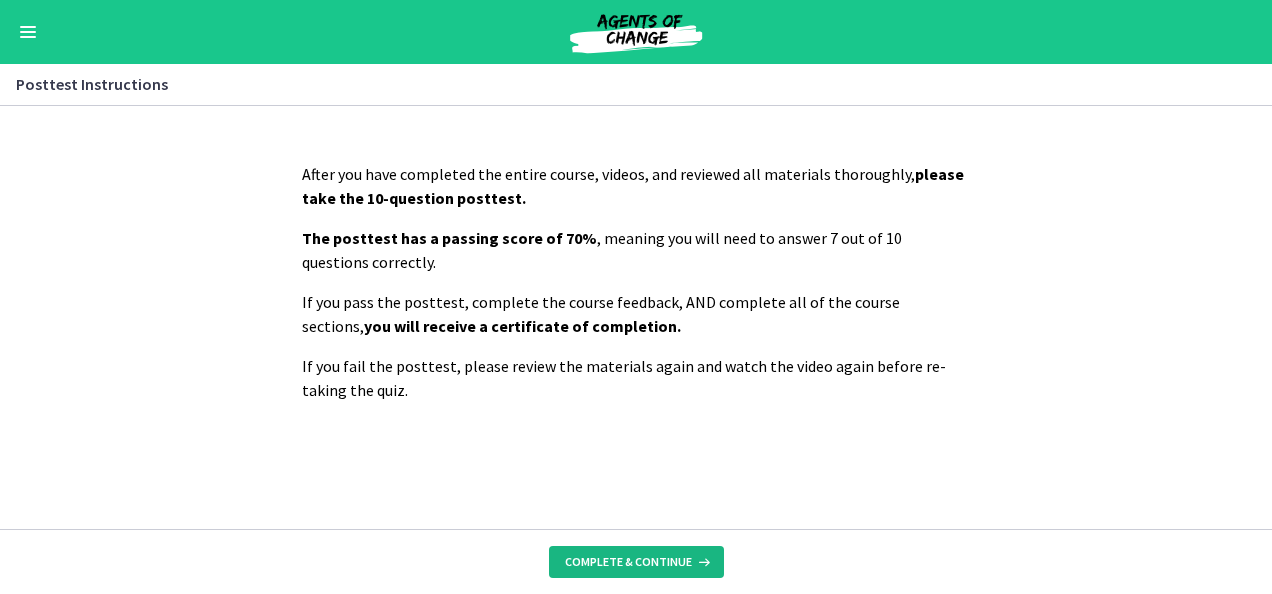 click on "Complete & continue" at bounding box center [628, 562] 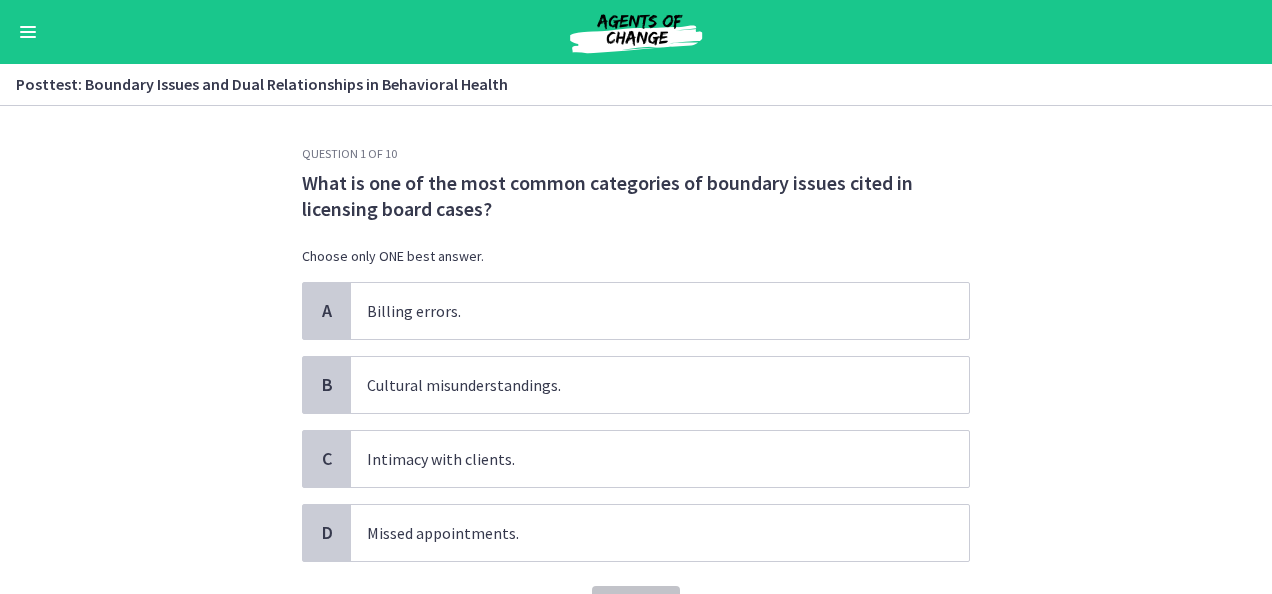 click on "Question   1   of   10
What is one of the most common categories of boundary issues cited in licensing board cases?
Choose only ONE best answer.
A
Billing errors.
B
Cultural misunderstandings.
C
Intimacy with clients.
D
Missed appointments.
Confirm" at bounding box center (636, 350) 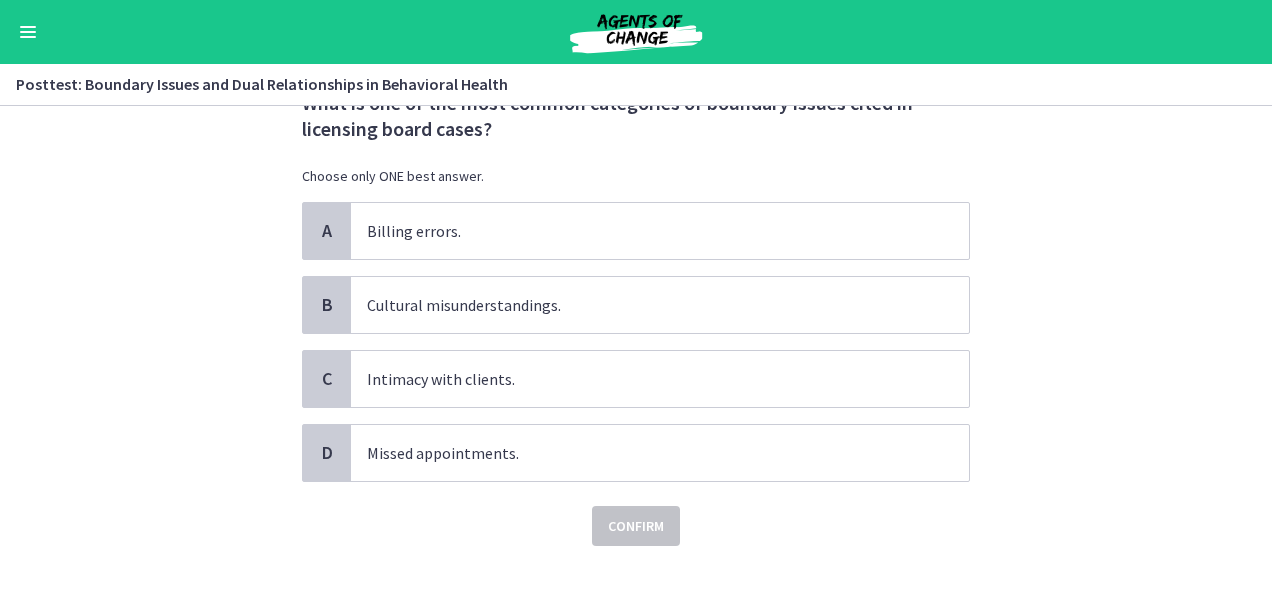 scroll, scrollTop: 109, scrollLeft: 0, axis: vertical 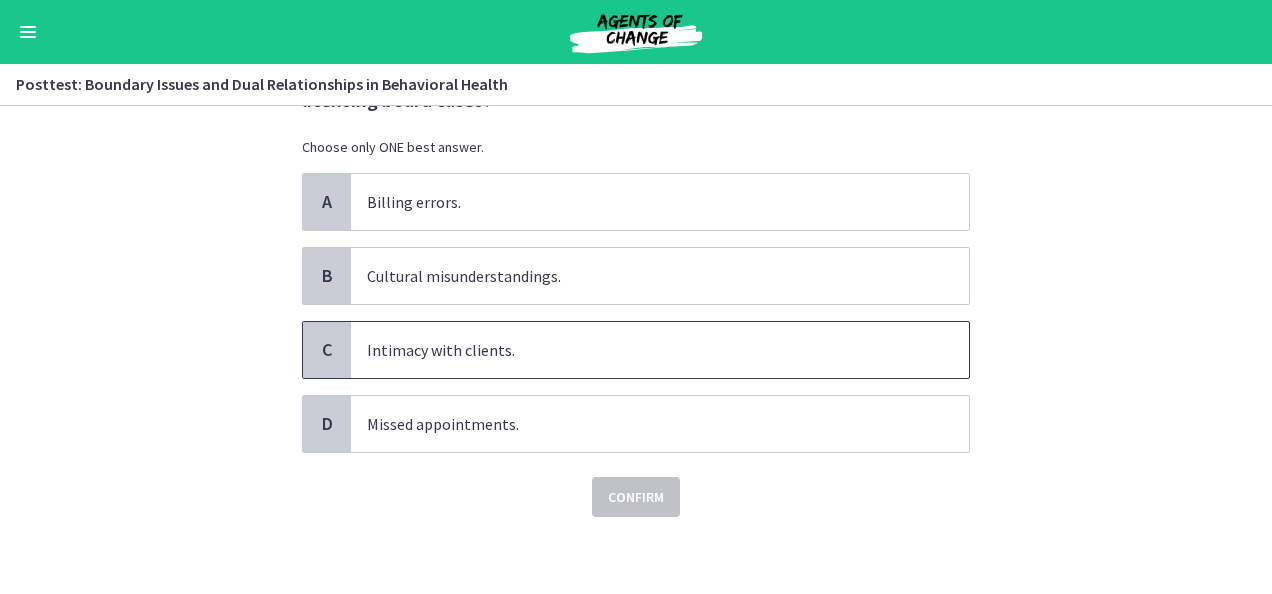 click on "Intimacy with clients." at bounding box center [660, 350] 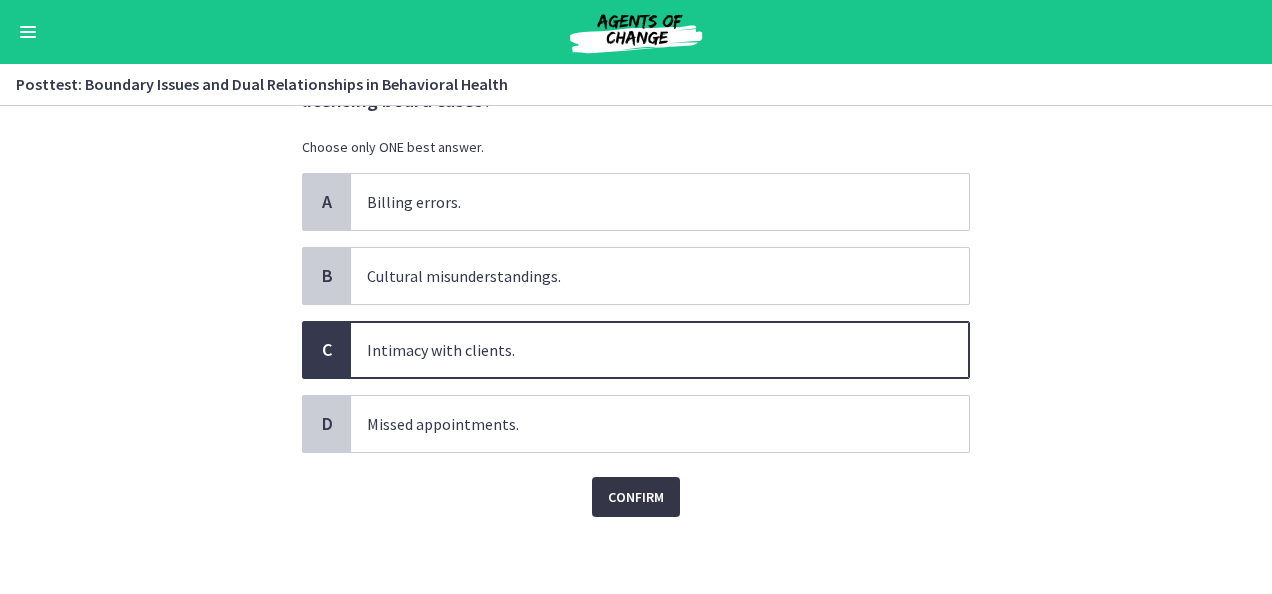 click on "Confirm" at bounding box center (636, 497) 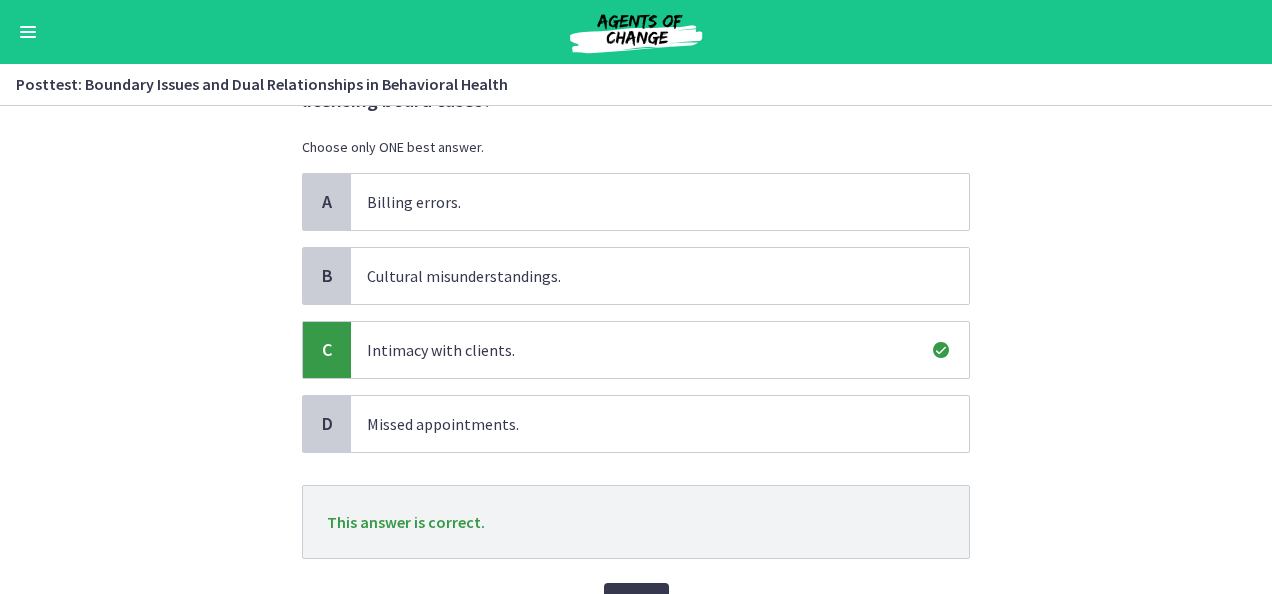click on "Question   1   of   10
What is one of the most common categories of boundary issues cited in licensing board cases?
Choose only ONE best answer.
A
Billing errors.
B
Cultural misunderstandings.
C
Intimacy with clients.
D
Missed appointments.
This answer is correct.
Next" at bounding box center (636, 350) 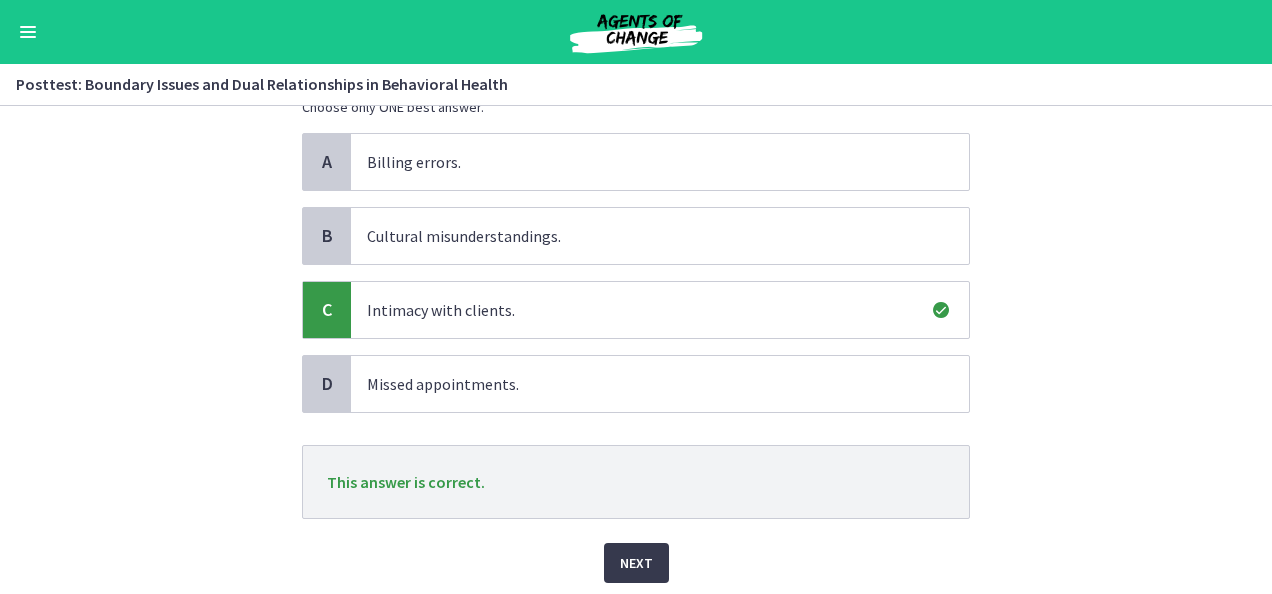 scroll, scrollTop: 189, scrollLeft: 0, axis: vertical 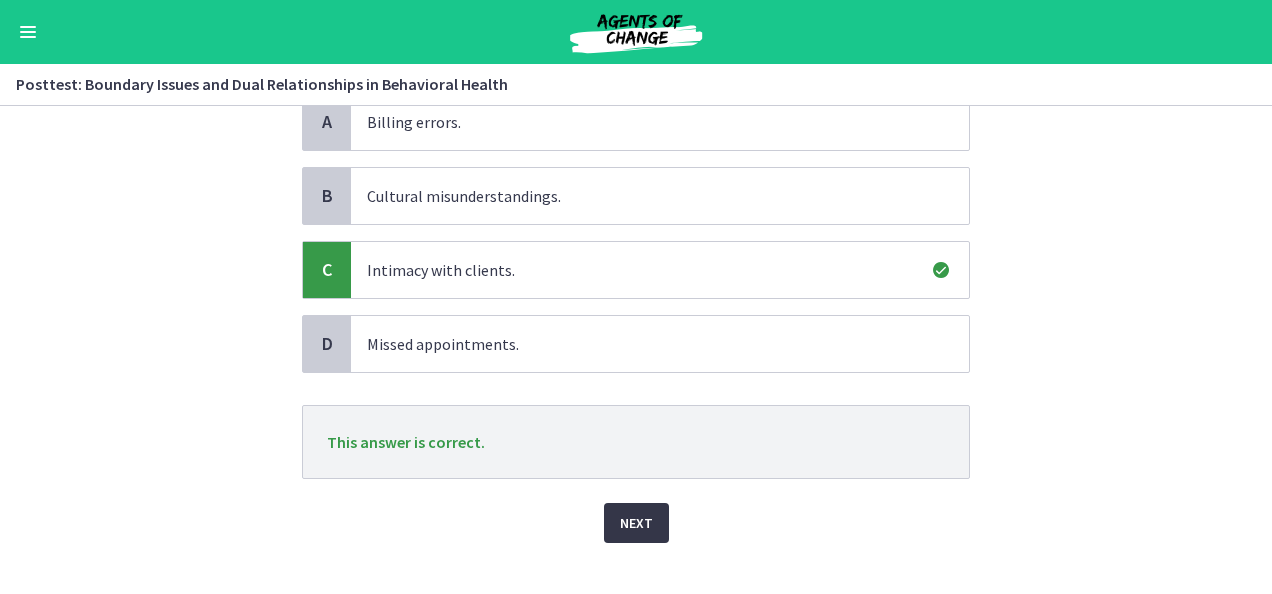 click on "Next" at bounding box center [636, 523] 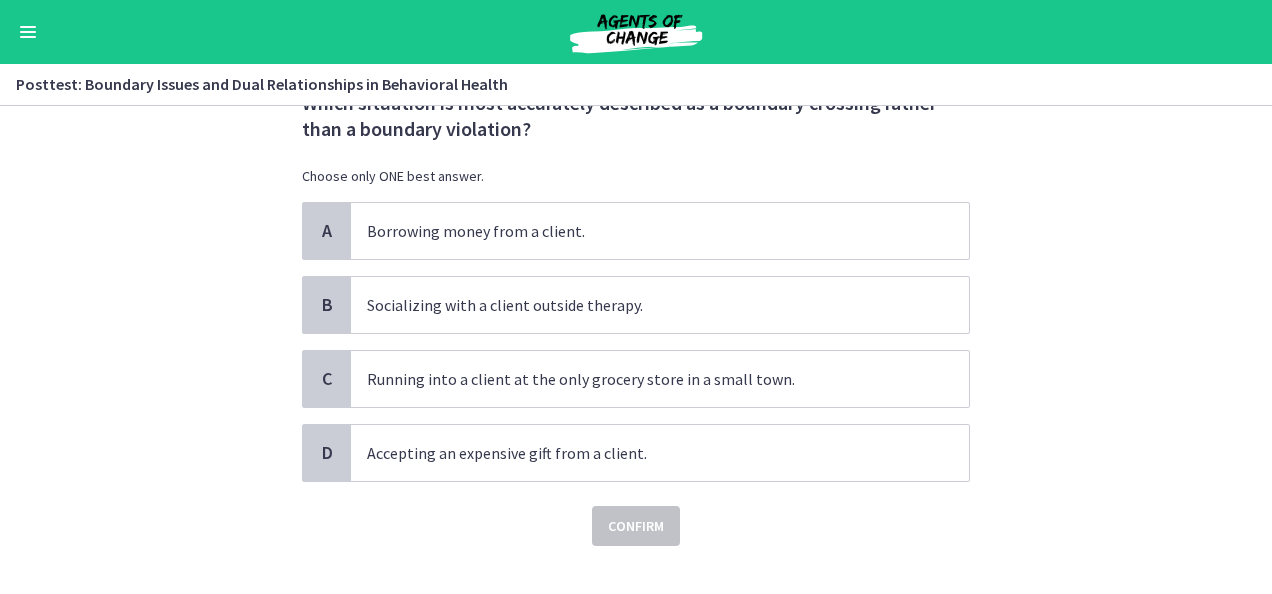 scroll, scrollTop: 109, scrollLeft: 0, axis: vertical 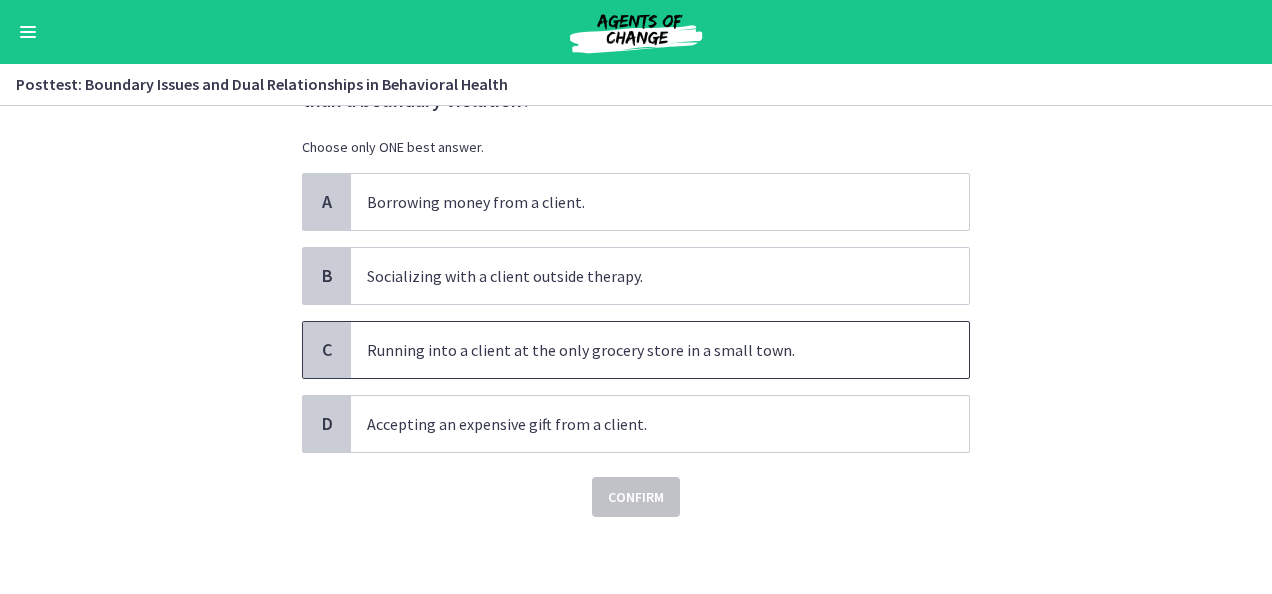 click on "Running into a client at the only grocery store in a small town." at bounding box center (660, 350) 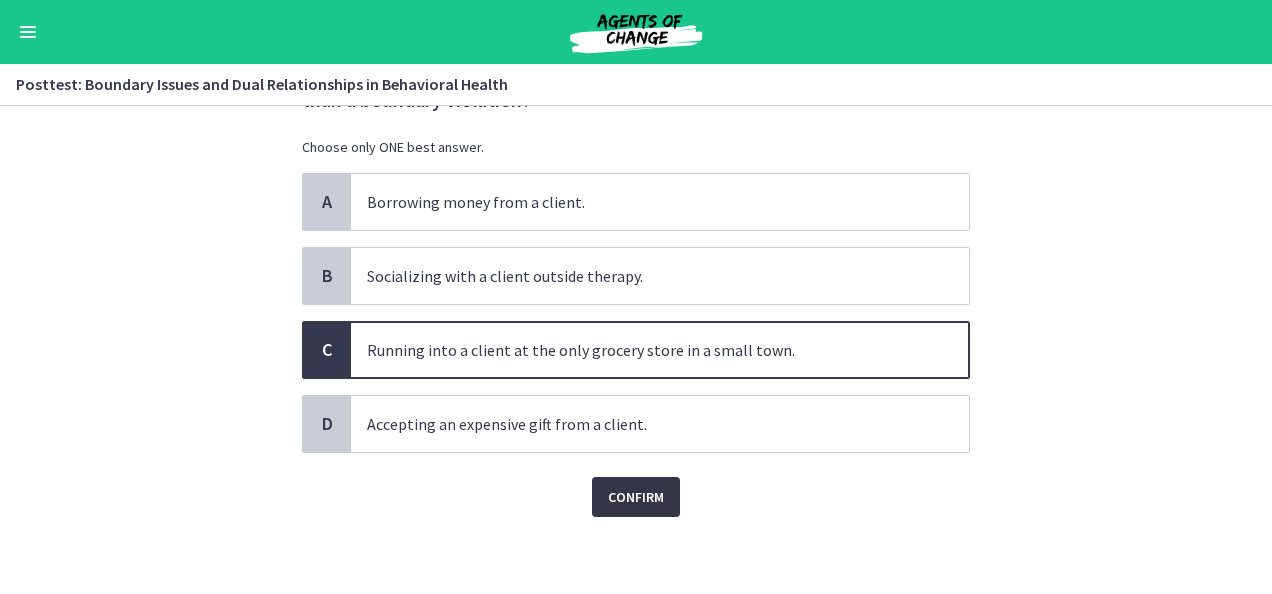 click on "Confirm" at bounding box center (636, 497) 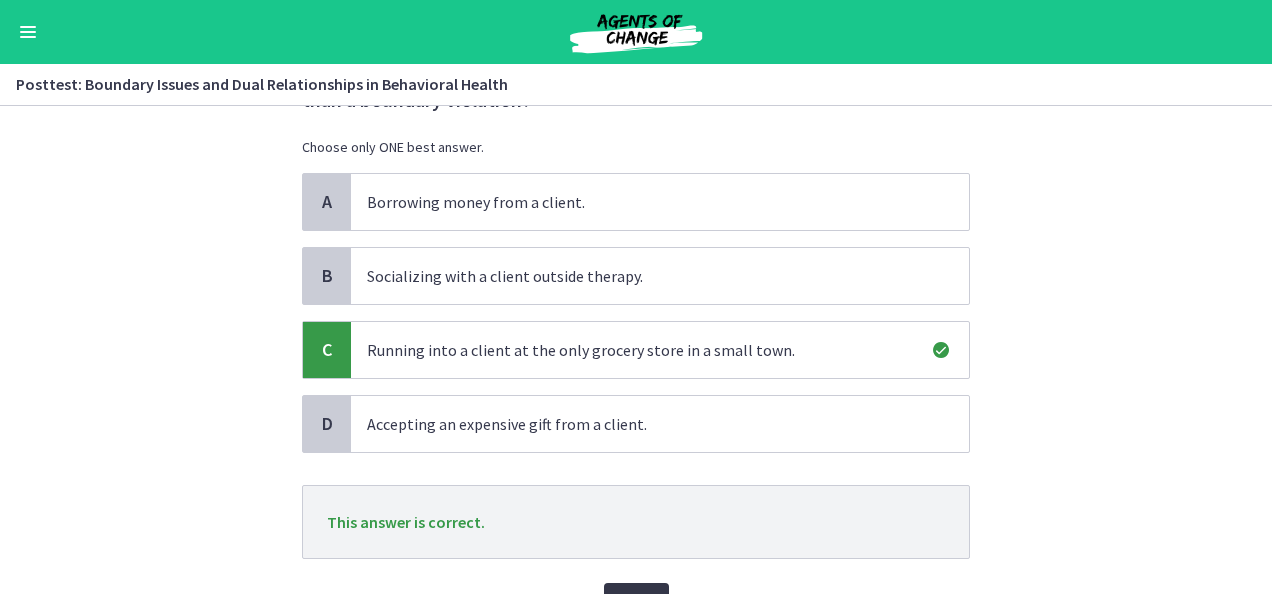 click on "Next" at bounding box center [636, 603] 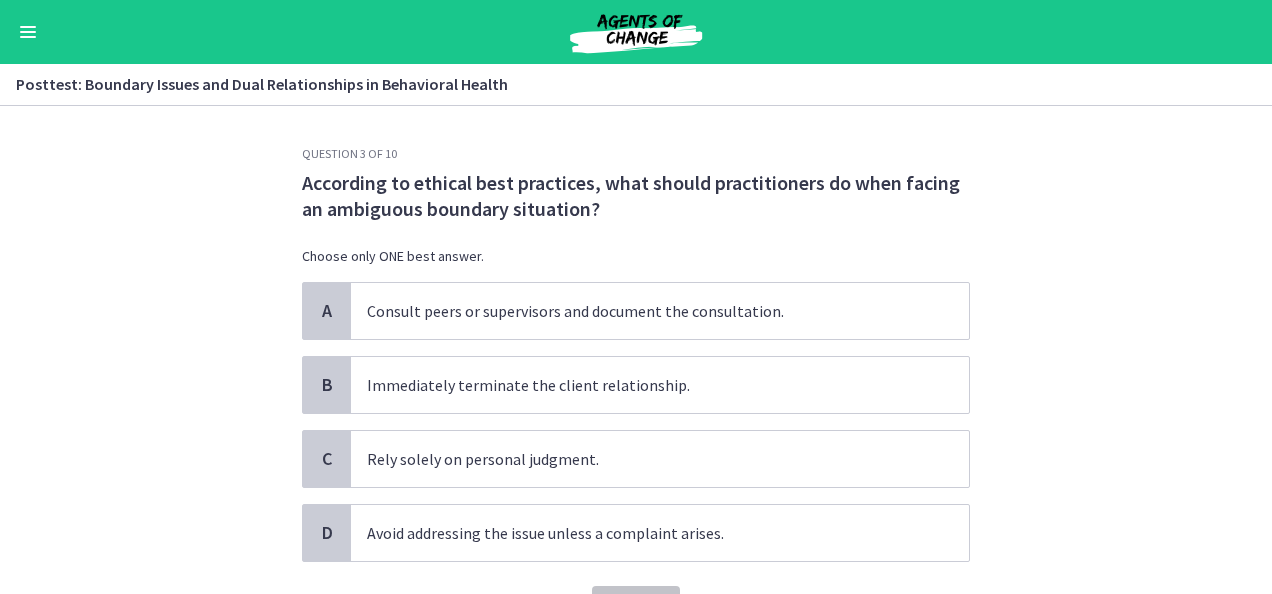 click on "Question   3   of   10
According to ethical best practices, what should practitioners do when facing an ambiguous boundary situation?
Choose only ONE best answer.
A
Consult peers or supervisors and document the consultation.
B
Immediately terminate the client relationship.
C
Rely solely on personal judgment.
D
Avoid addressing the issue unless a complaint arises.
Confirm" at bounding box center [636, 350] 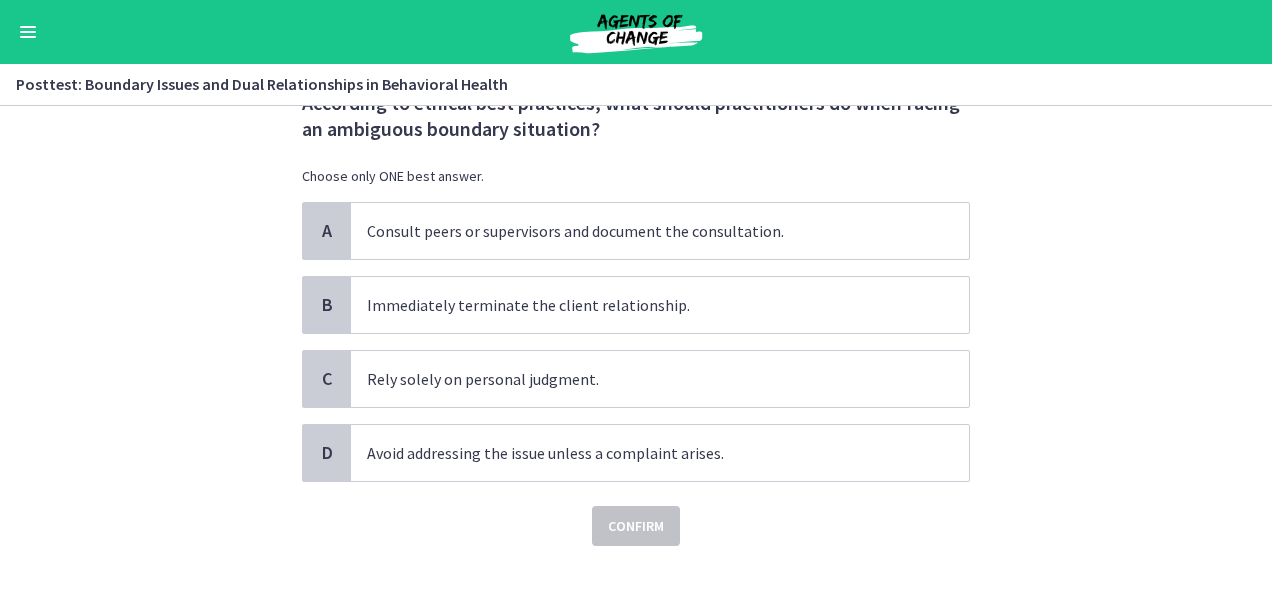 scroll, scrollTop: 109, scrollLeft: 0, axis: vertical 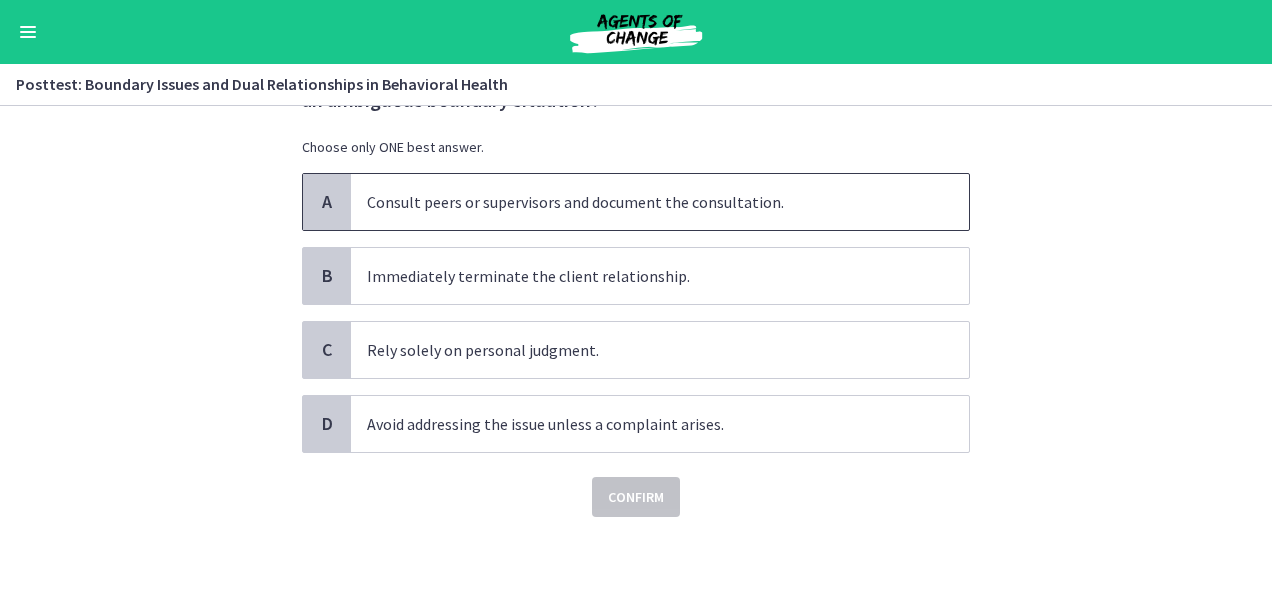 click on "Consult peers or supervisors and document the consultation." at bounding box center (660, 202) 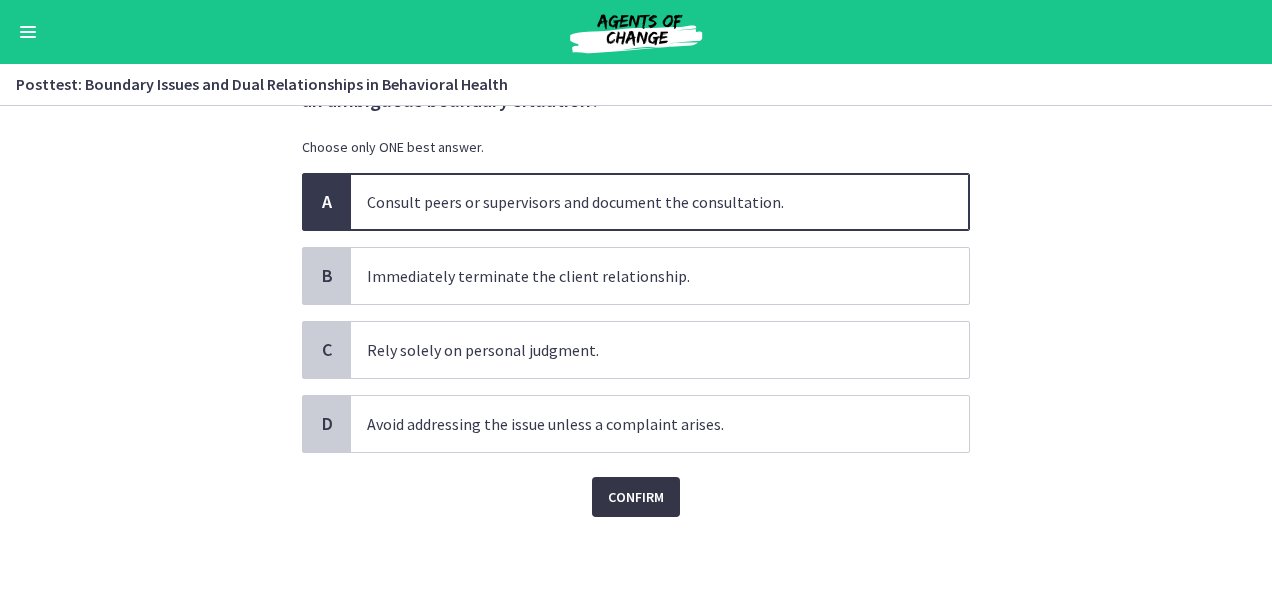 click on "Confirm" at bounding box center [636, 497] 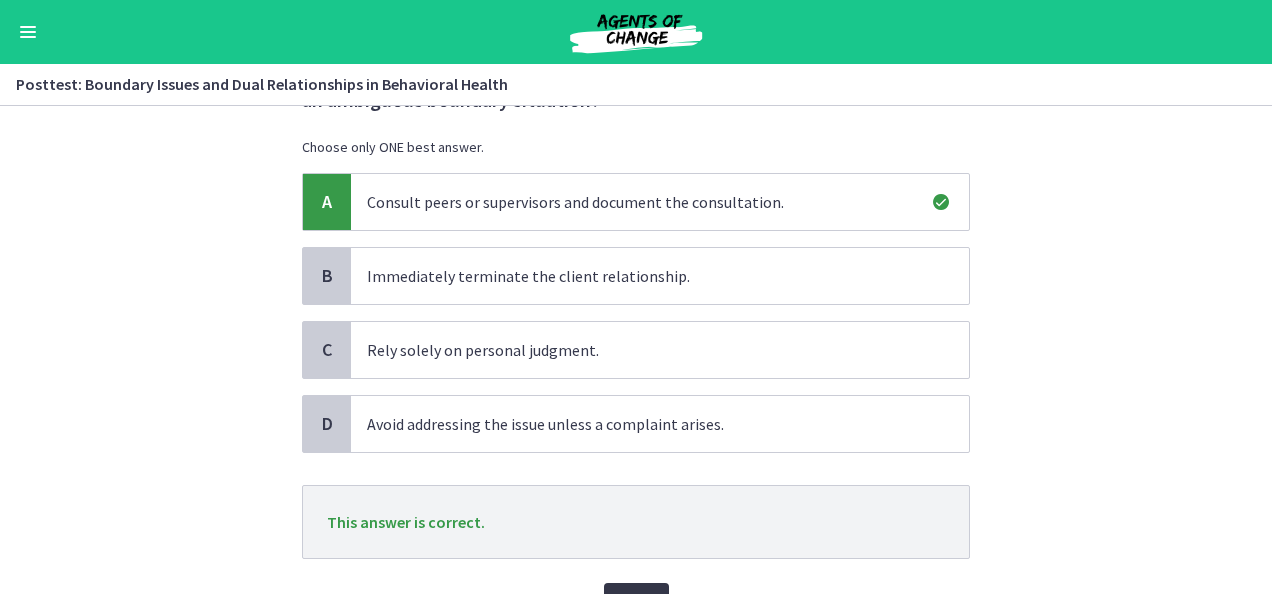 click on "Next" at bounding box center [636, 603] 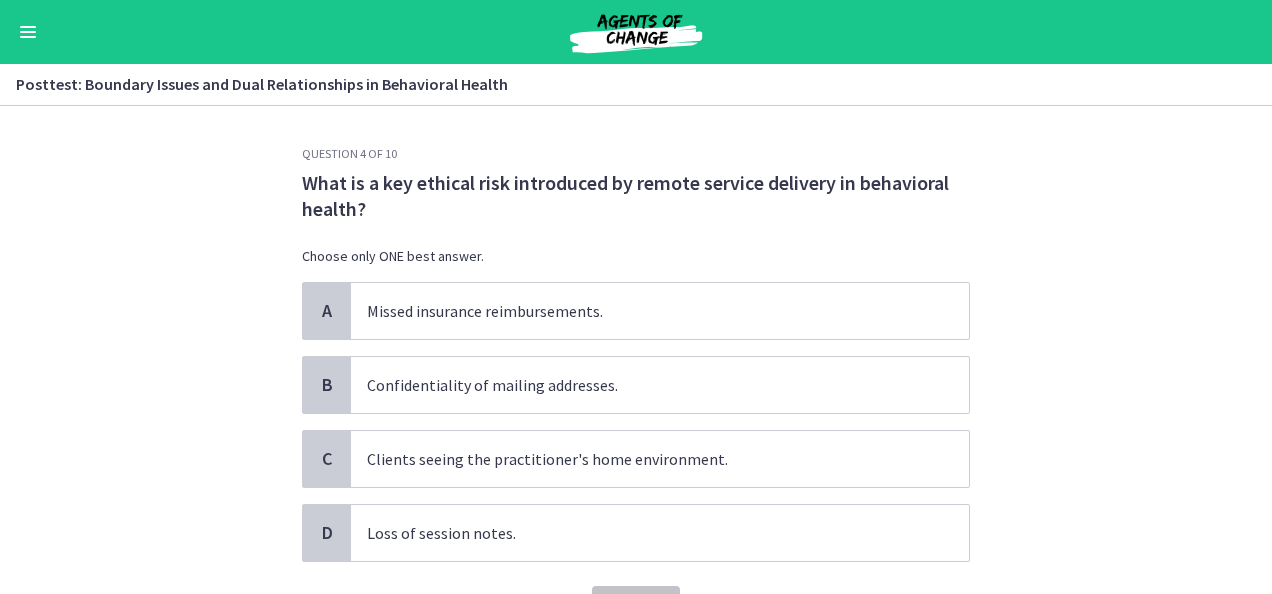click on "Question   4   of   10
What is a key ethical risk introduced by remote service delivery in behavioral health?
Choose only ONE best answer.
A
Missed insurance reimbursements.
B
Confidentiality of mailing addresses.
C
Clients seeing the practitioner's home environment.
D
Loss of session notes.
Confirm" at bounding box center (636, 350) 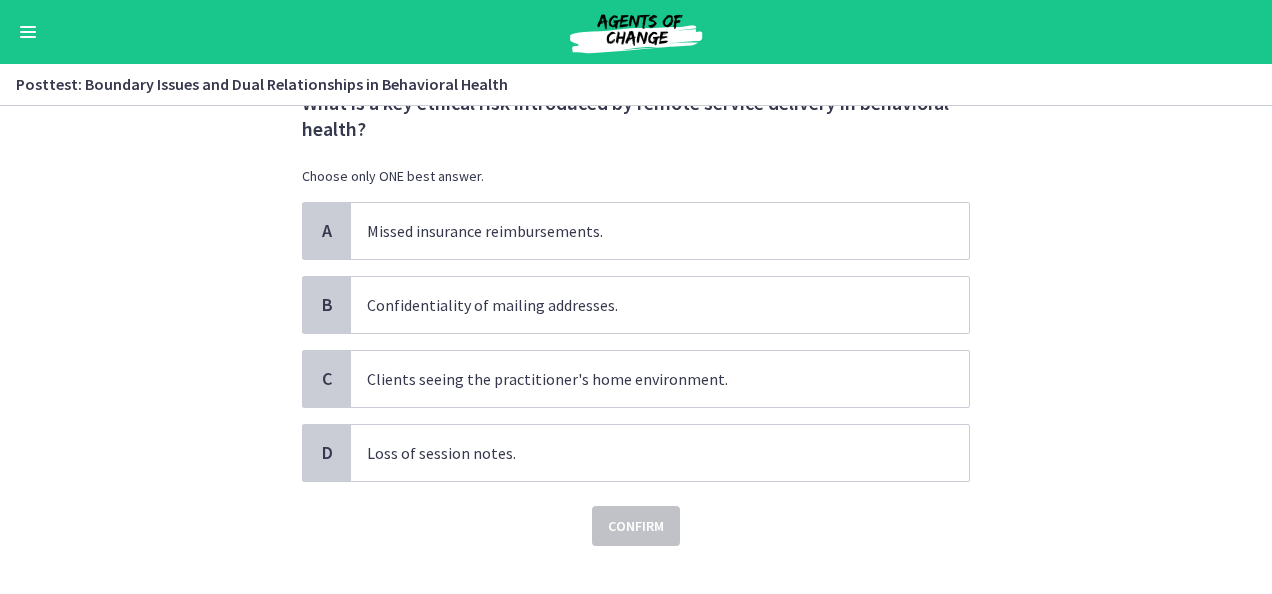 scroll, scrollTop: 109, scrollLeft: 0, axis: vertical 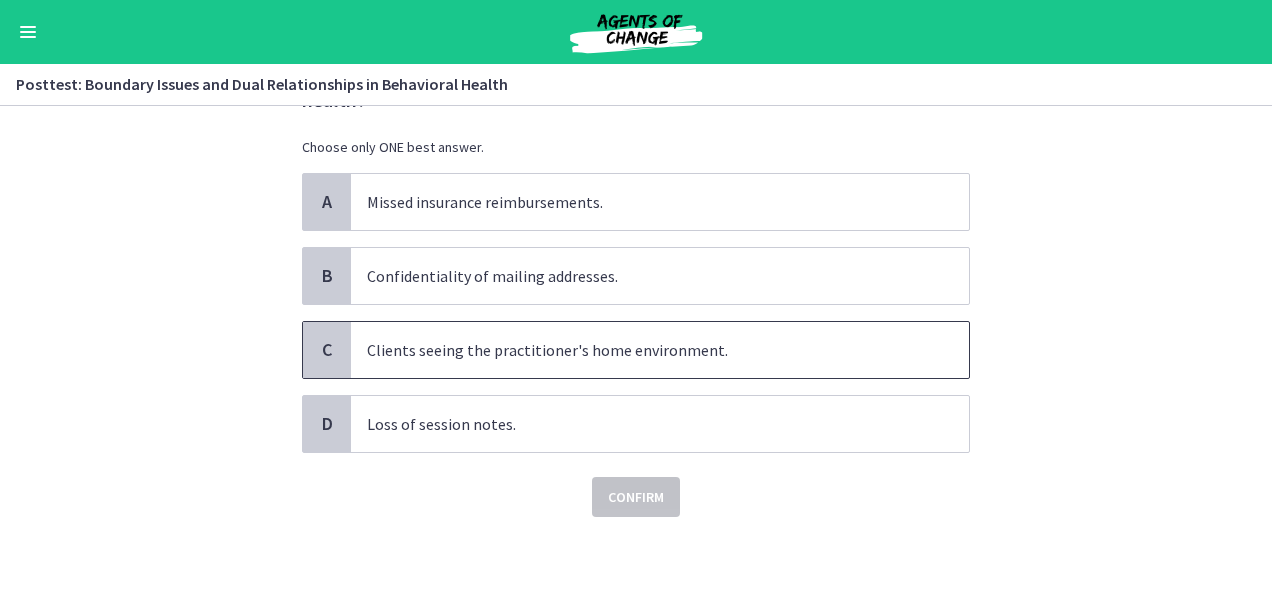 click on "Clients seeing the practitioner's home environment." at bounding box center (660, 350) 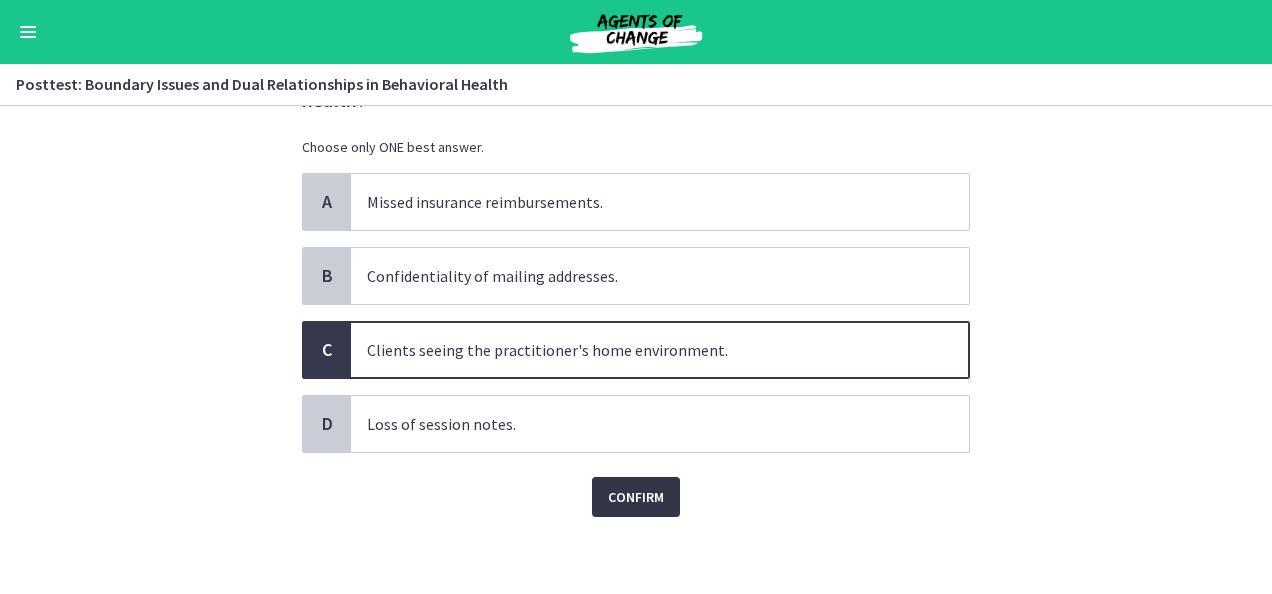 click on "Confirm" at bounding box center [636, 497] 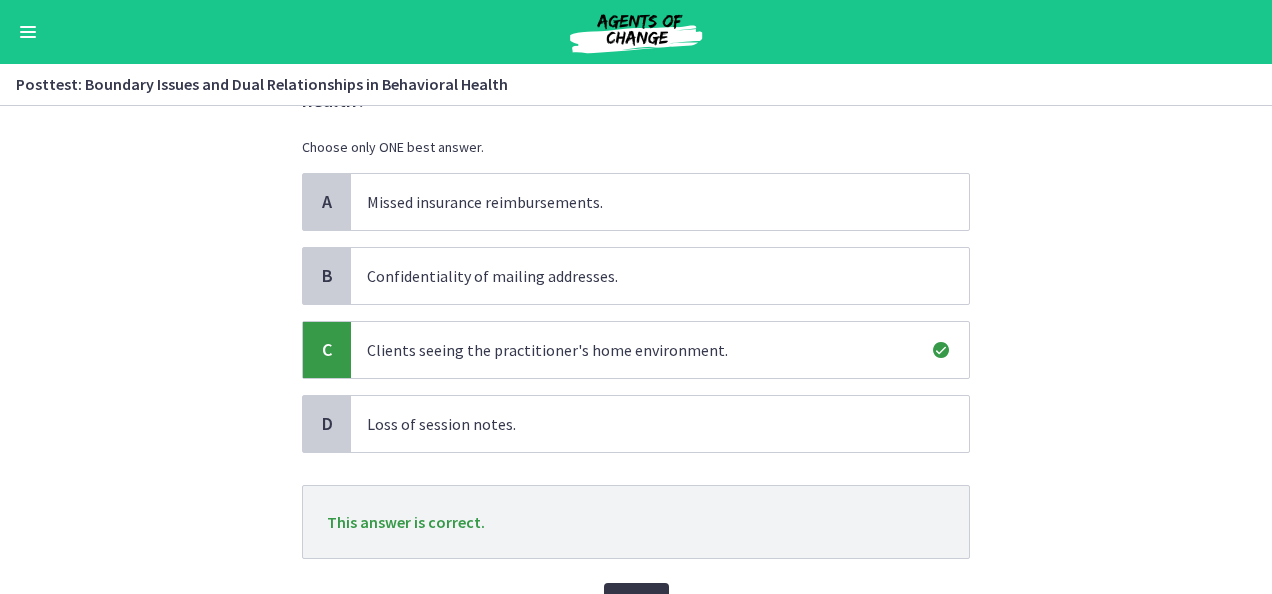 click on "Next" at bounding box center [636, 603] 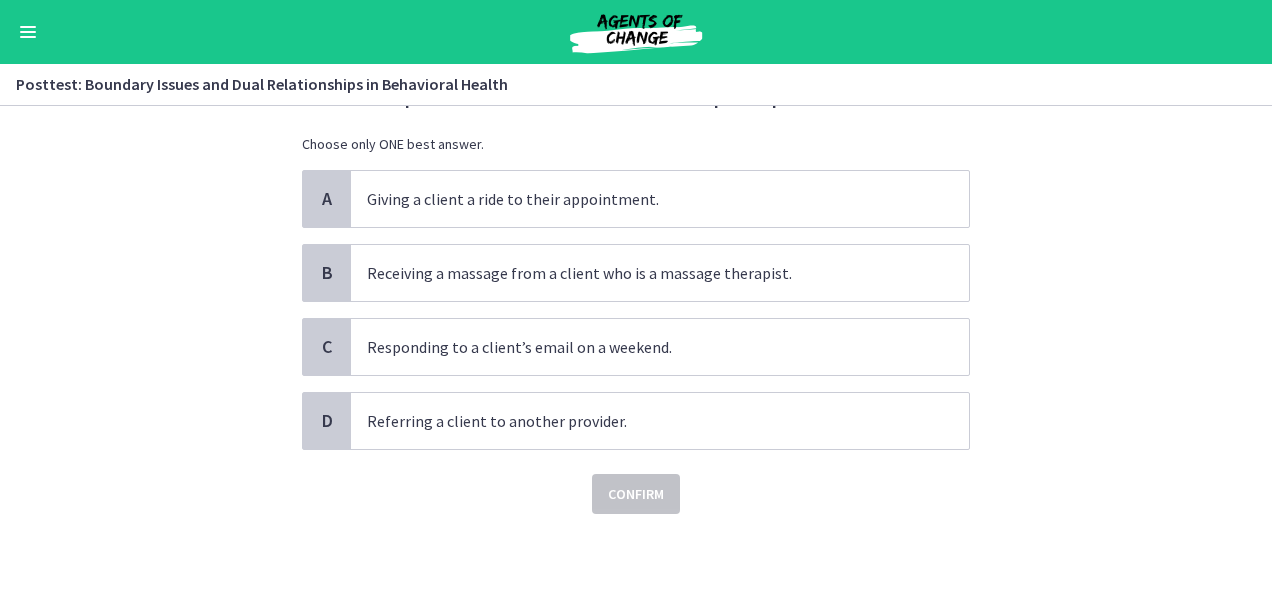 scroll, scrollTop: 0, scrollLeft: 0, axis: both 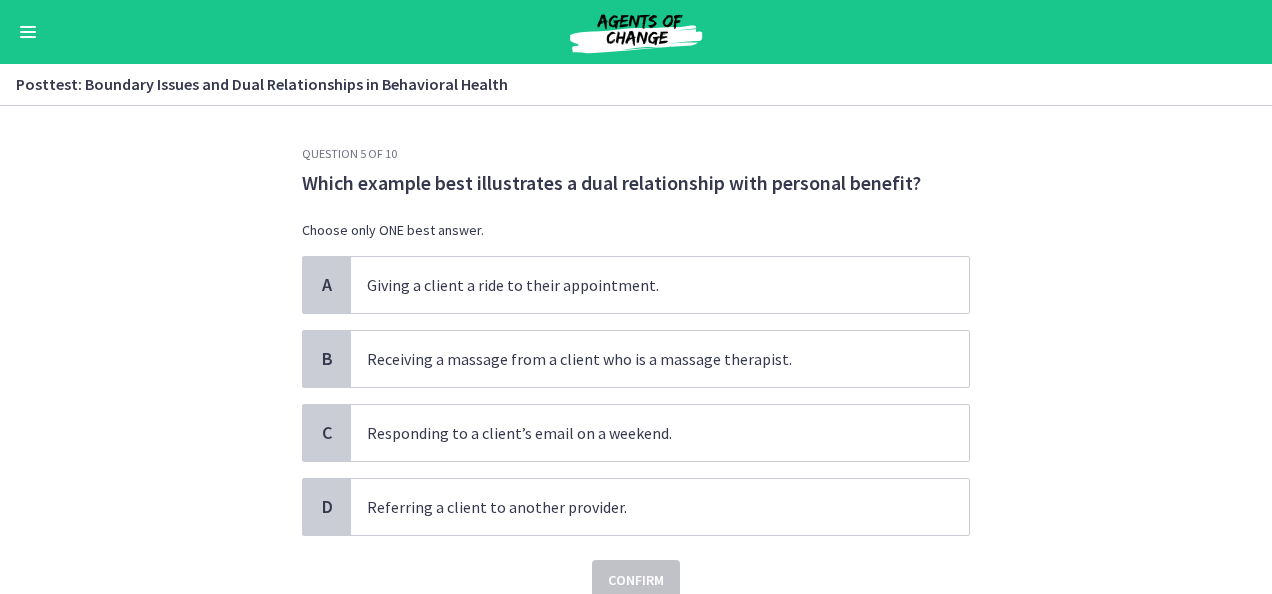 click on "Question   5   of   10
Which example best illustrates a dual relationship with personal benefit?
Choose only ONE best answer.
A
Giving a client a ride to their appointment.
B
Receiving a massage from a client who is a massage therapist.
C
Responding to a client’s email on a weekend.
D
Referring a client to another provider.
Confirm" at bounding box center [636, 350] 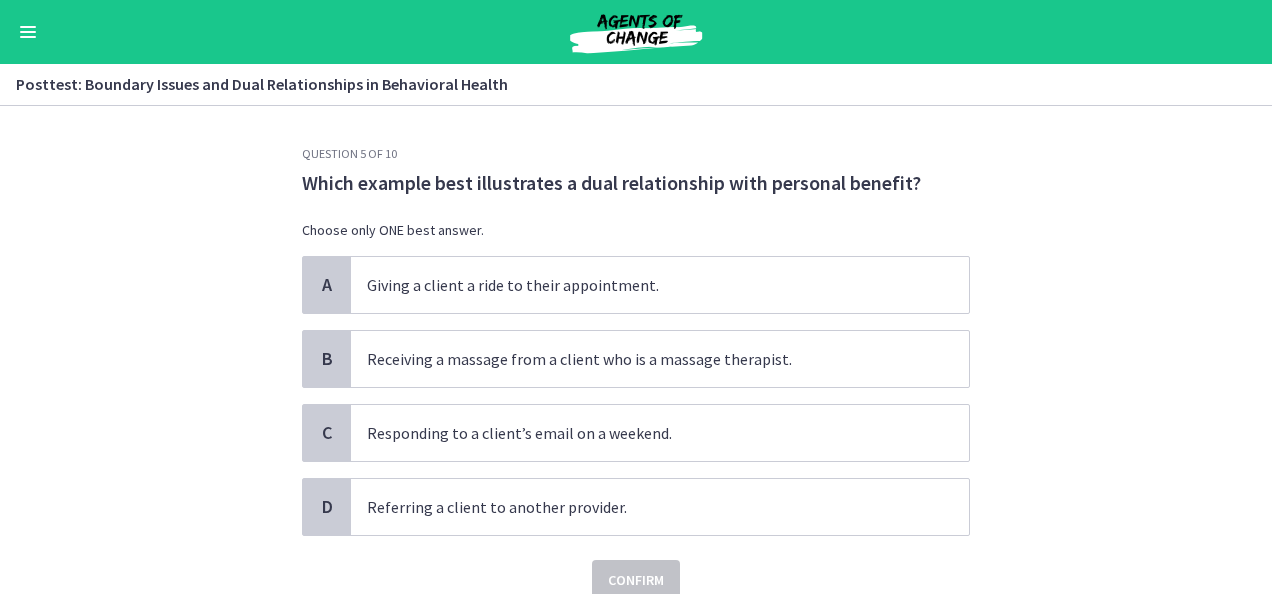 scroll, scrollTop: 40, scrollLeft: 0, axis: vertical 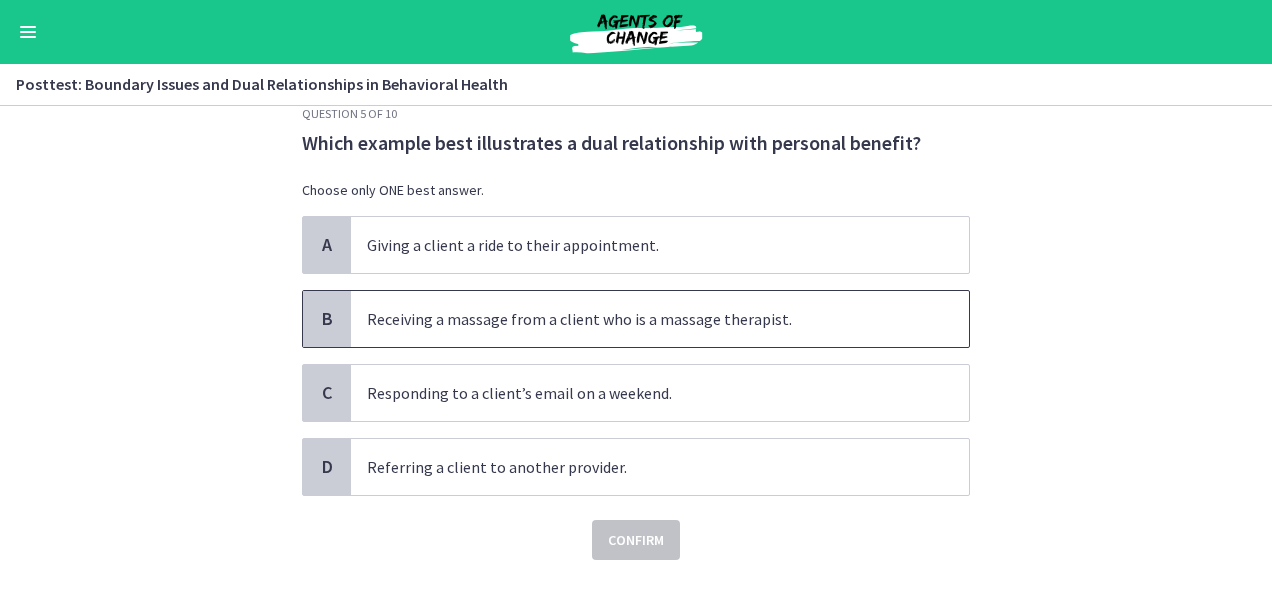click on "Receiving a massage from a client who is a massage therapist." at bounding box center [660, 319] 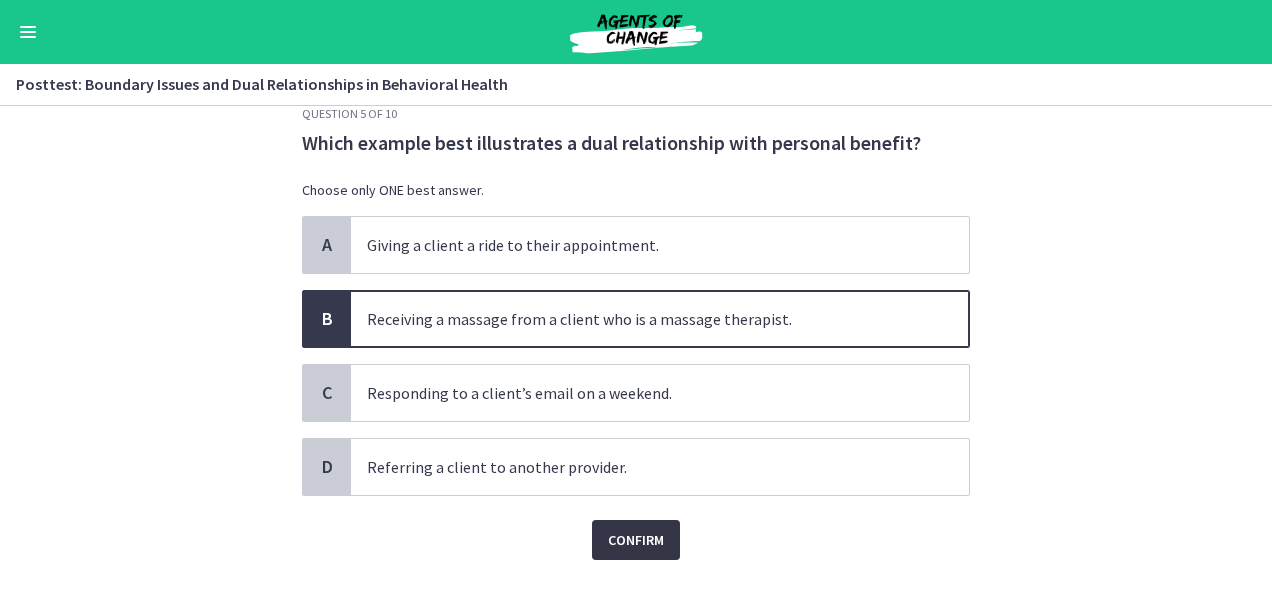 click on "Confirm" at bounding box center (636, 540) 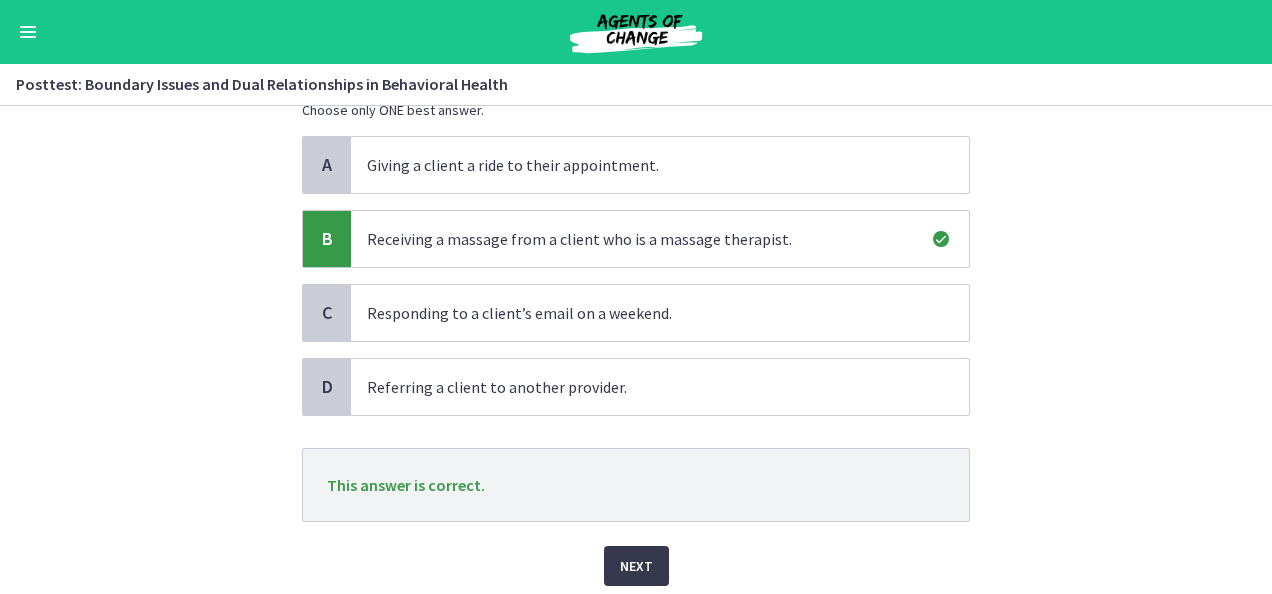 scroll, scrollTop: 160, scrollLeft: 0, axis: vertical 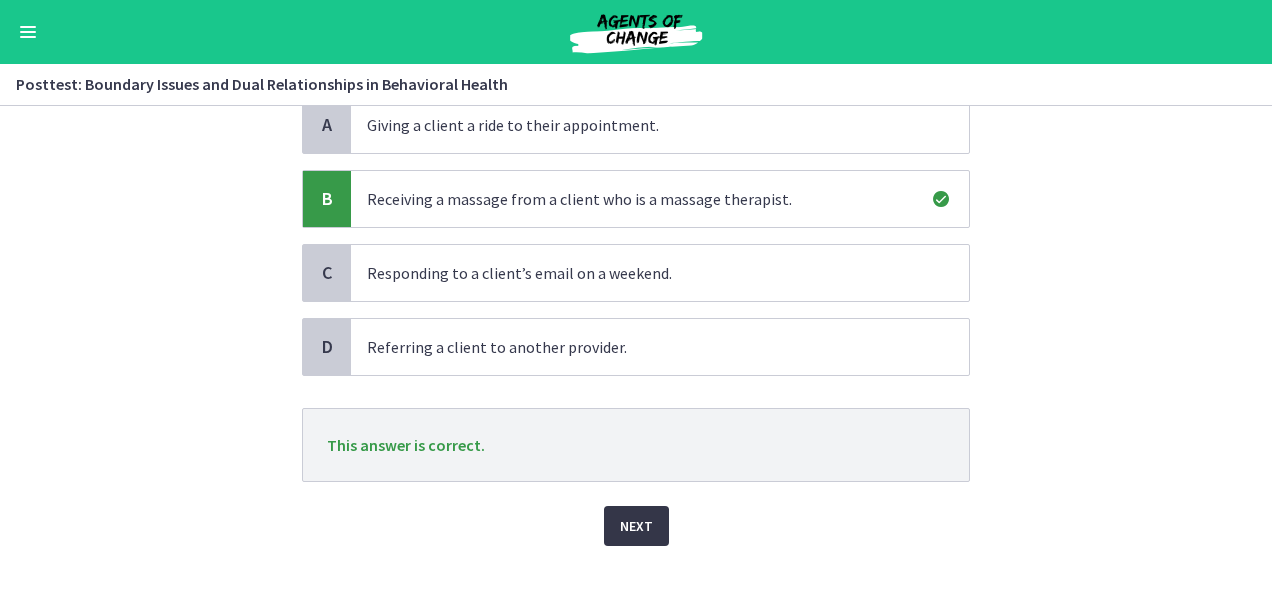 click on "Next" at bounding box center (636, 526) 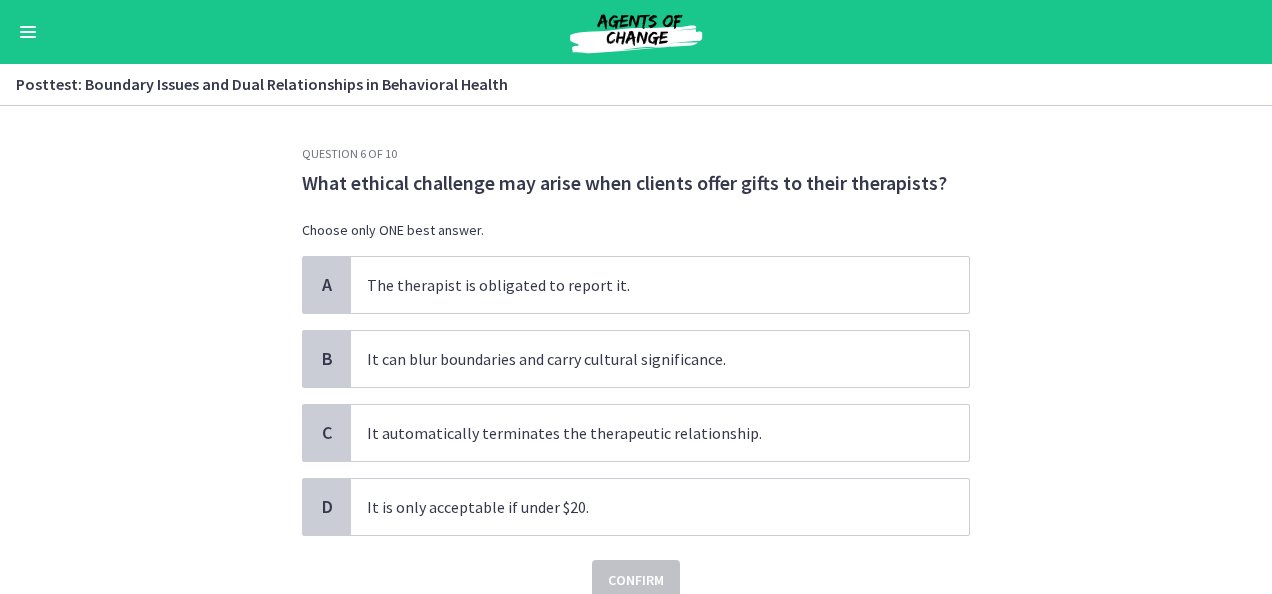 click on "Question   6   of   10
What ethical challenge may arise when clients offer gifts to their therapists?
Choose only ONE best answer.
A
The therapist is obligated to report it.
B
It can blur boundaries and carry cultural significance.
C
It automatically terminates the therapeutic relationship.
D
It is only acceptable if under $20.
Confirm" at bounding box center [636, 350] 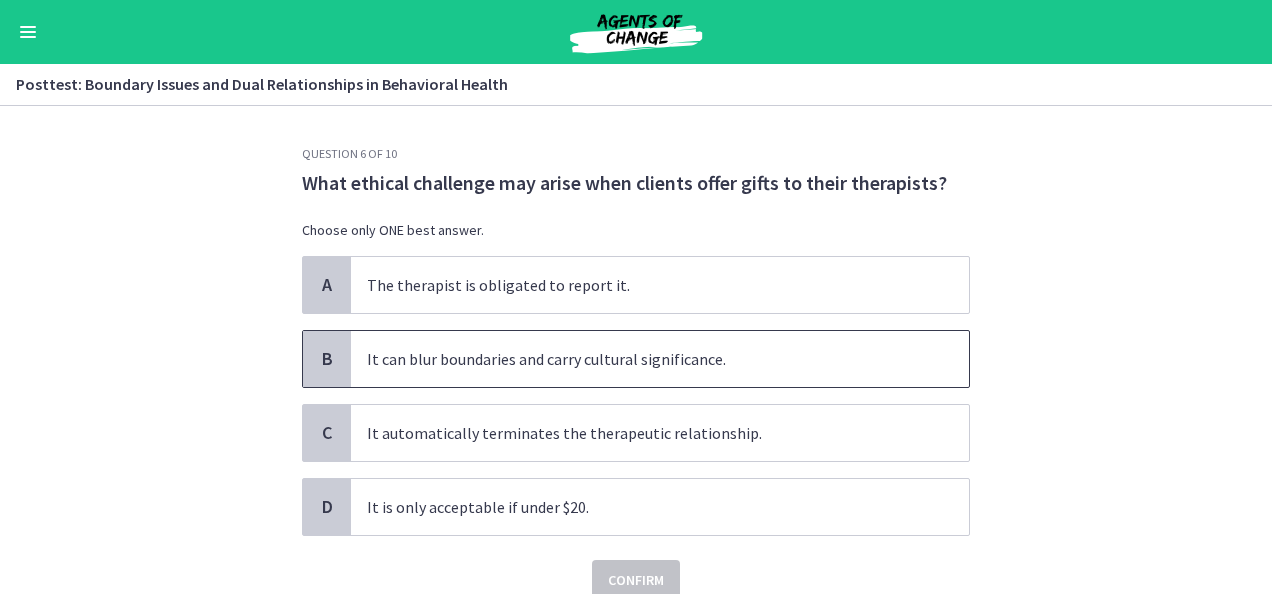 click on "It can blur boundaries and carry cultural significance." at bounding box center [660, 359] 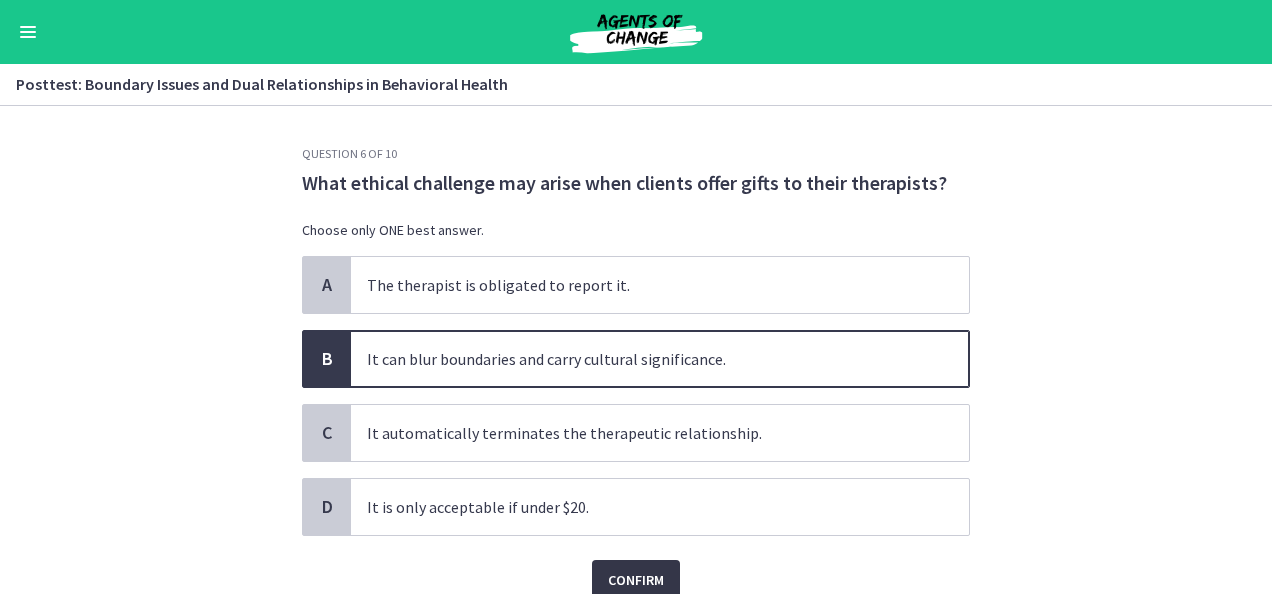 click on "Confirm" at bounding box center (636, 580) 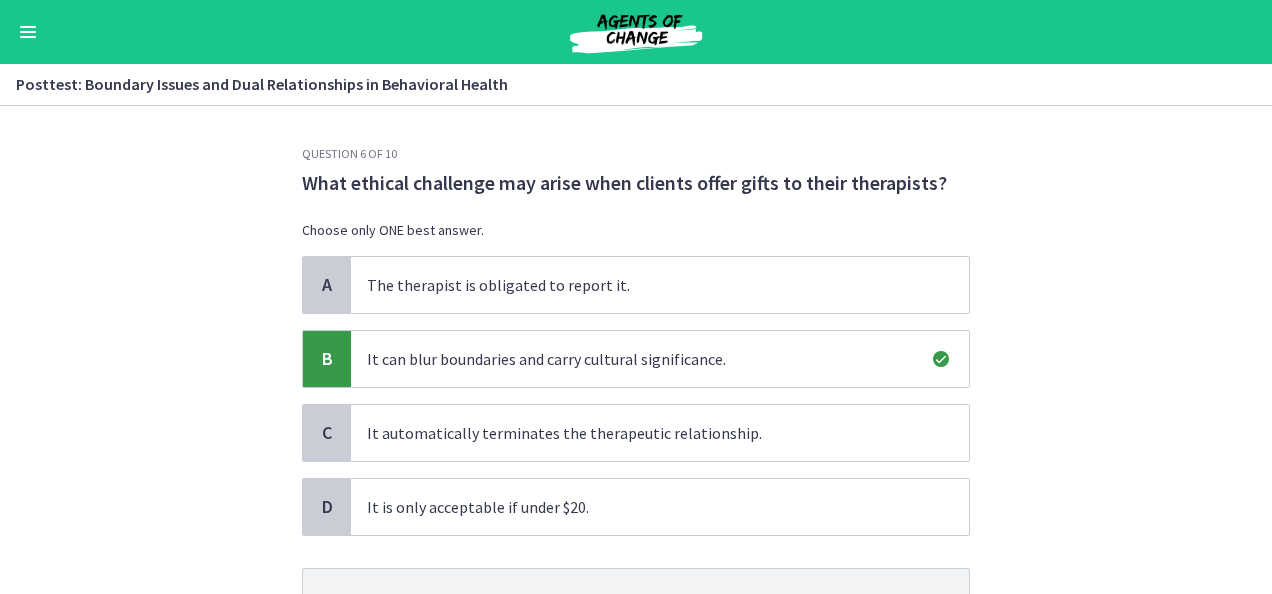 click on "Question   6   of   10
What ethical challenge may arise when clients offer gifts to their therapists?
Choose only ONE best answer.
A
The therapist is obligated to report it.
B
It can blur boundaries and carry cultural significance.
C
It automatically terminates the therapeutic relationship.
D
It is only acceptable if under $20.
This answer is correct.
Next" at bounding box center [636, 350] 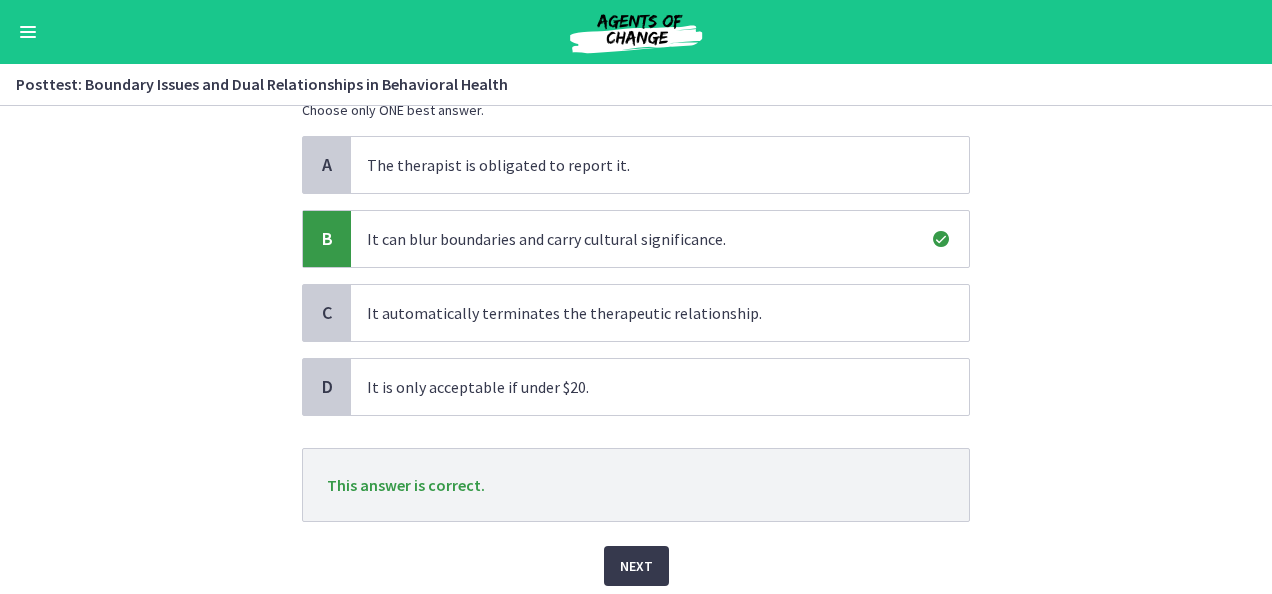 scroll, scrollTop: 160, scrollLeft: 0, axis: vertical 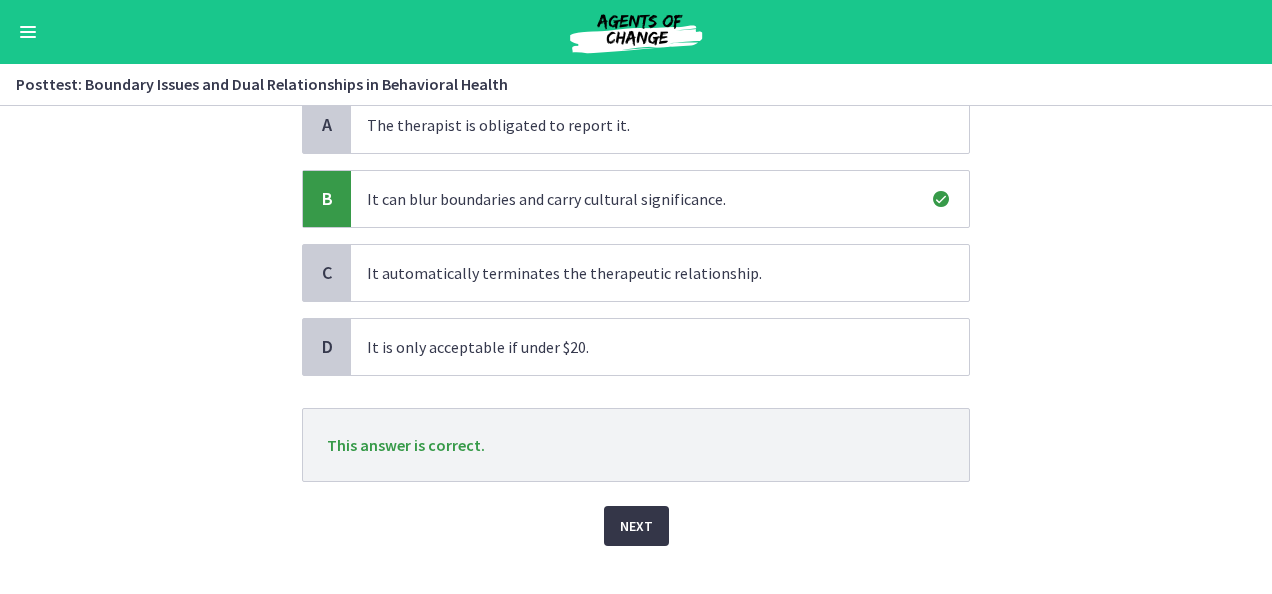 click on "Next" at bounding box center [636, 526] 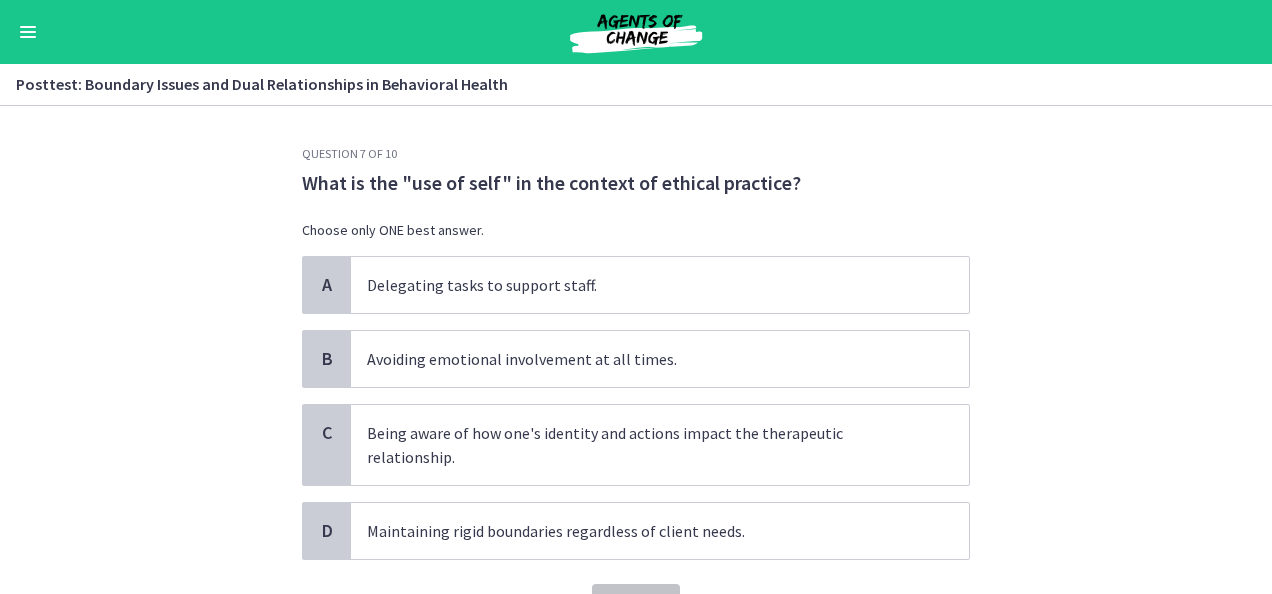 click on "Question   7   of   10
What is the "use of self" in the context of ethical practice?
Choose only ONE best answer.
A
Delegating tasks to support staff.
B
Avoiding emotional involvement at all times.
C
Being aware of how one's identity and actions impact the therapeutic relationship.
D
Maintaining rigid boundaries regardless of client needs.
Confirm" at bounding box center [636, 350] 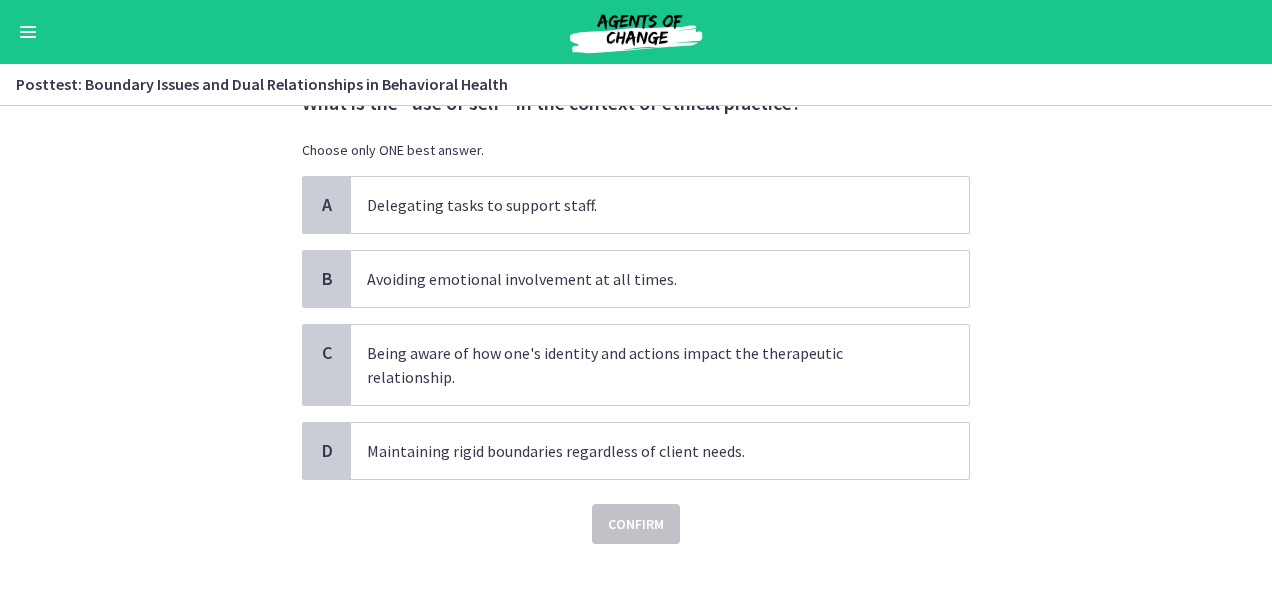 scroll, scrollTop: 107, scrollLeft: 0, axis: vertical 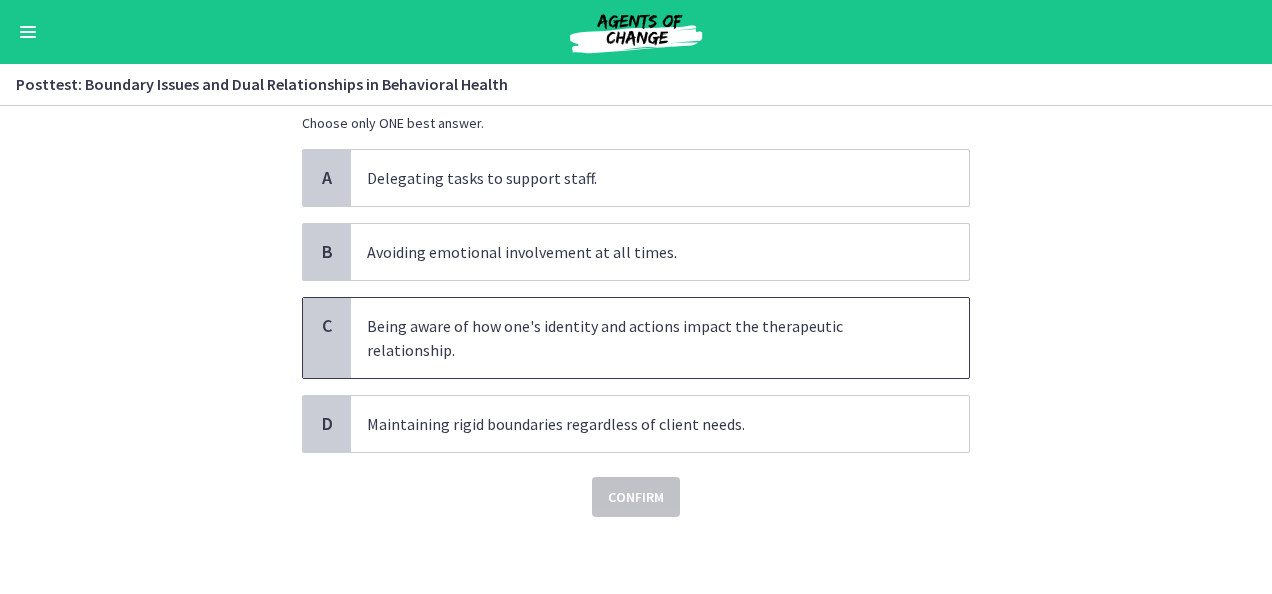click on "Being aware of how one's identity and actions impact the therapeutic relationship." at bounding box center [660, 338] 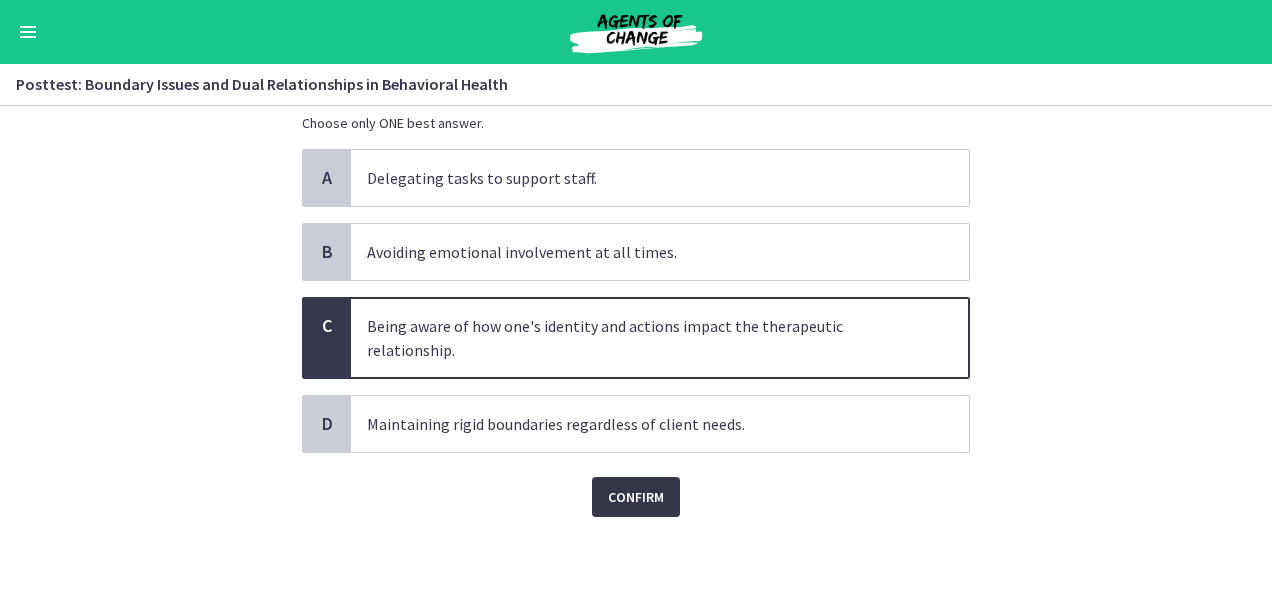 click on "Confirm" at bounding box center (636, 497) 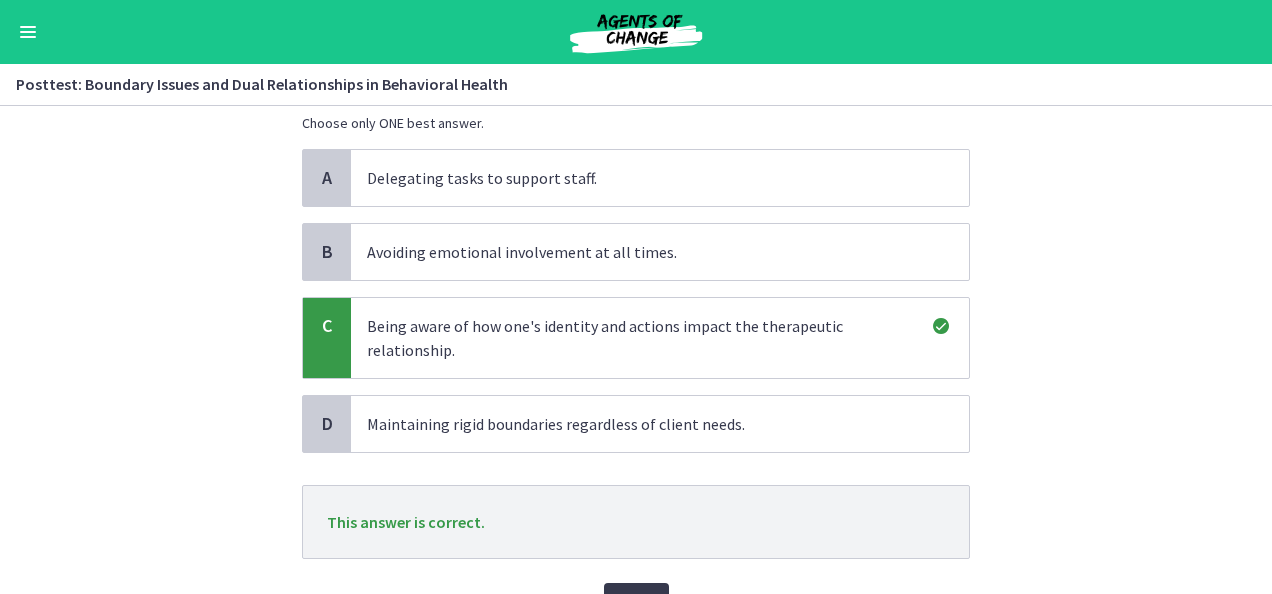 scroll, scrollTop: 147, scrollLeft: 0, axis: vertical 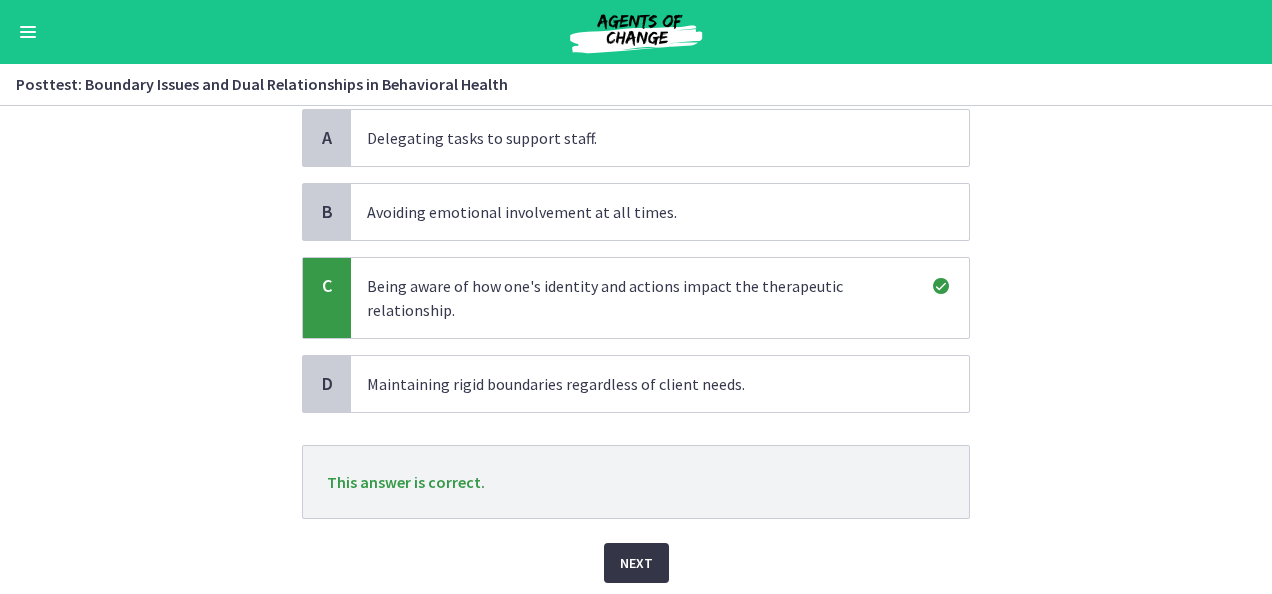 click on "Next" at bounding box center [636, 563] 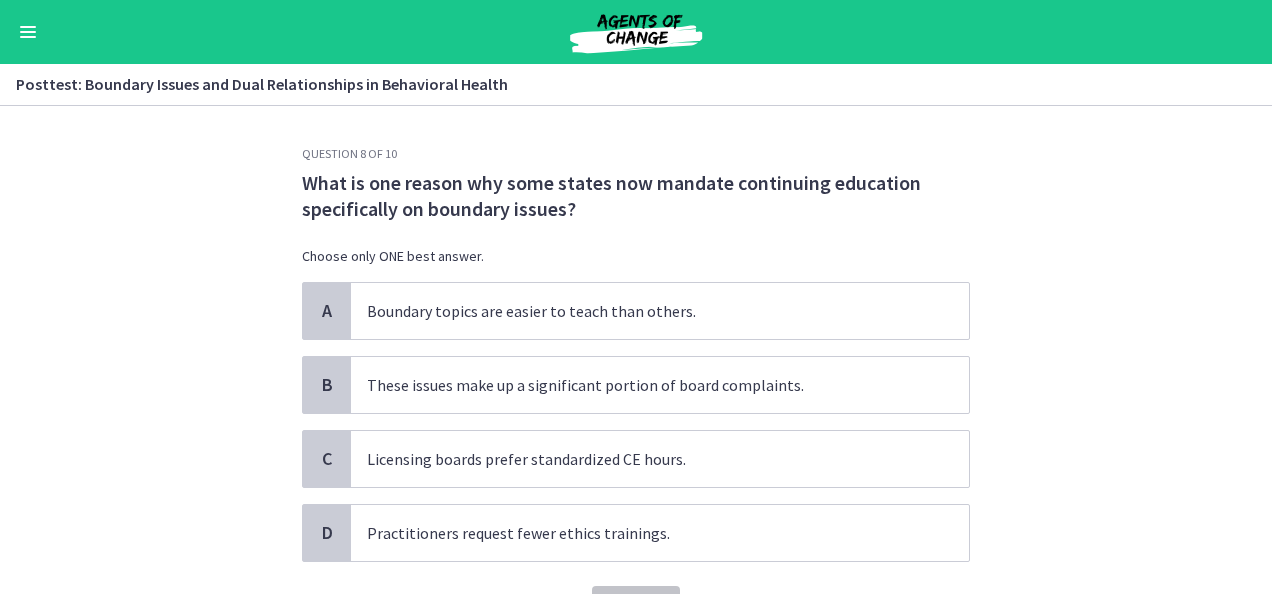 click on "Question   8   of   10
What is one reason why some states now mandate continuing education specifically on boundary issues?
Choose only ONE best answer.
A
Boundary topics are easier to teach than others.
B
These issues make up a significant portion of board complaints.
C
Licensing boards prefer standardized CE hours.
D
Practitioners request fewer ethics trainings.
Confirm" at bounding box center (636, 350) 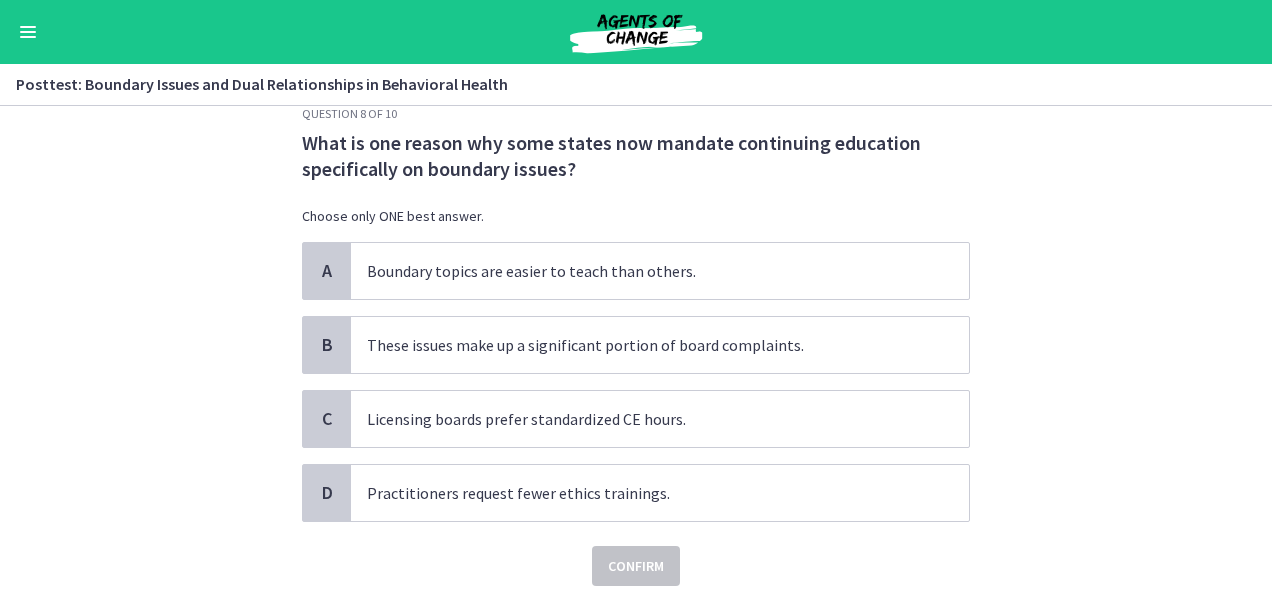 scroll, scrollTop: 109, scrollLeft: 0, axis: vertical 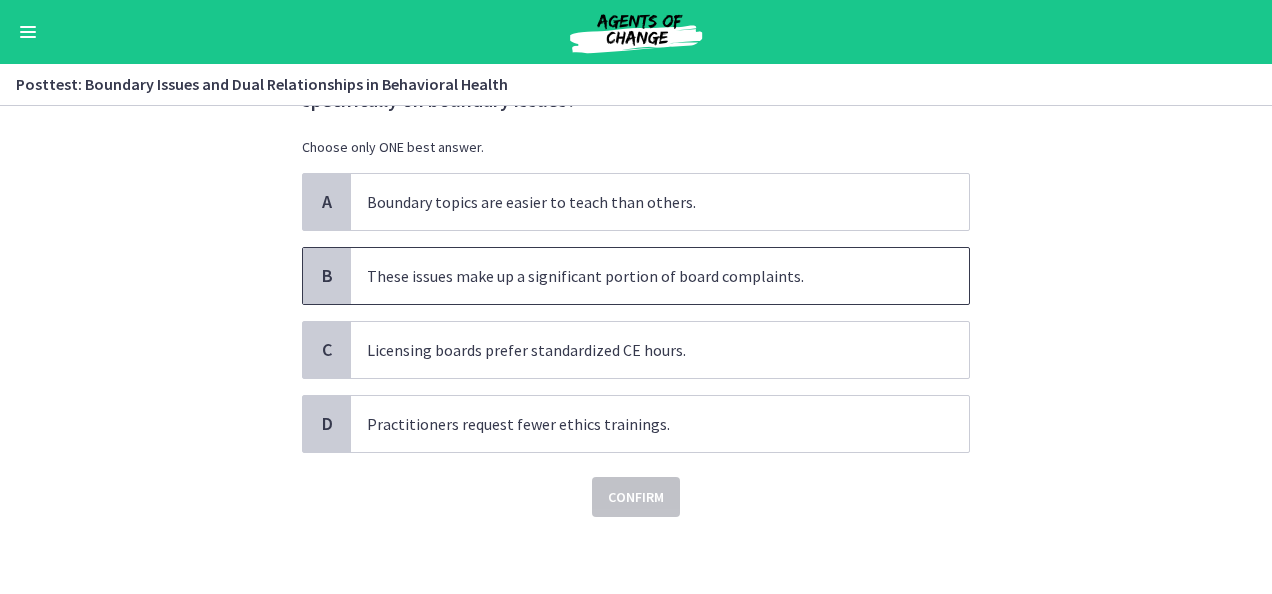 click on "These issues make up a significant portion of board complaints." at bounding box center (660, 276) 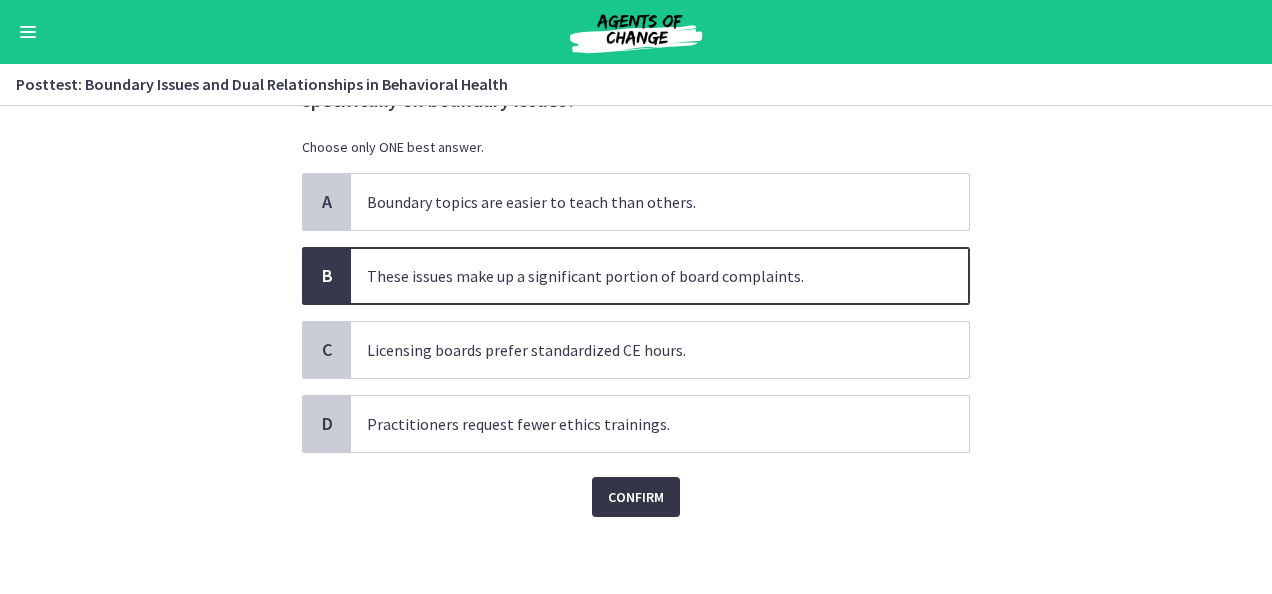 click on "Confirm" at bounding box center [636, 497] 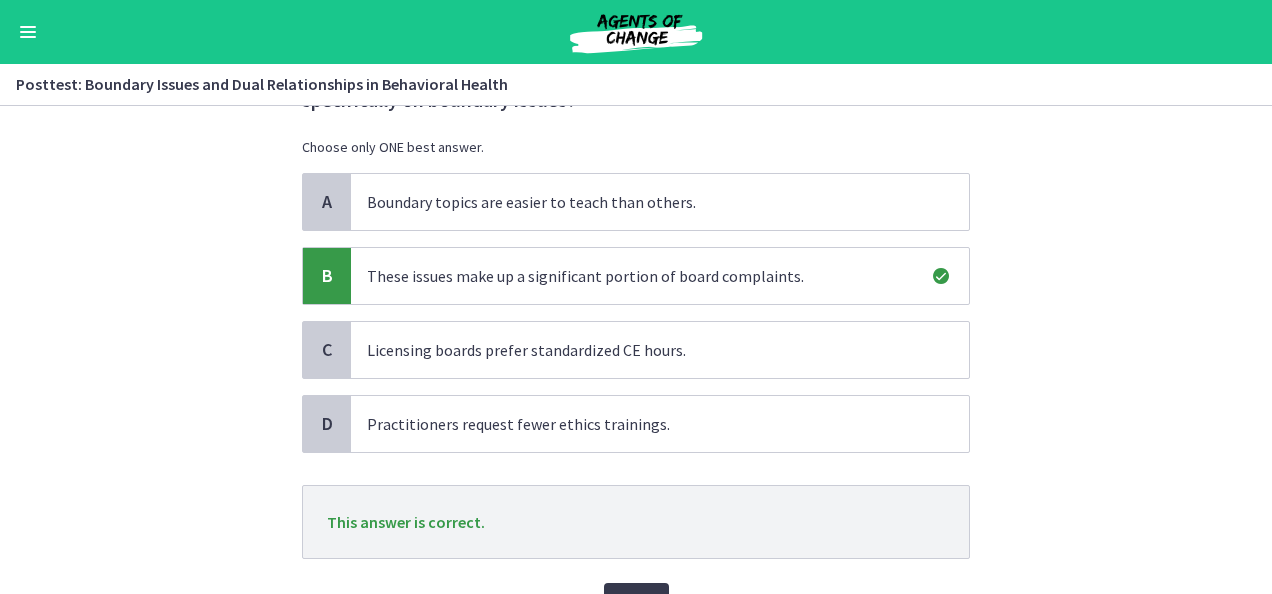 scroll, scrollTop: 149, scrollLeft: 0, axis: vertical 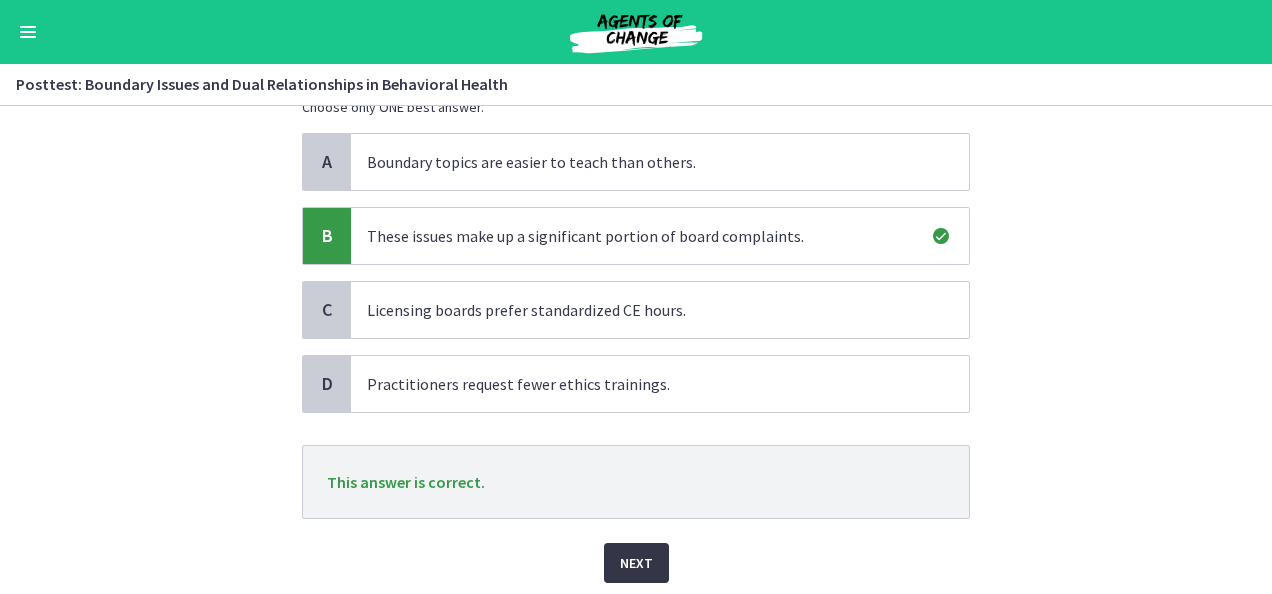 click on "Next" at bounding box center (636, 563) 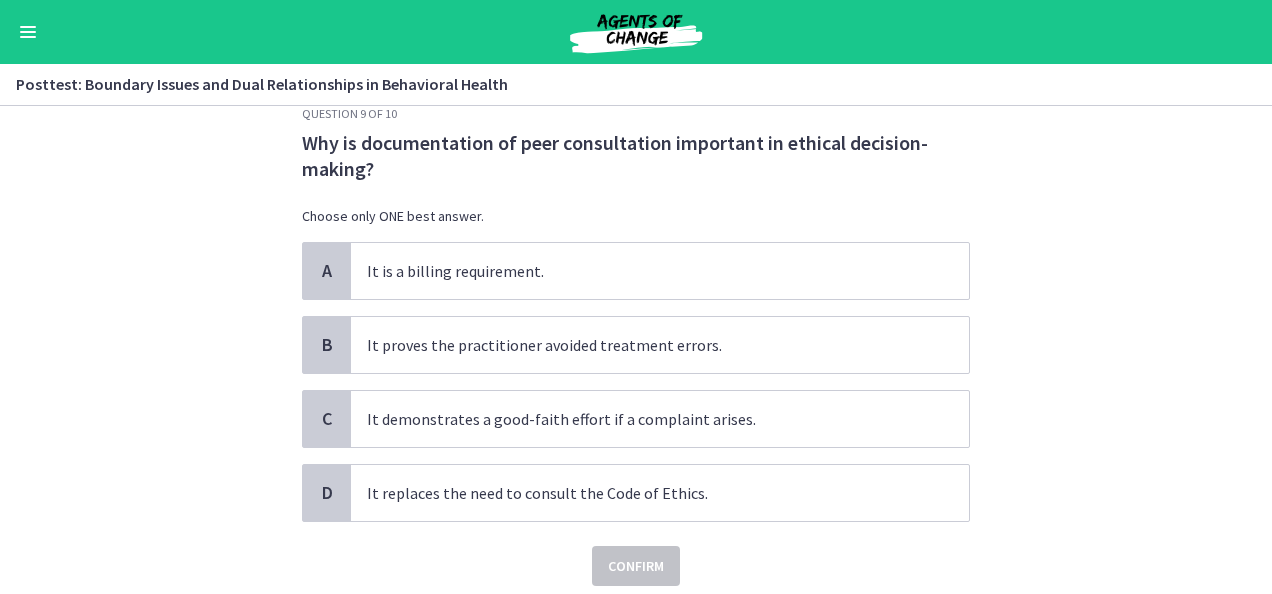scroll, scrollTop: 109, scrollLeft: 0, axis: vertical 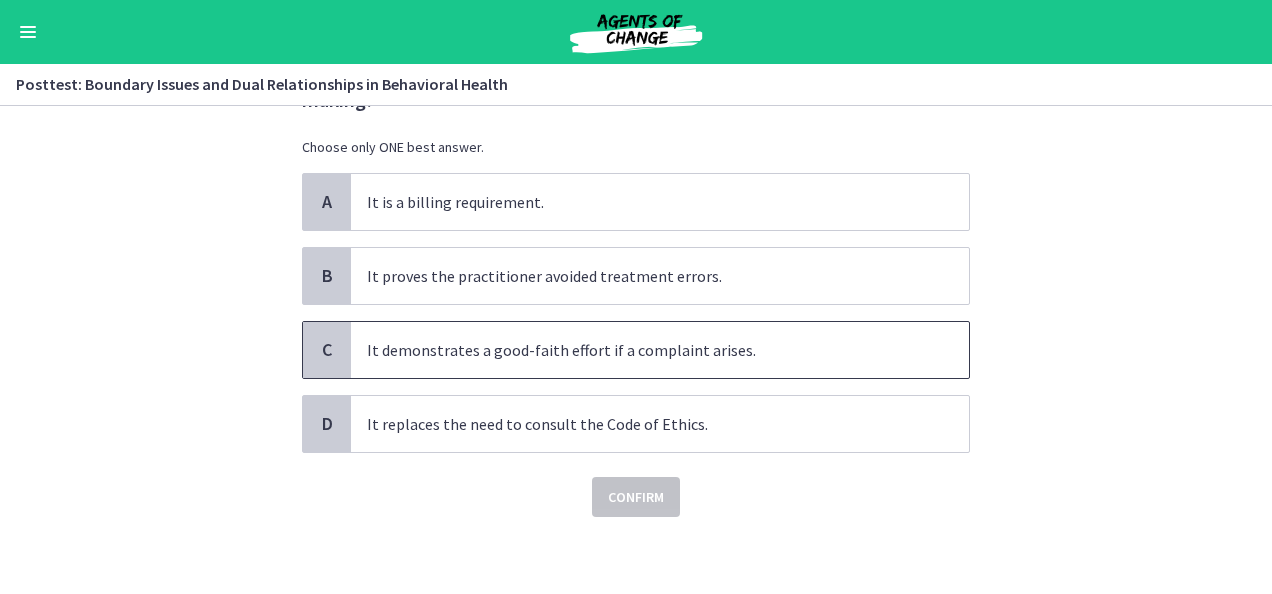 click on "It demonstrates a good-faith effort if a complaint arises." at bounding box center (660, 350) 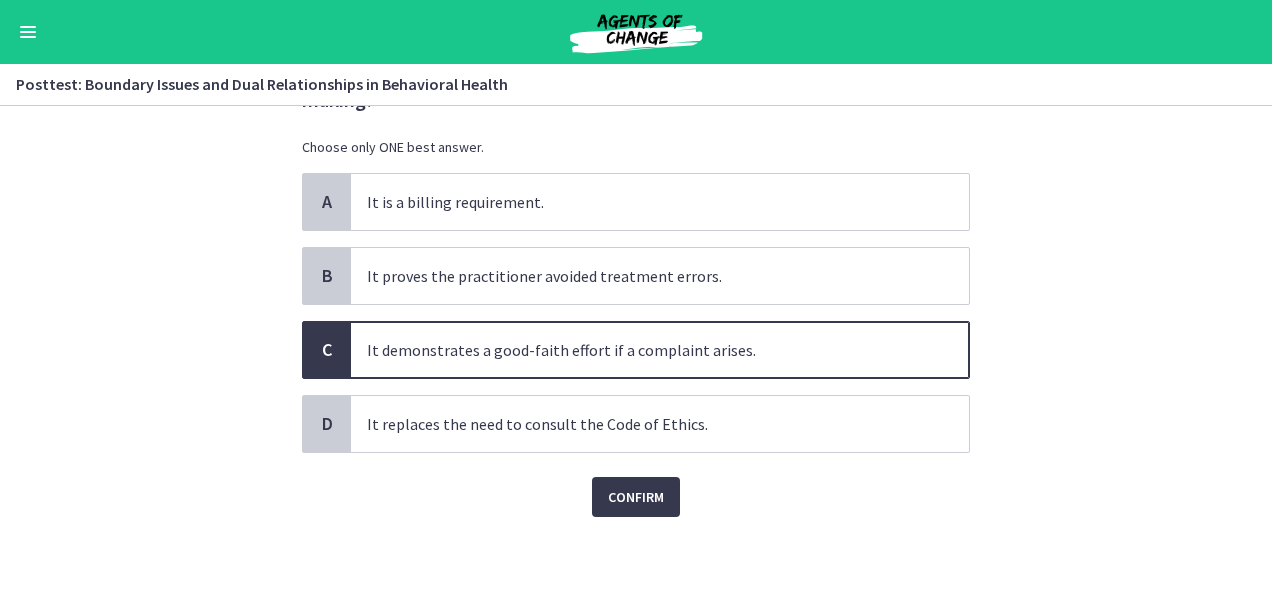 click on "Confirm" at bounding box center (636, 485) 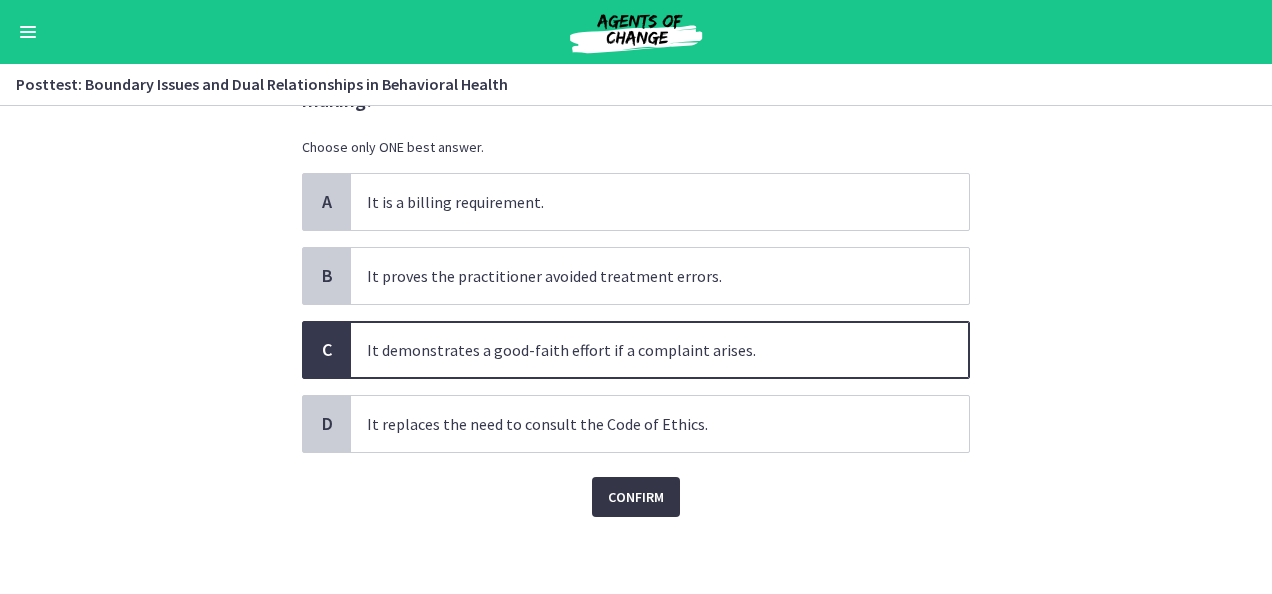 click on "Confirm" at bounding box center [636, 497] 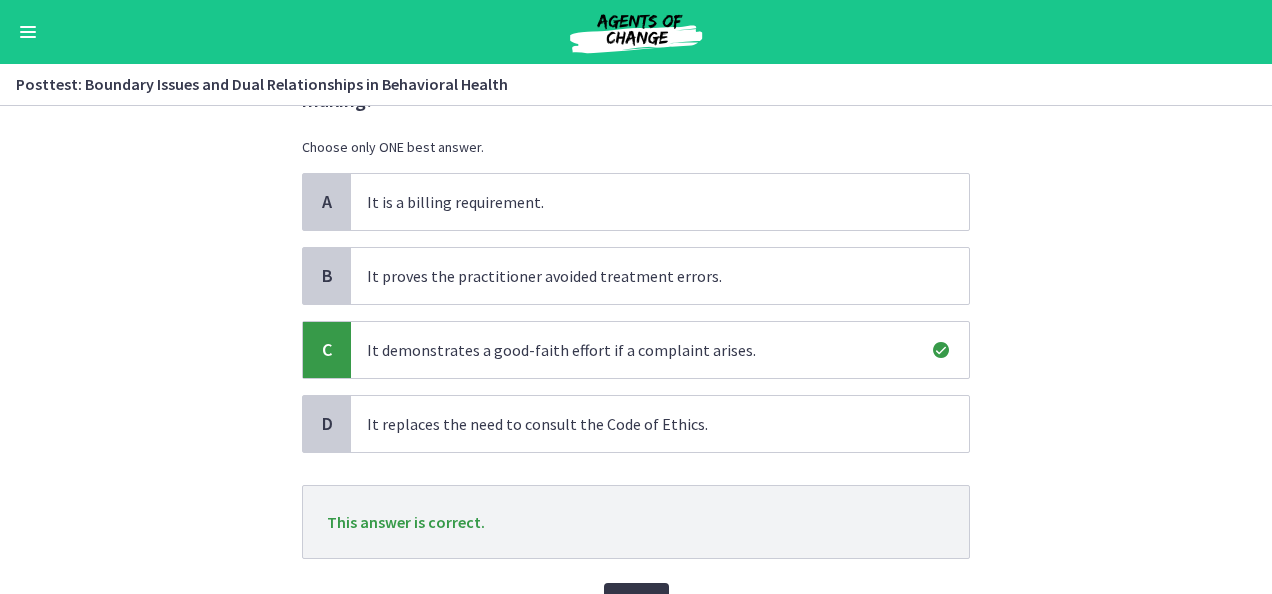 click on "Next" at bounding box center (636, 603) 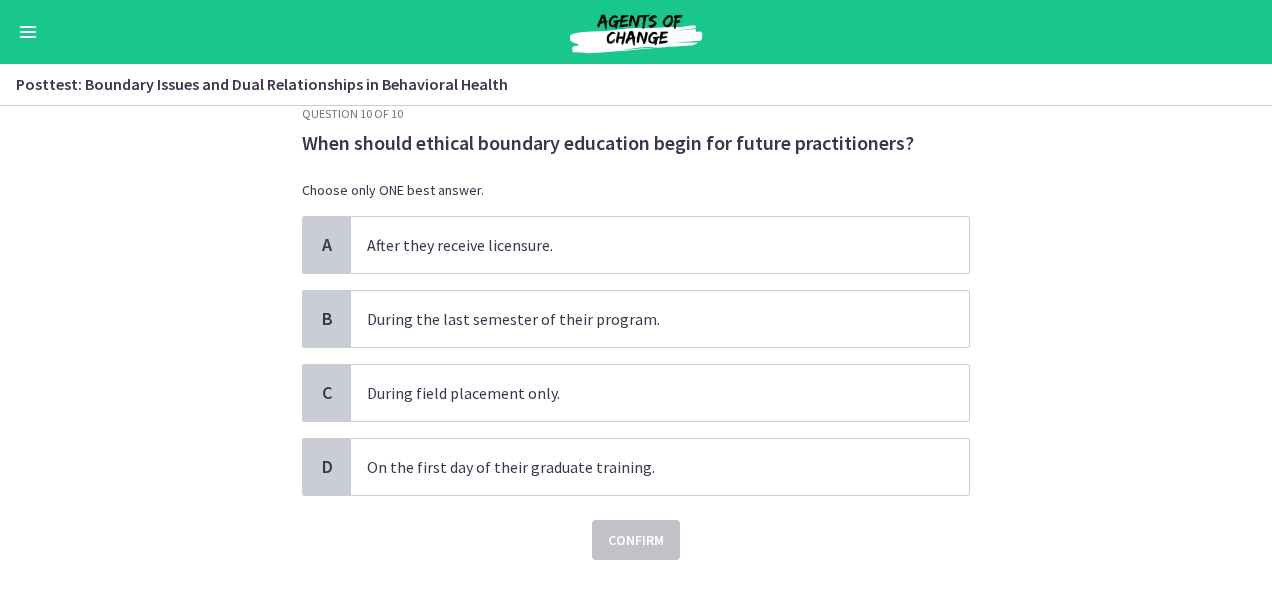 scroll, scrollTop: 83, scrollLeft: 0, axis: vertical 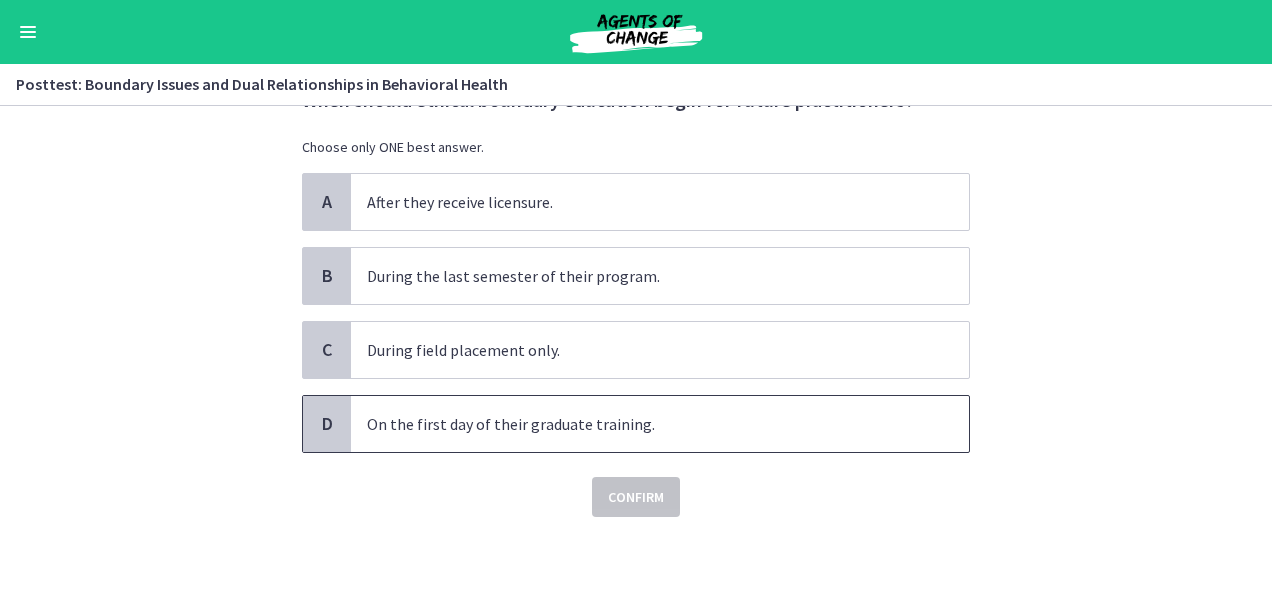 click on "On the first day of their graduate training." at bounding box center [660, 424] 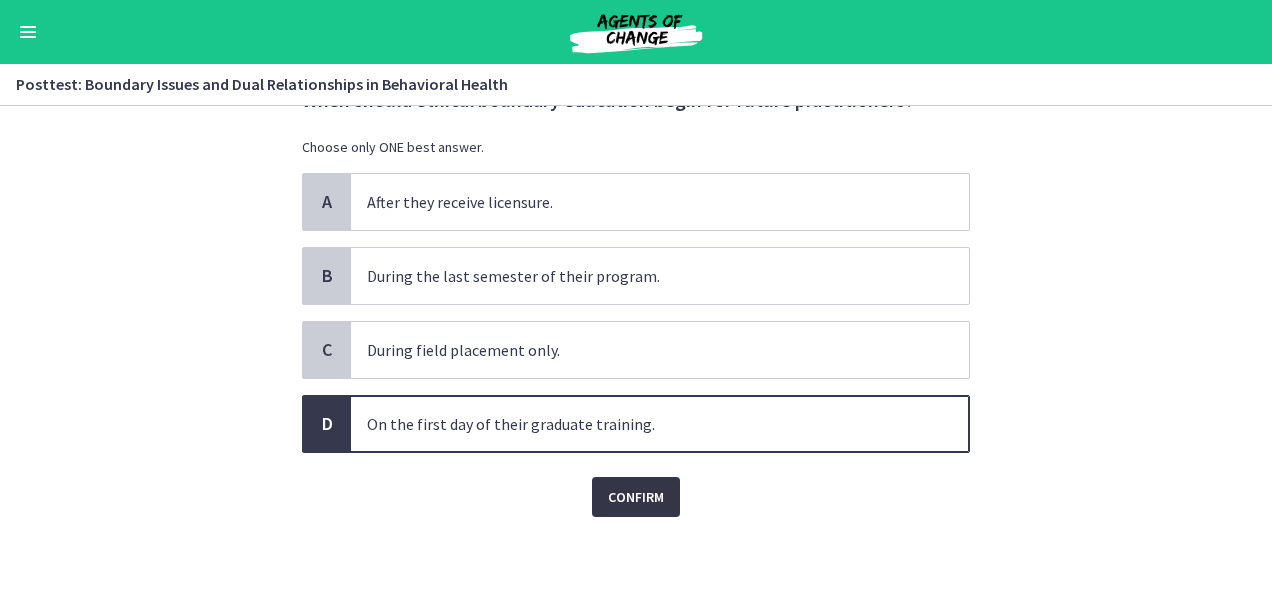 click on "Confirm" at bounding box center [636, 497] 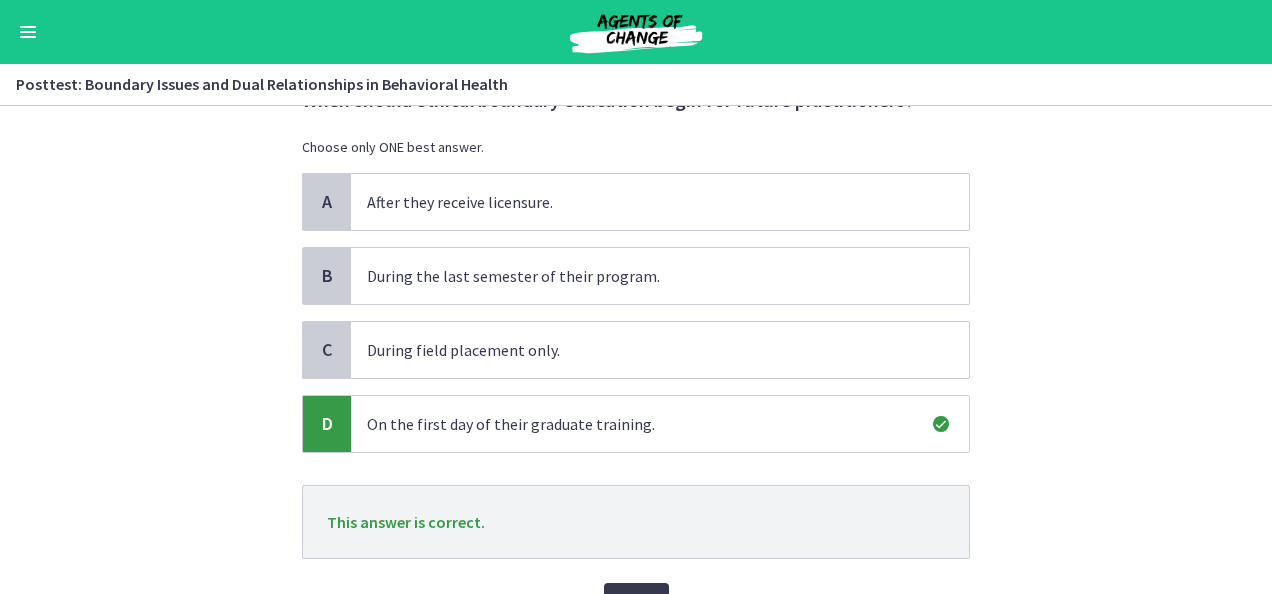 scroll, scrollTop: 123, scrollLeft: 0, axis: vertical 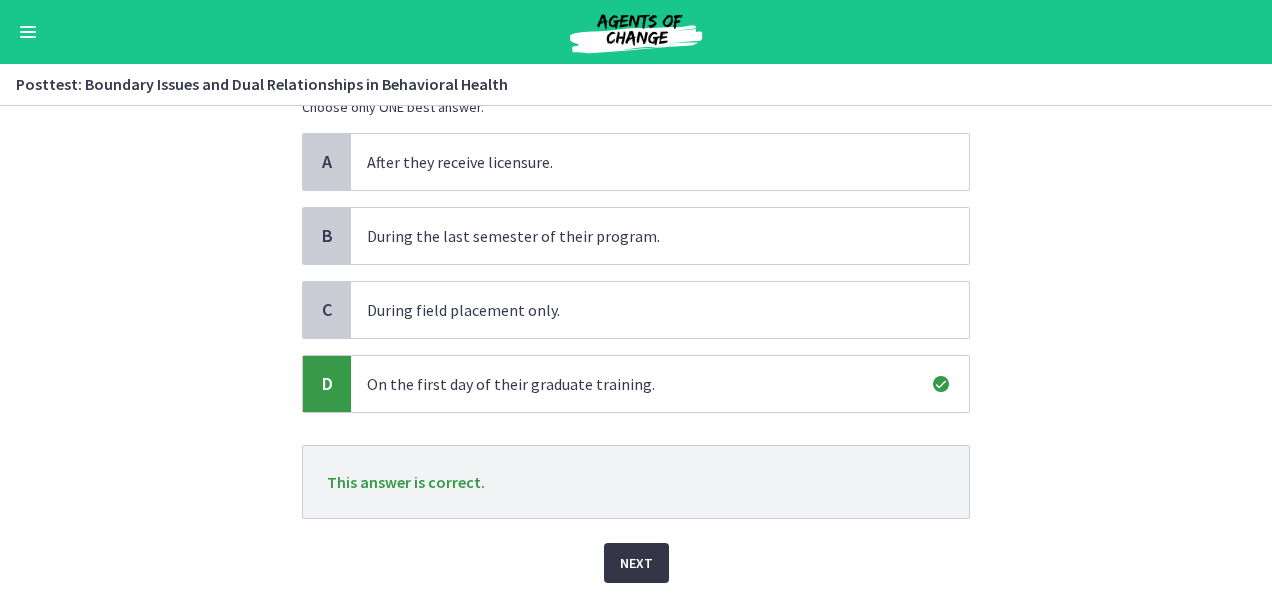 click on "Next" at bounding box center [636, 563] 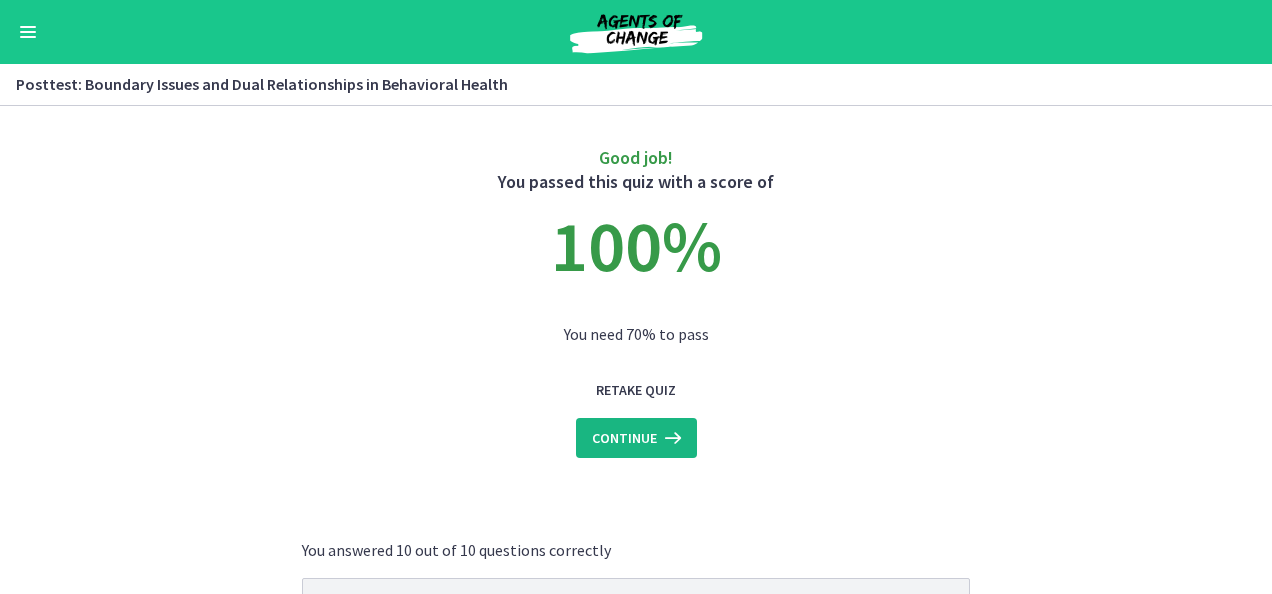 click on "Continue" at bounding box center [624, 438] 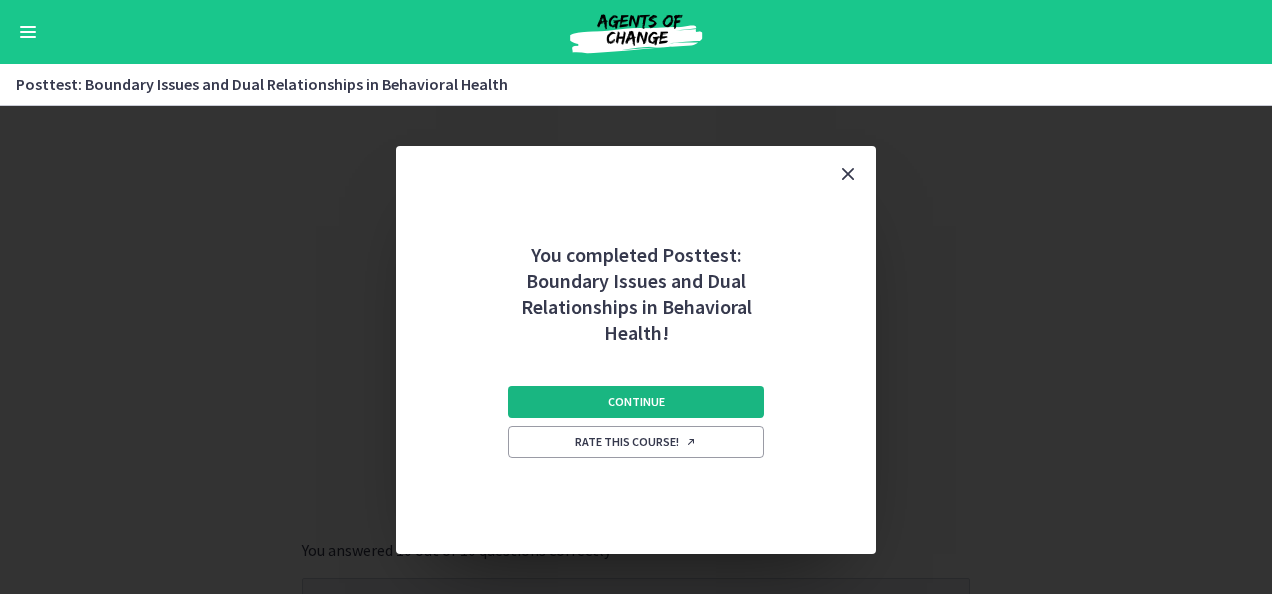 click on "Continue" at bounding box center [636, 402] 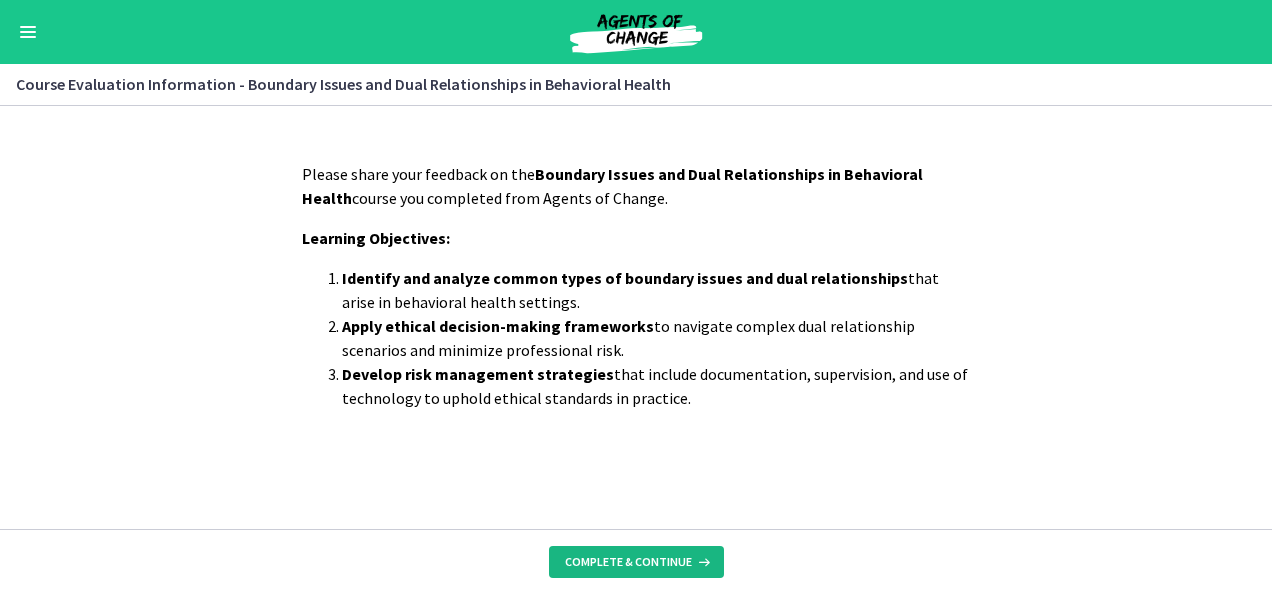 click on "Complete & continue" at bounding box center [628, 562] 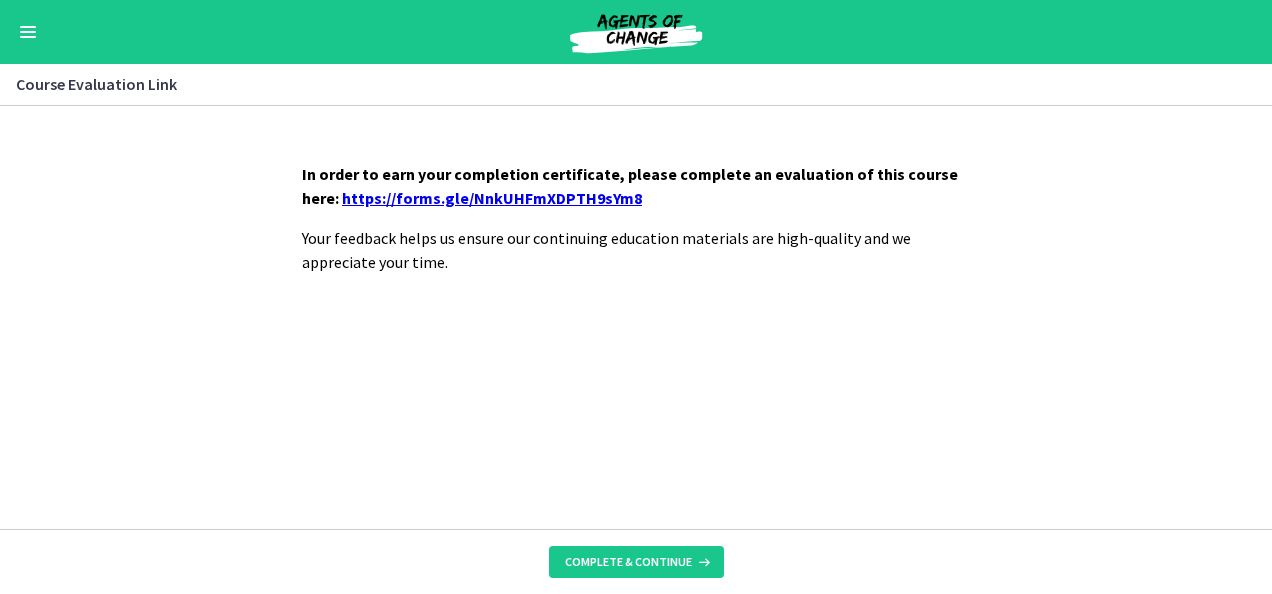 click on "In order to earn your completion certificate, please complete an evaluation of this course here:   https://forms.gle/NnkUHFmXDPTH9sYm8 Your feedback helps us ensure our continuing education materials are high-quality and we appreciate your time." at bounding box center [636, 218] 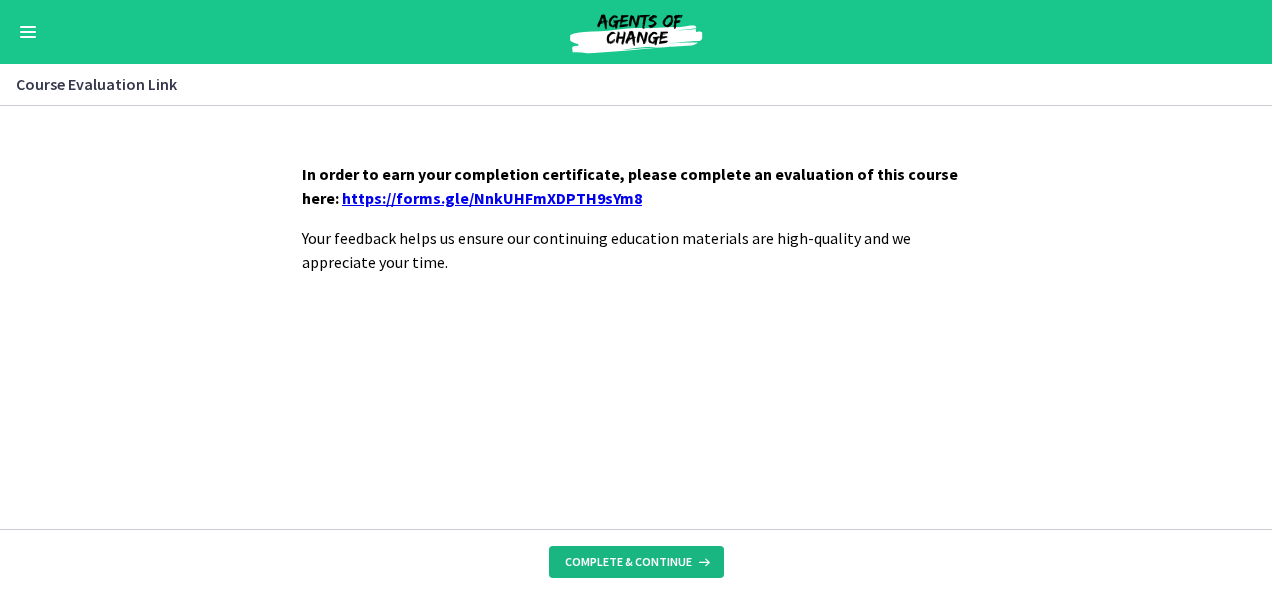 click on "Complete & continue" at bounding box center [636, 562] 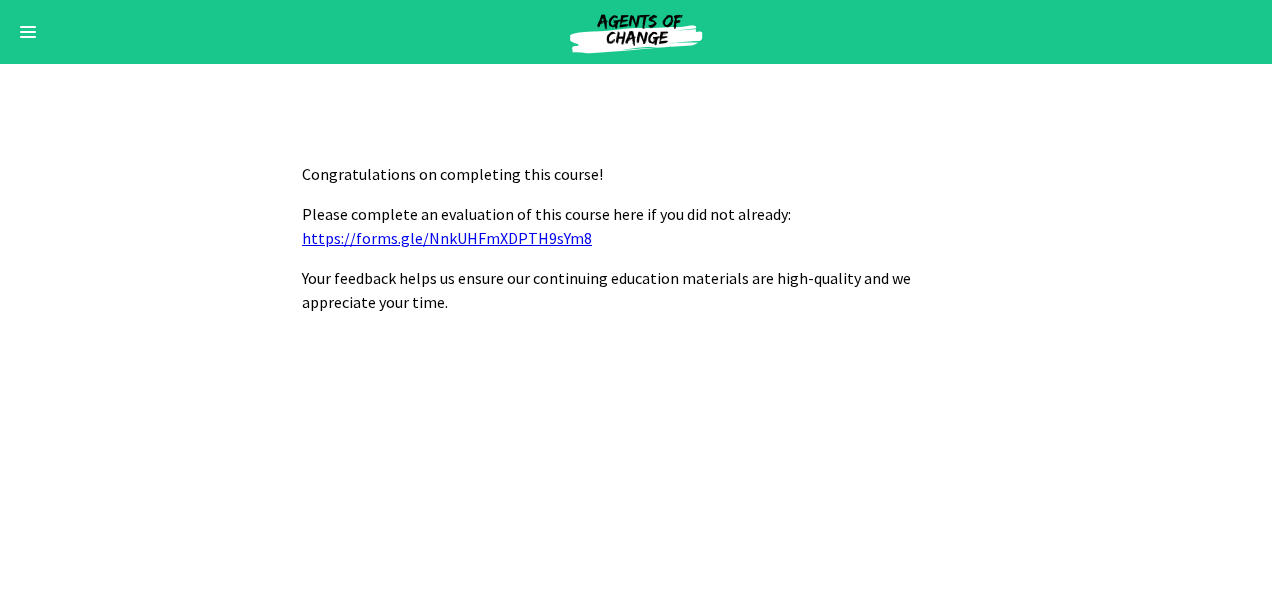click at bounding box center [28, 32] 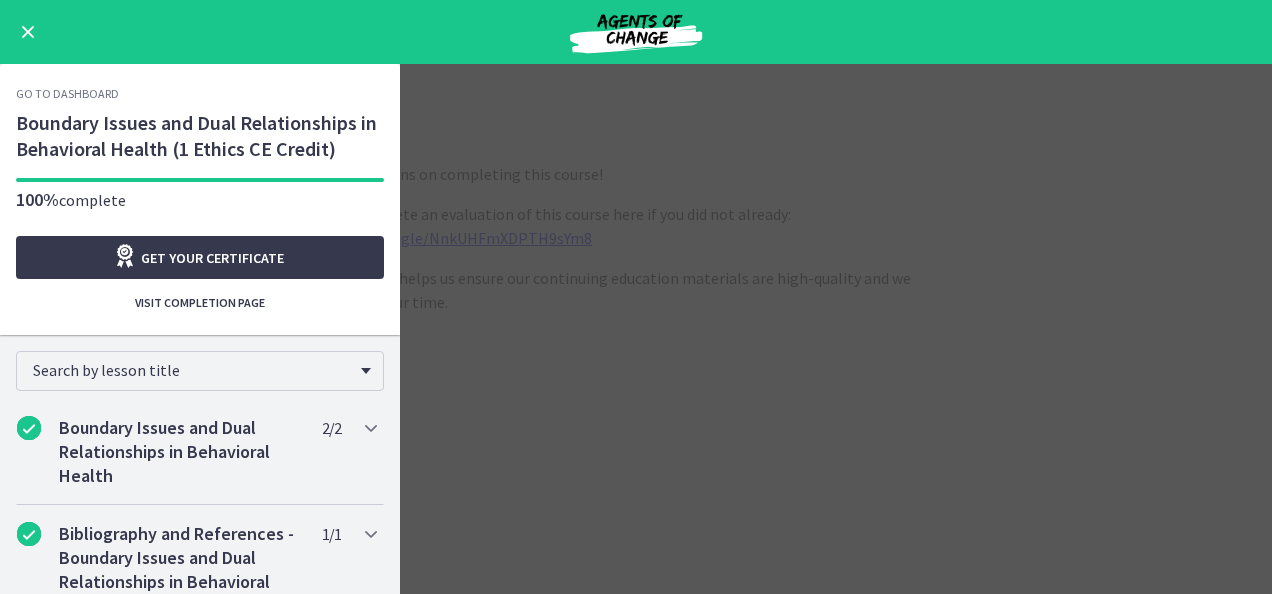 click on "Go to Dashboard" at bounding box center [67, 94] 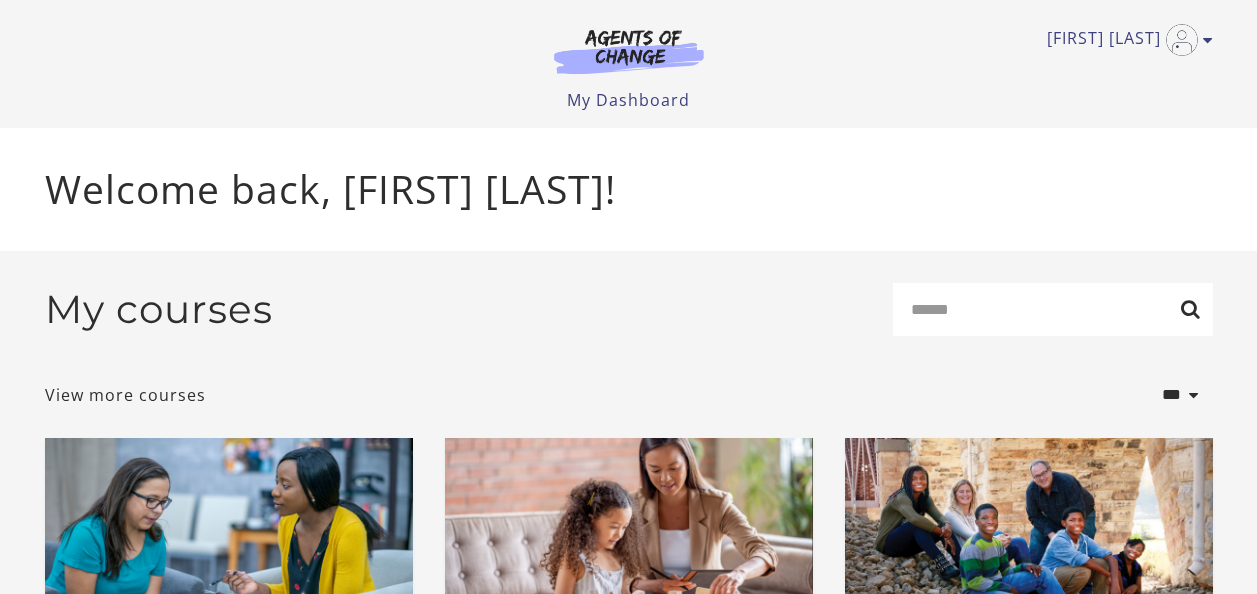 scroll, scrollTop: 0, scrollLeft: 0, axis: both 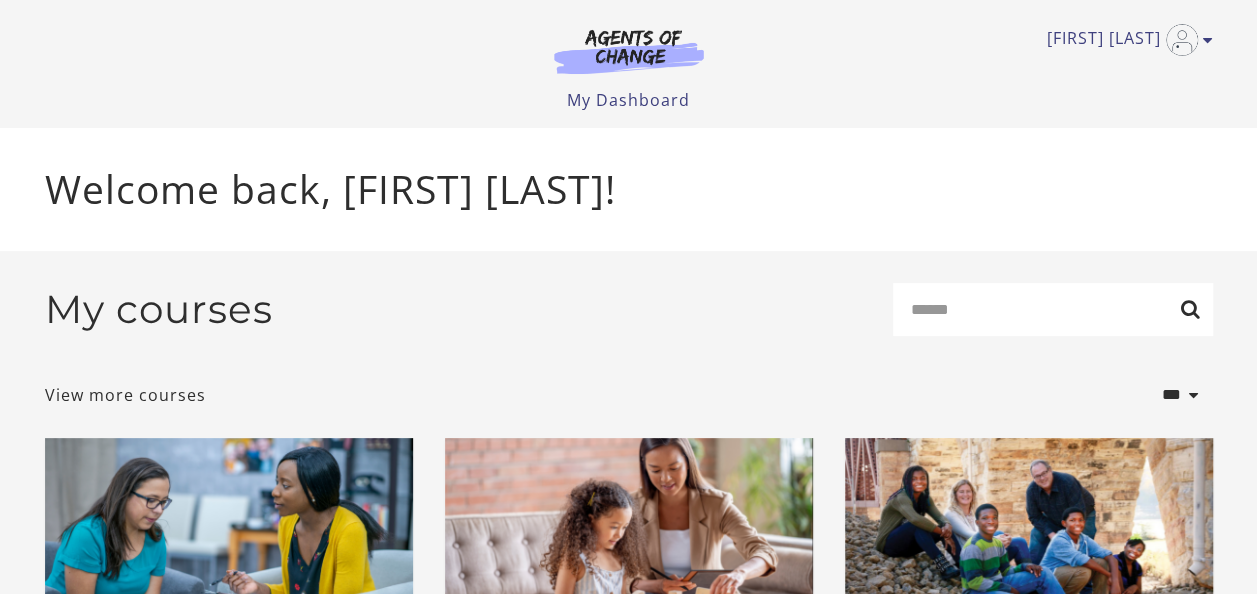 click on "**********" at bounding box center [629, 352] 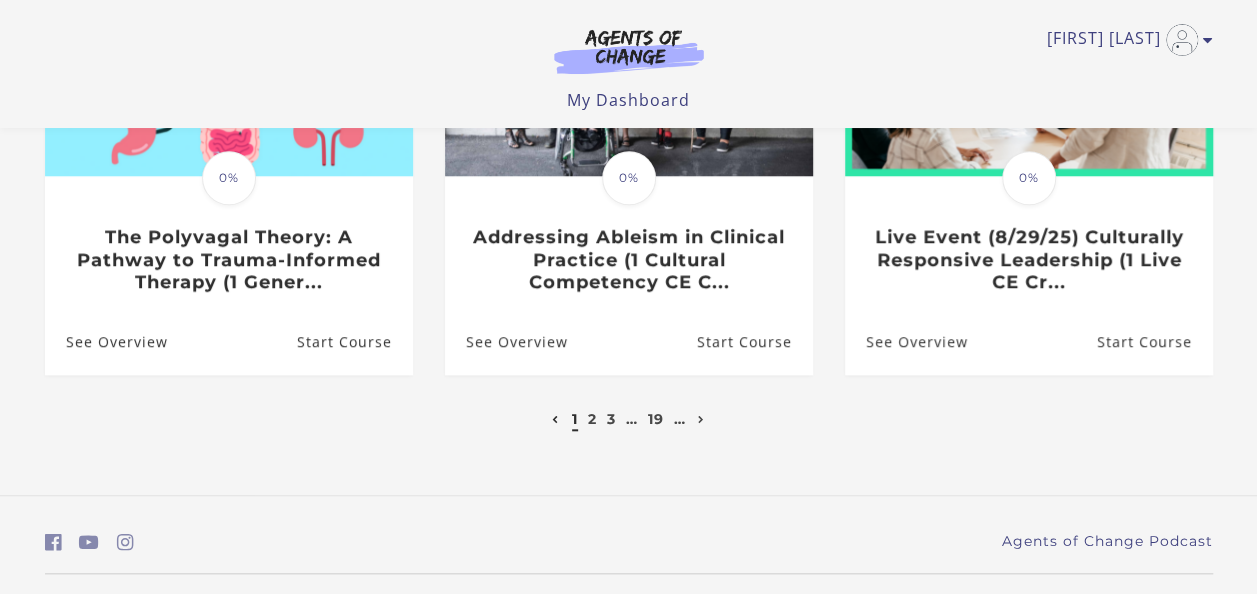 scroll, scrollTop: 800, scrollLeft: 0, axis: vertical 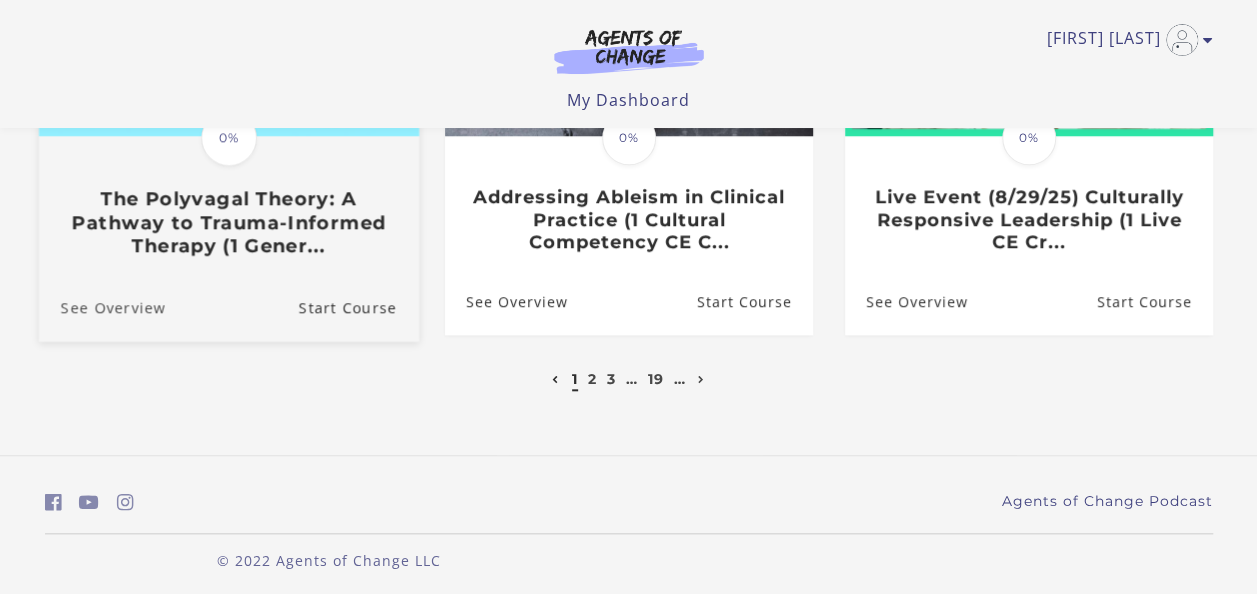 click on "See Overview" at bounding box center [101, 307] 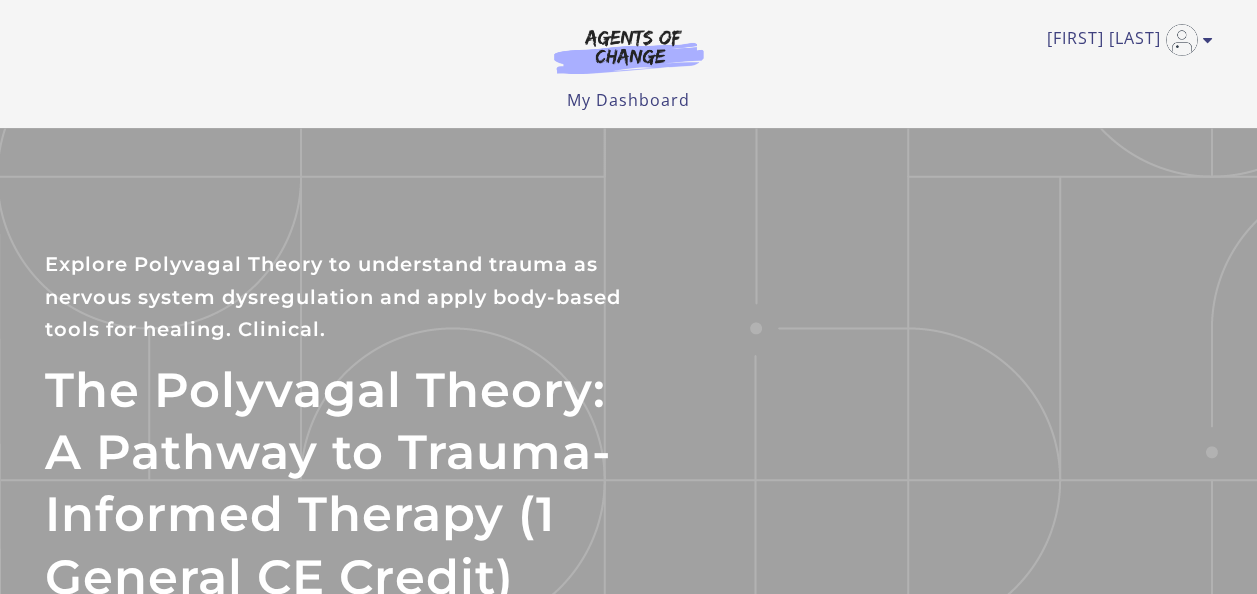 scroll, scrollTop: 0, scrollLeft: 0, axis: both 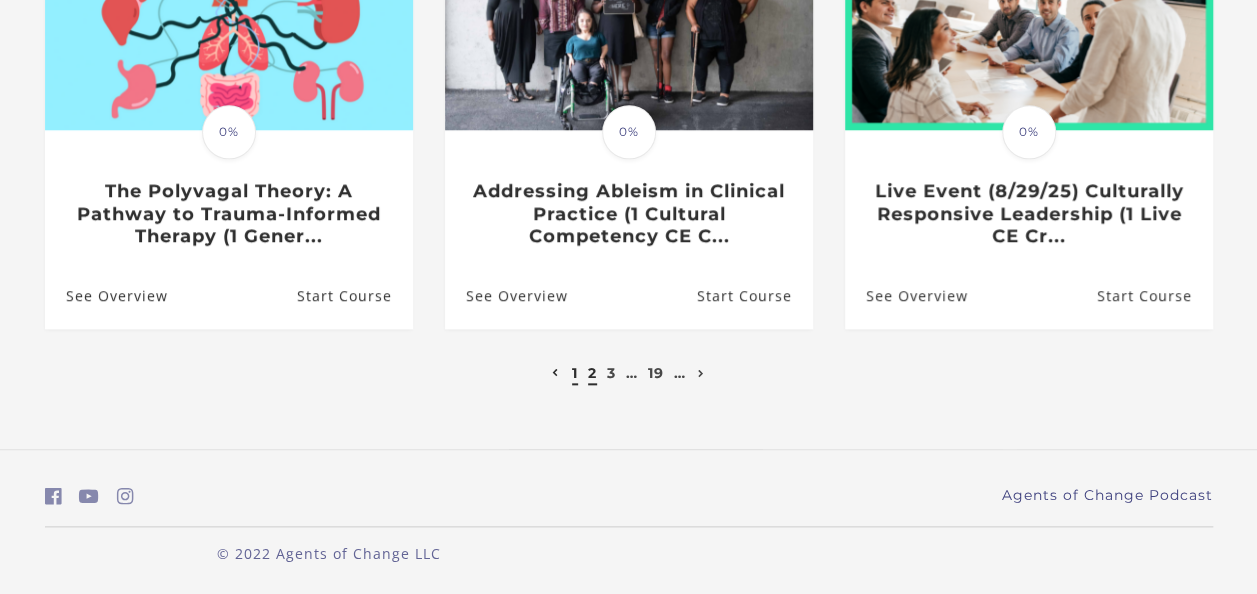 click on "2" at bounding box center (592, 373) 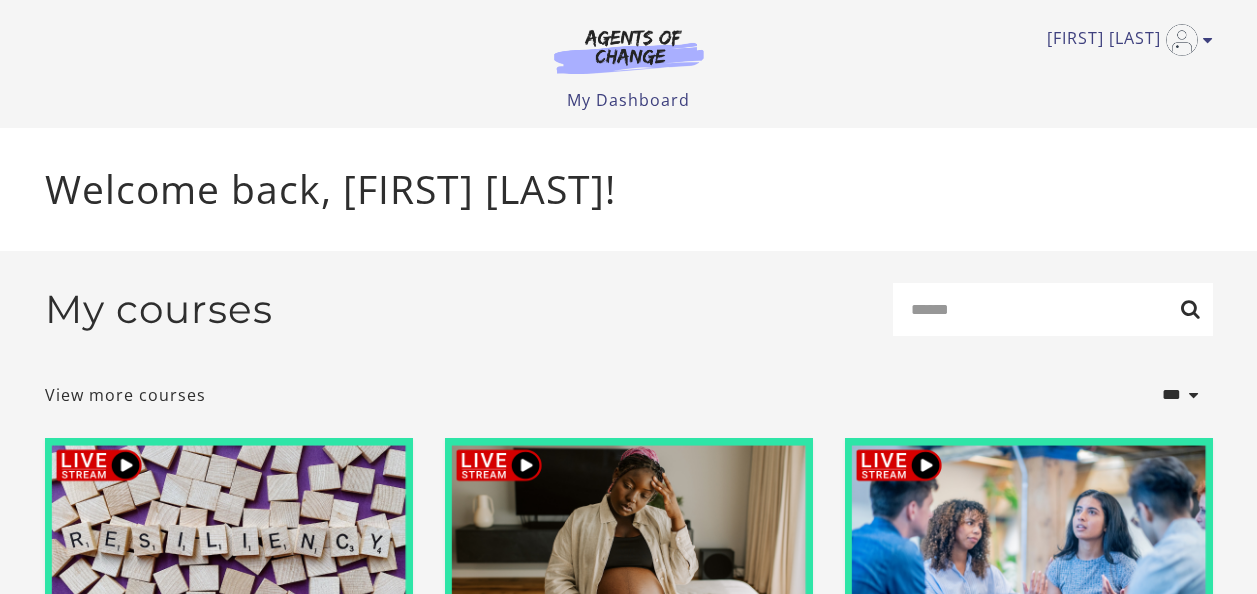 scroll, scrollTop: 0, scrollLeft: 0, axis: both 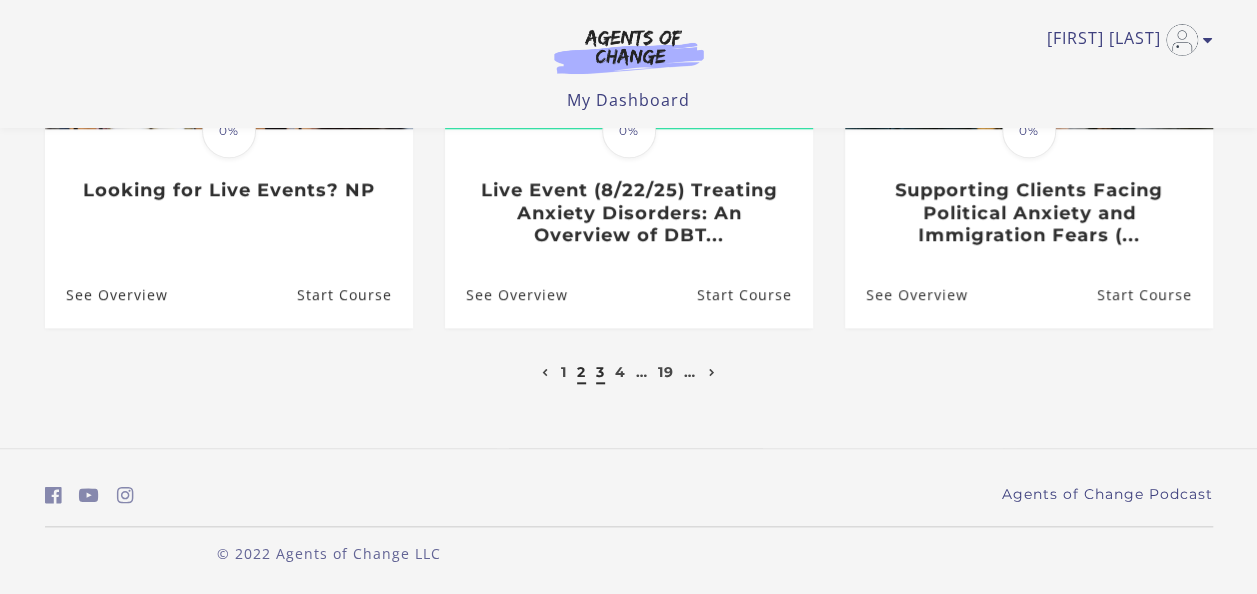 click on "3" at bounding box center (600, 372) 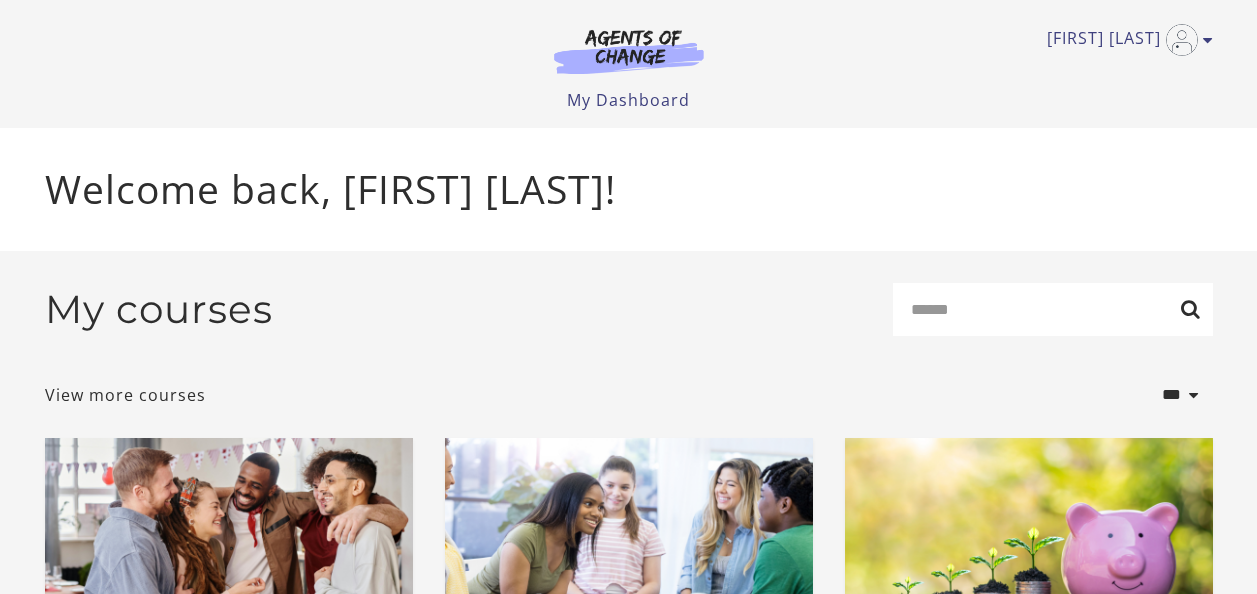 scroll, scrollTop: 0, scrollLeft: 0, axis: both 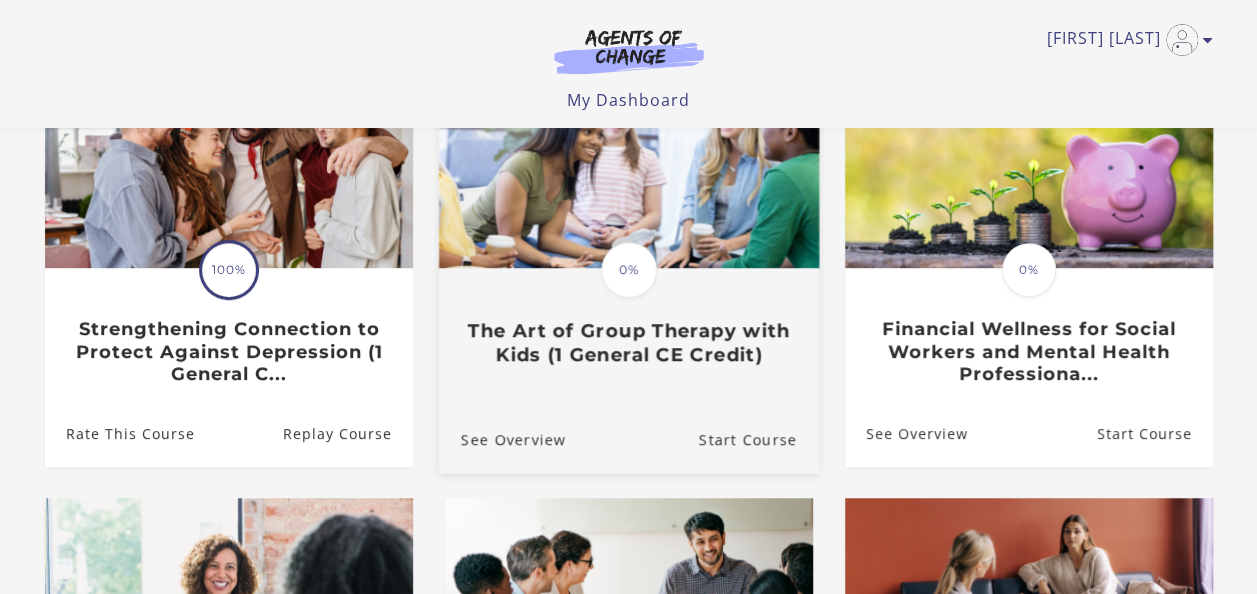 click on "The Art of Group Therapy with Kids (1 General CE Credit)" at bounding box center (628, 342) 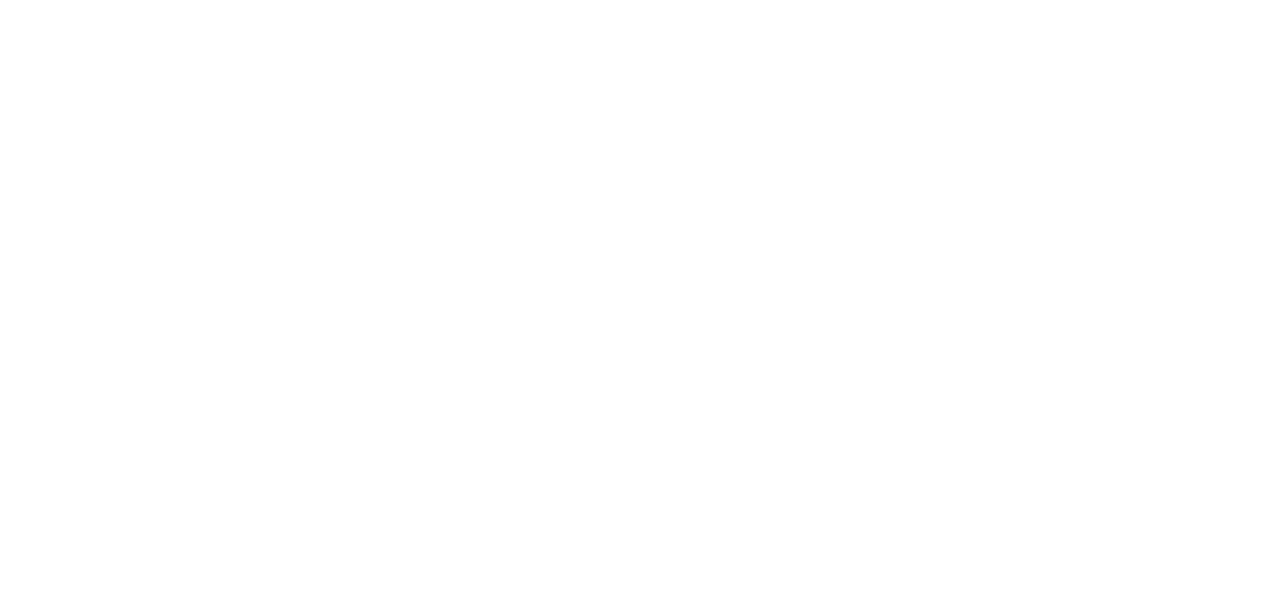 scroll, scrollTop: 0, scrollLeft: 0, axis: both 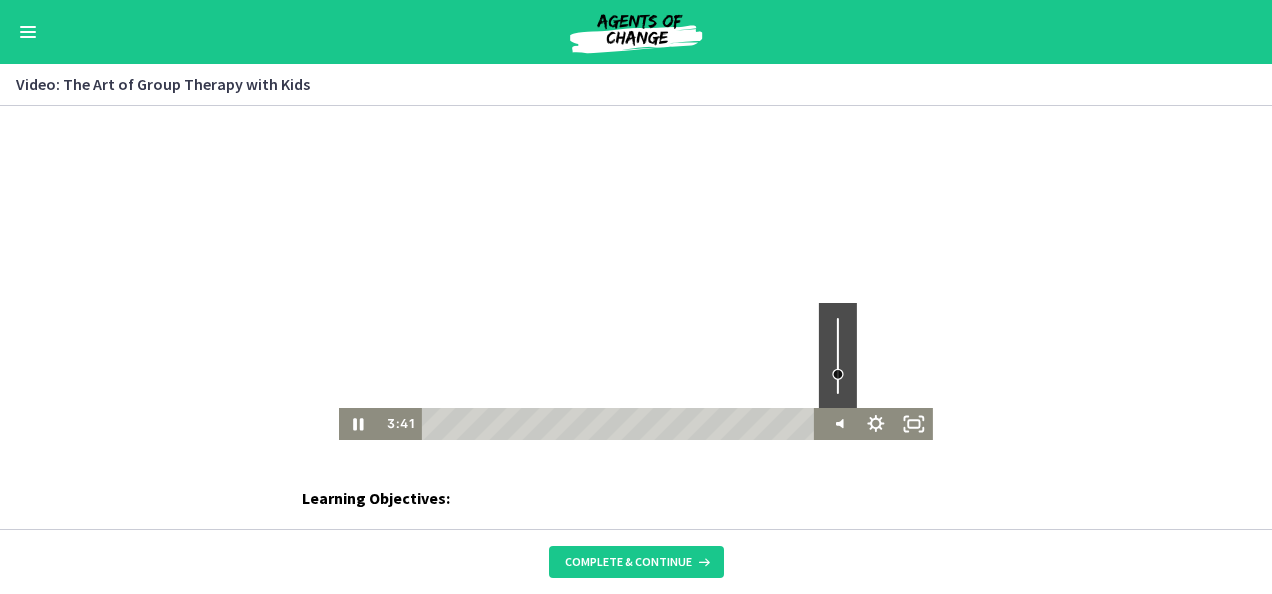 click at bounding box center [838, 374] 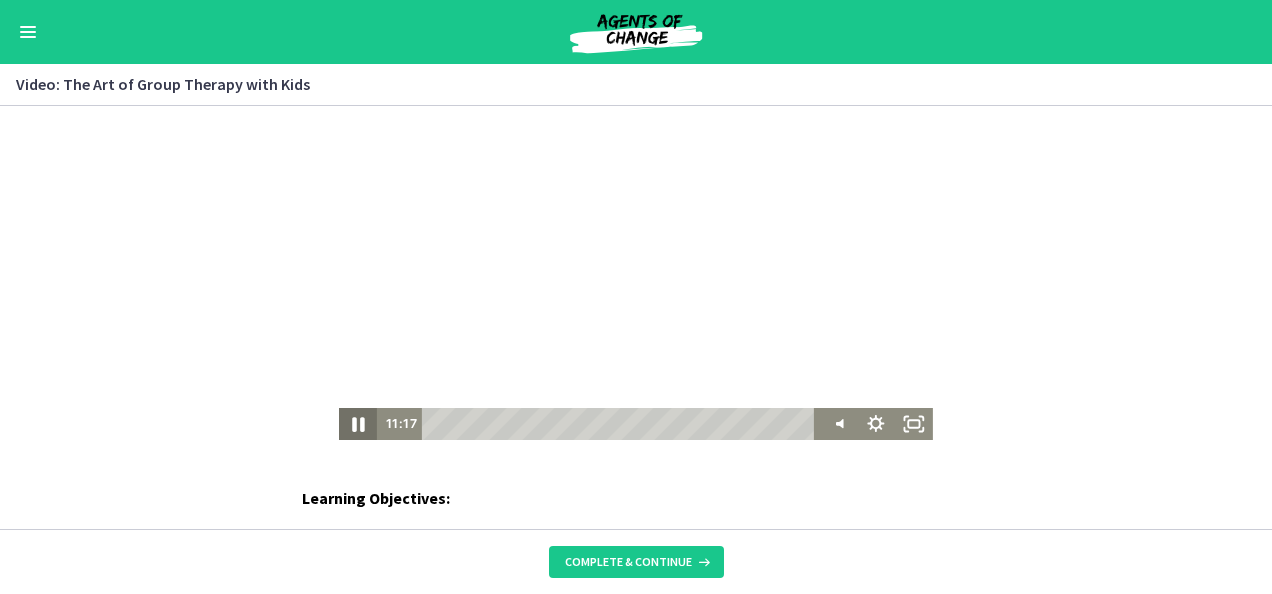 click 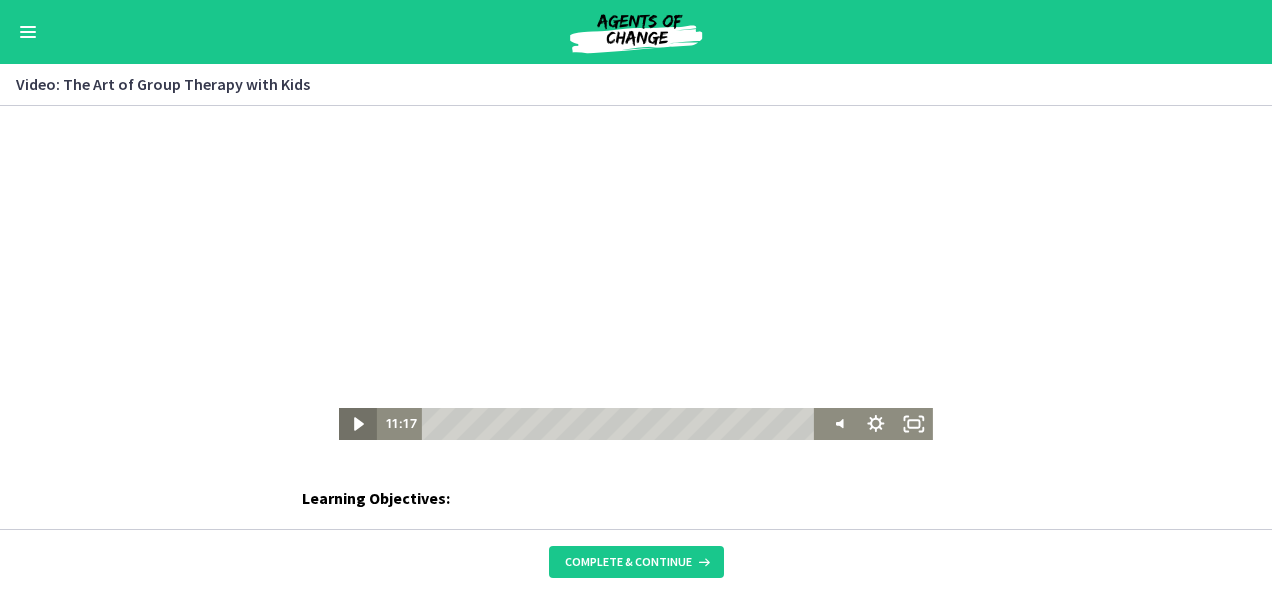click 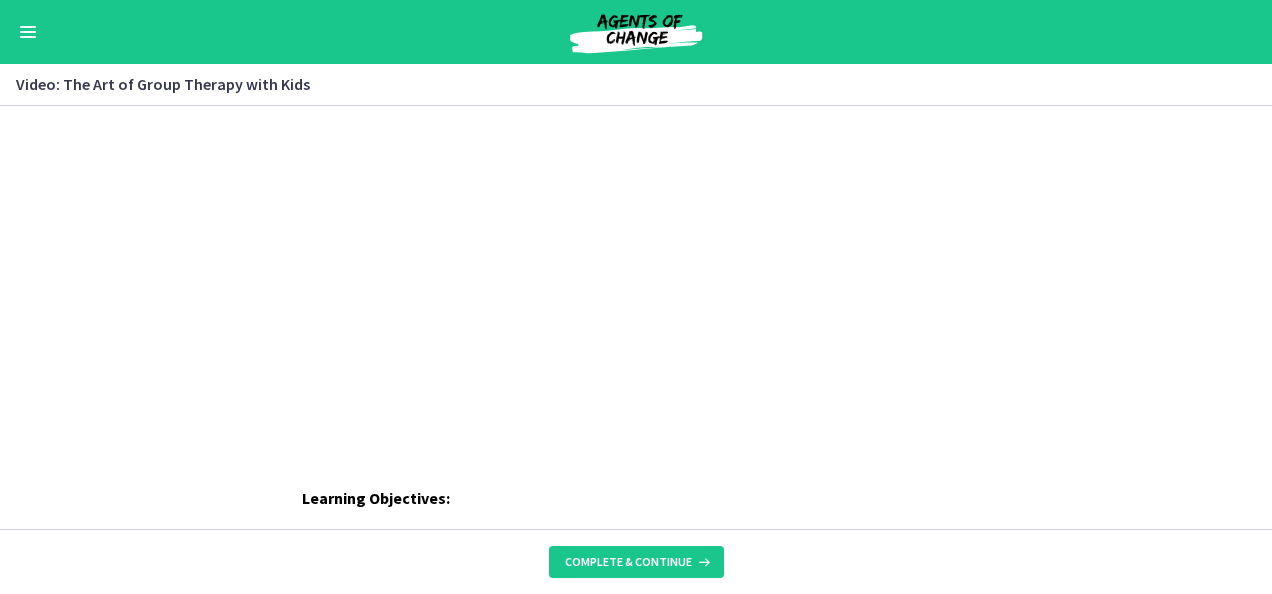 click on "Click for sound
@keyframes VOLUME_SMALL_WAVE_FLASH {
0% { opacity: 0; }
33% { opacity: 1; }
66% { opacity: 1; }
100% { opacity: 0; }
}
@keyframes VOLUME_LARGE_WAVE_FLASH {
0% { opacity: 0; }
33% { opacity: 1; }
66% { opacity: 1; }
100% { opacity: 0; }
}
.volume__small-wave {
animation: VOLUME_SMALL_WAVE_FLASH 2s infinite;
opacity: 0;
}
.volume__large-wave {
animation: VOLUME_LARGE_WAVE_FLASH 2s infinite .3s;
opacity: 0;
}
11:19" at bounding box center [636, 273] 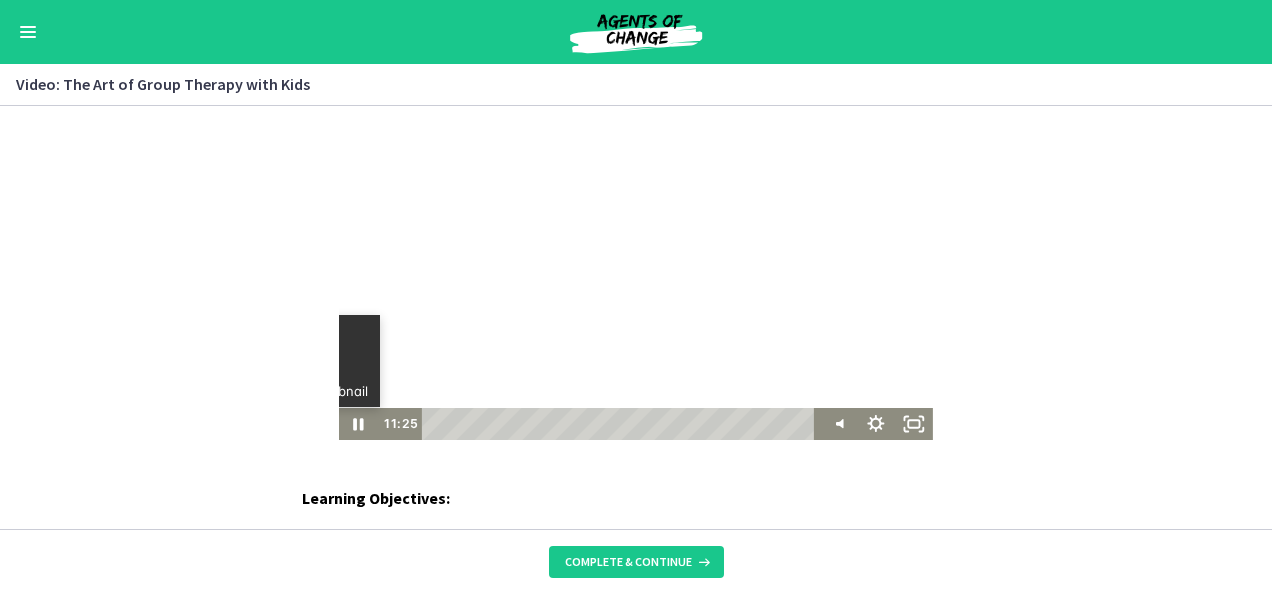 click on "Learning Objectives: Apply Group Facilitation Skills:  After this course, participants will be able to implement at least three new strategies to effectively manage group dynamics and foster a supportive environment in group therapy sessions. Identify Benefits:  Participants will be able to identify and describe at least three advantages of utilizing group therapy with children.   Utilize Virtual Platforms for Group Therapy : Students will be able to select and utilize appropriate virtual tools and techniques to conduct engaging and effective group therapy sessions online.
The Art of Group Therapy with Kids.pdf
Download
Opens in a new window" at bounding box center (636, 711) 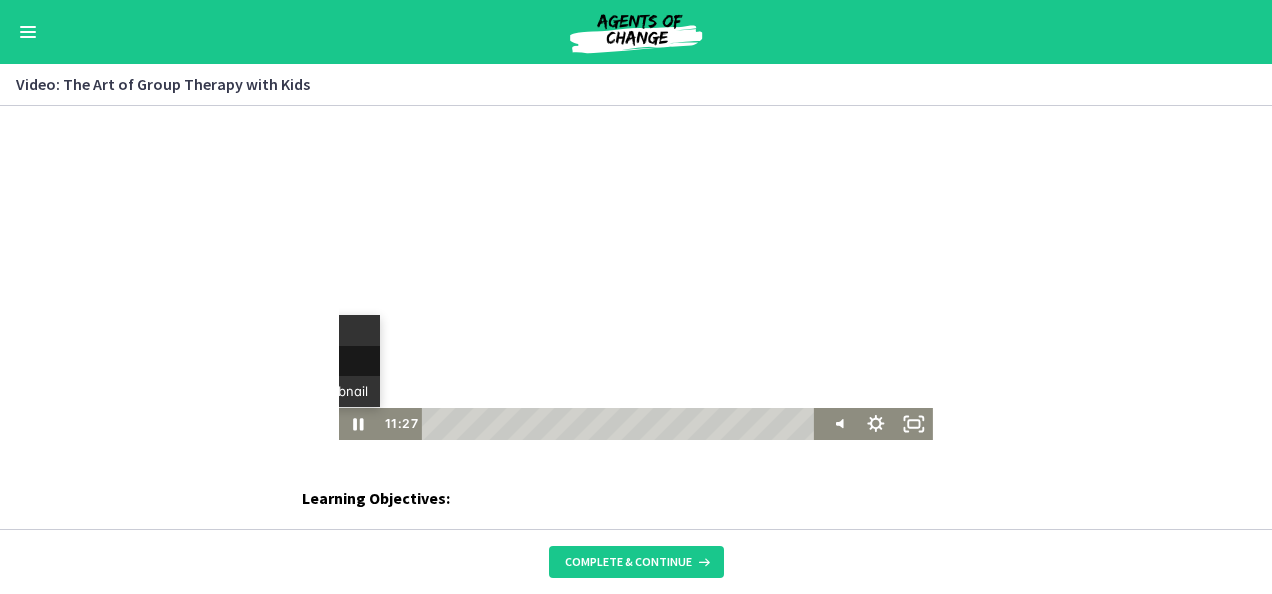 click on "Report a problem" at bounding box center (291, 361) 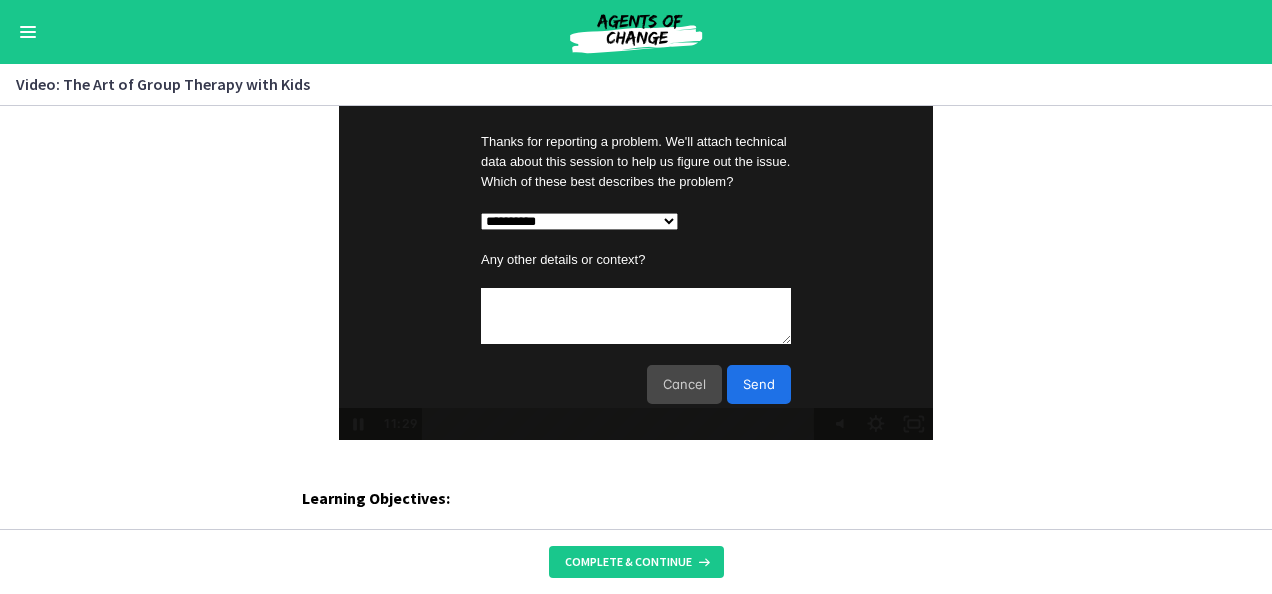 click on "Cancel" at bounding box center [684, 384] 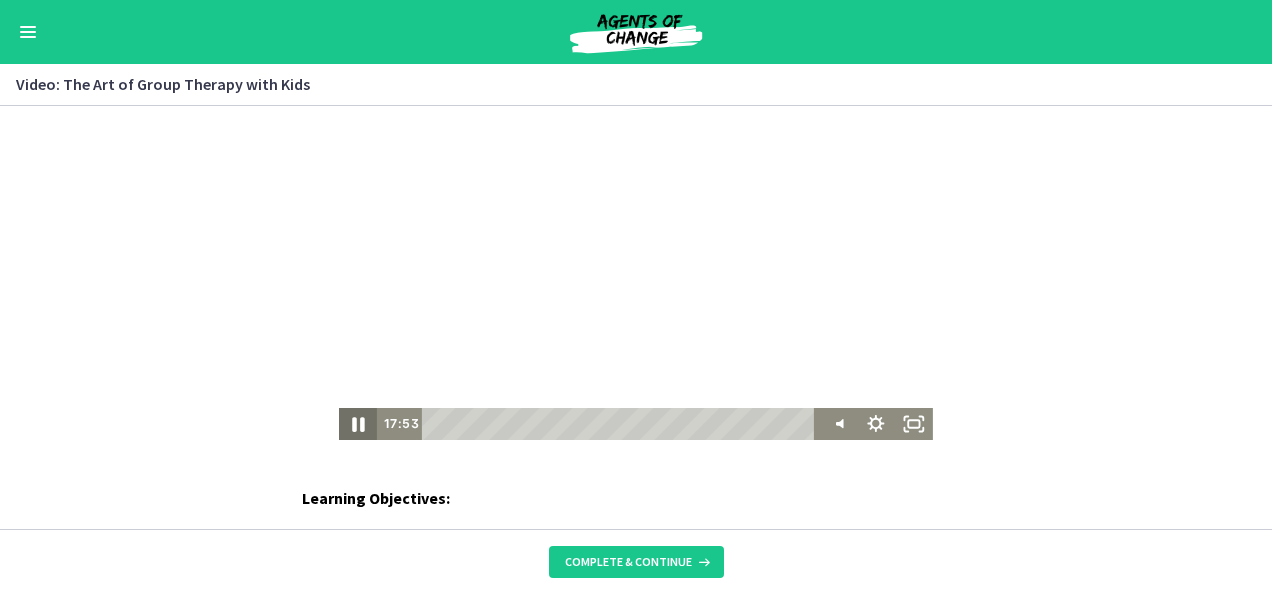 click 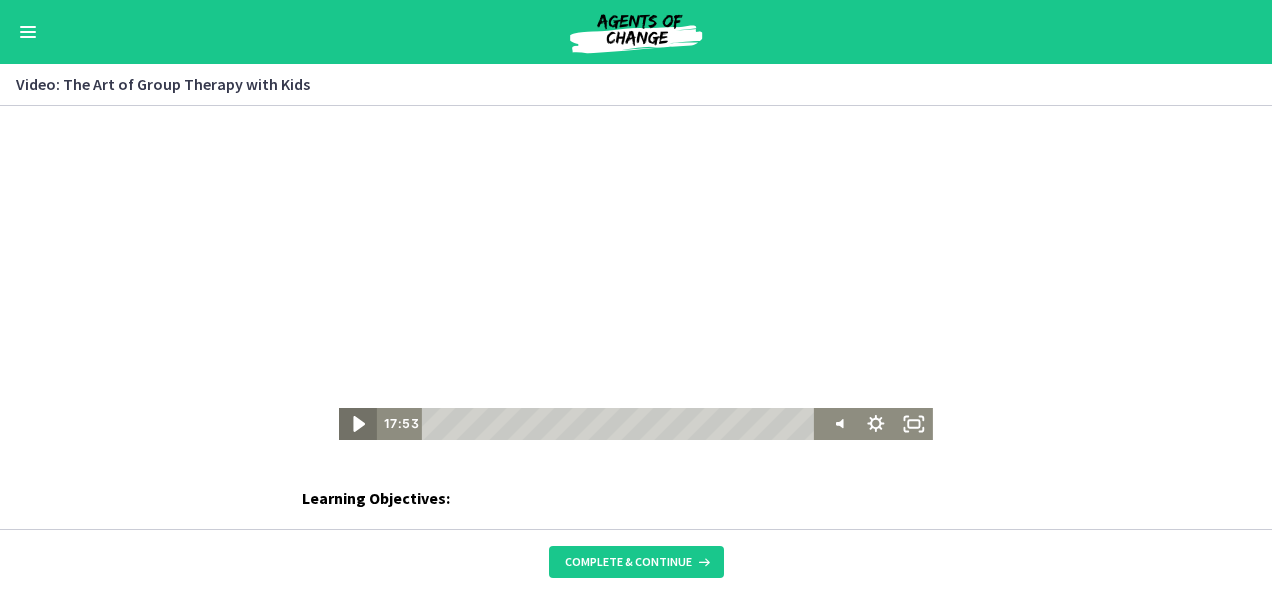 click 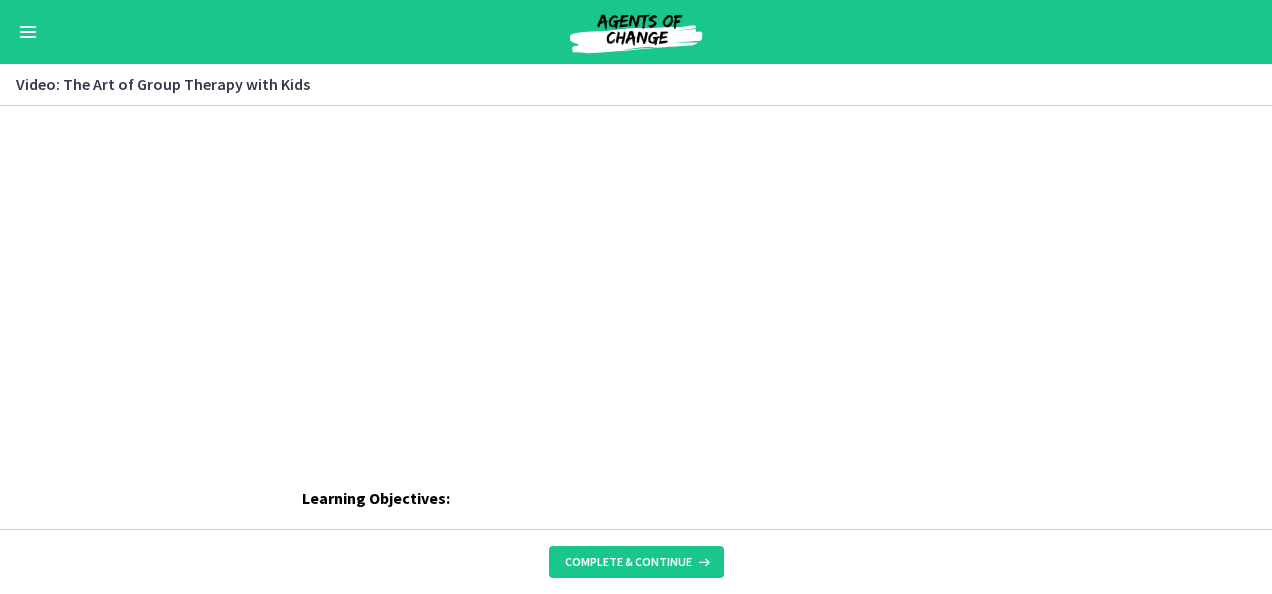 type 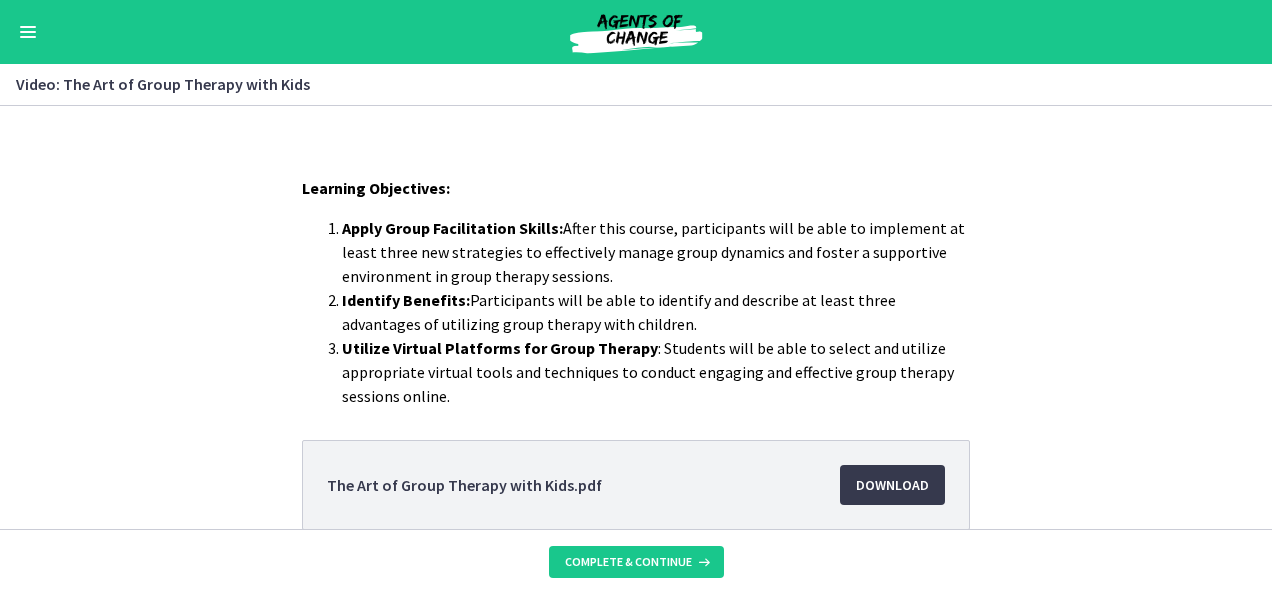 scroll, scrollTop: 0, scrollLeft: 0, axis: both 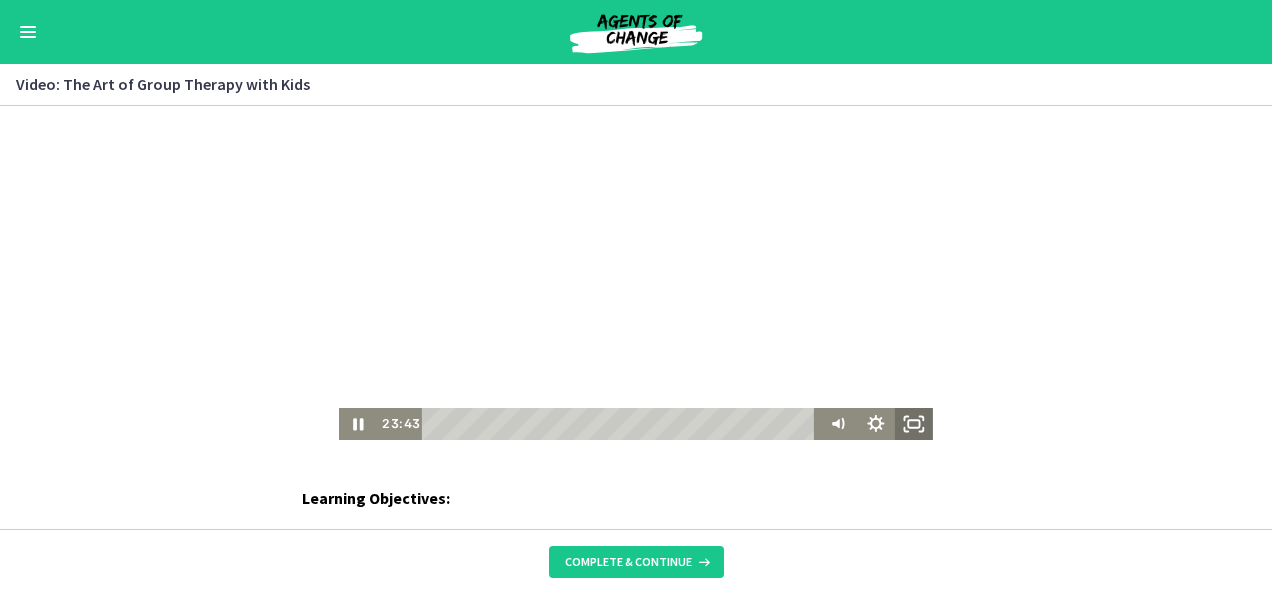 click 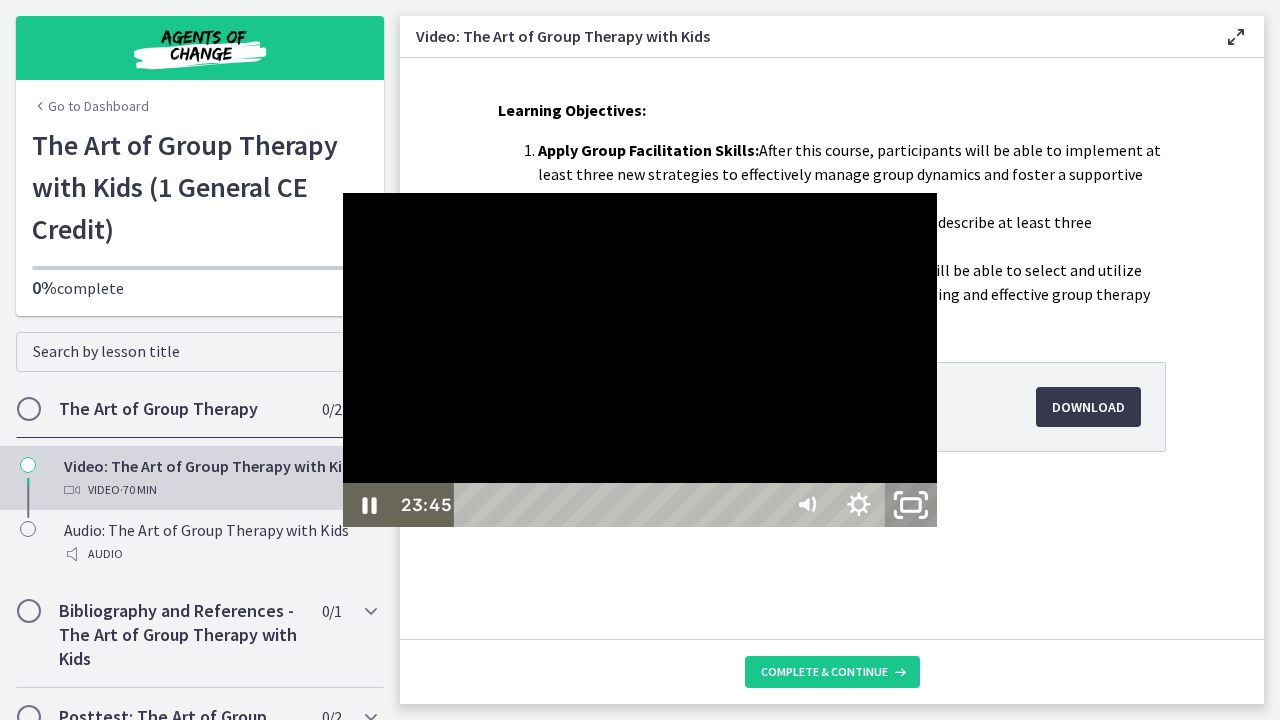 click 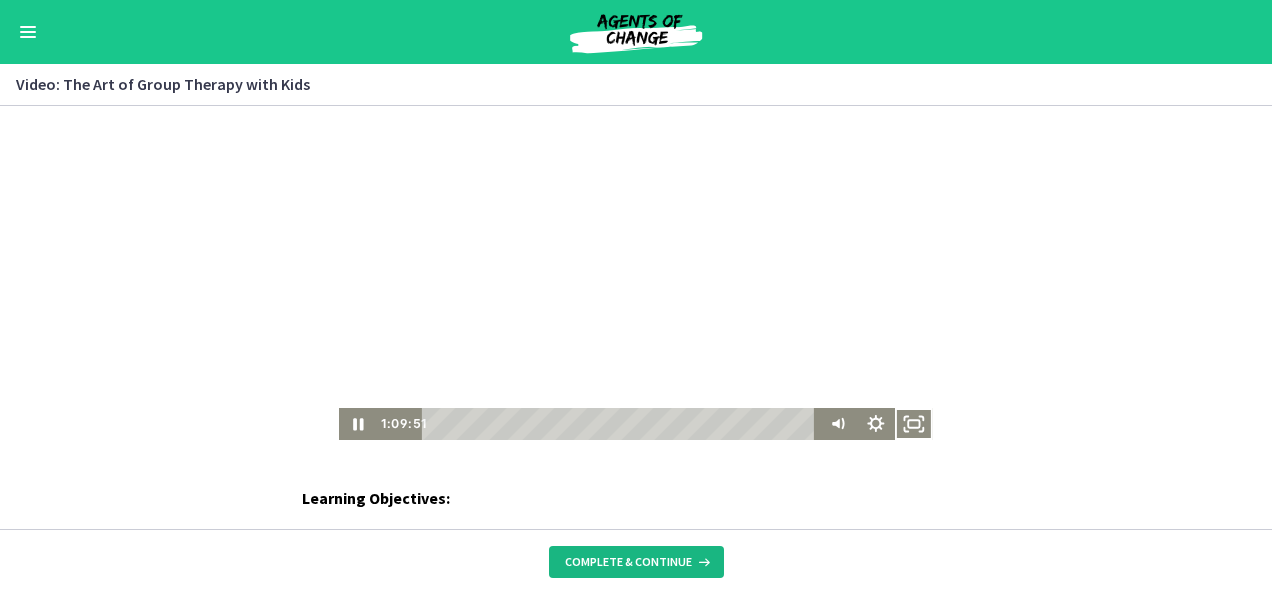 click on "Complete & continue" at bounding box center [628, 562] 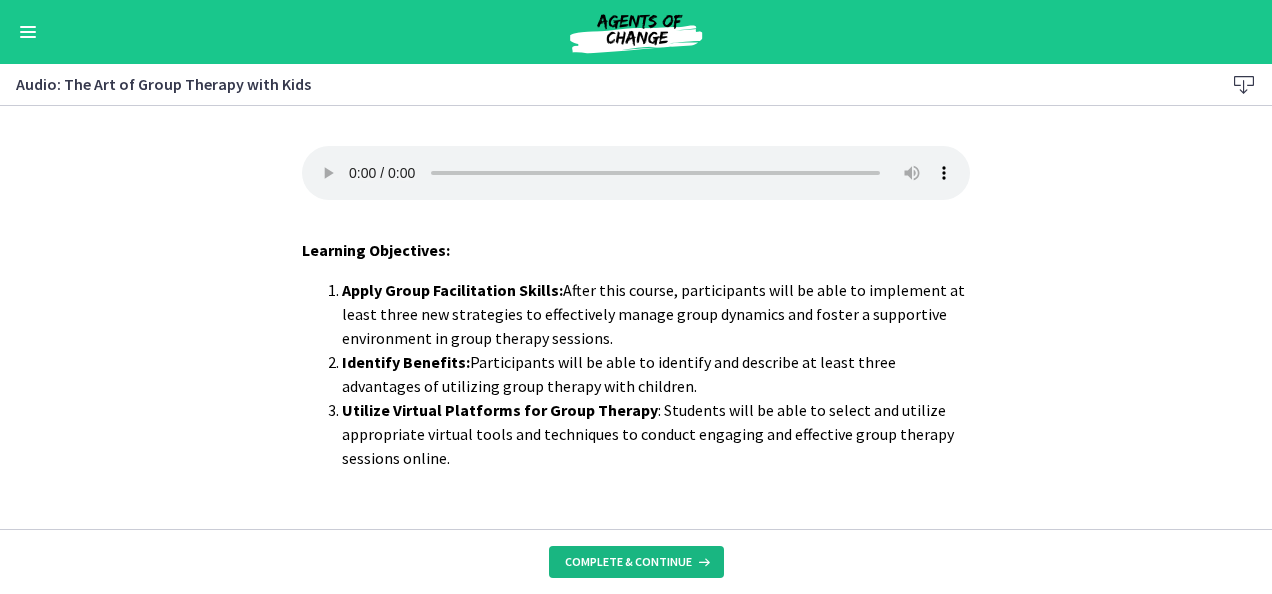 click on "Complete & continue" at bounding box center (628, 562) 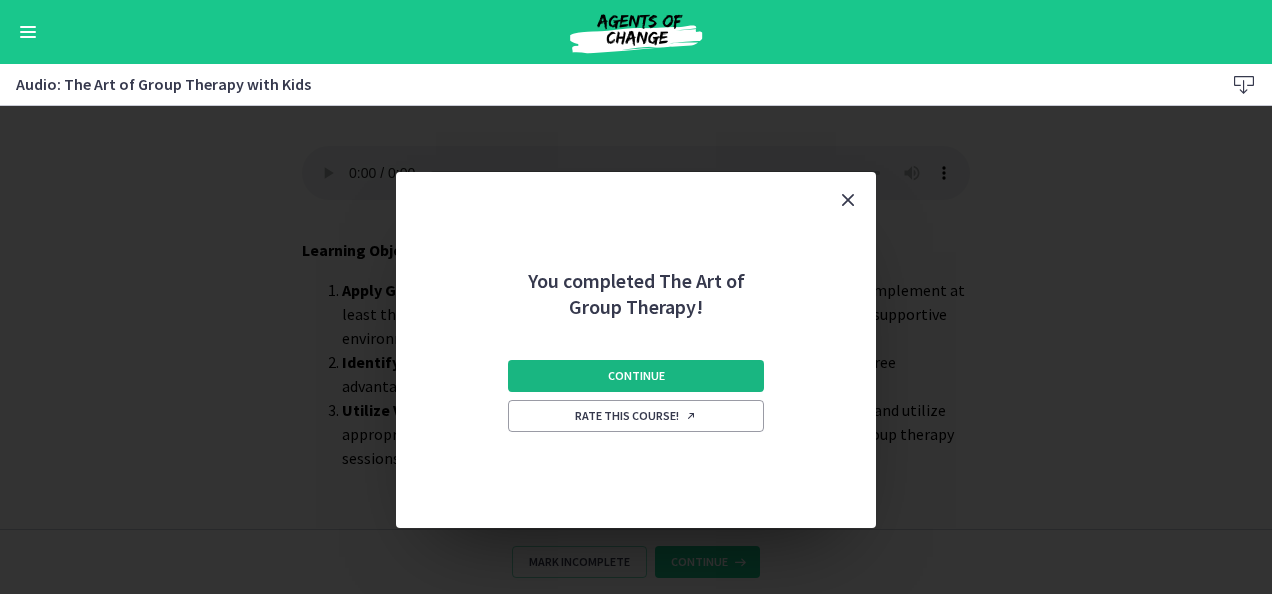 click on "Continue" at bounding box center (636, 376) 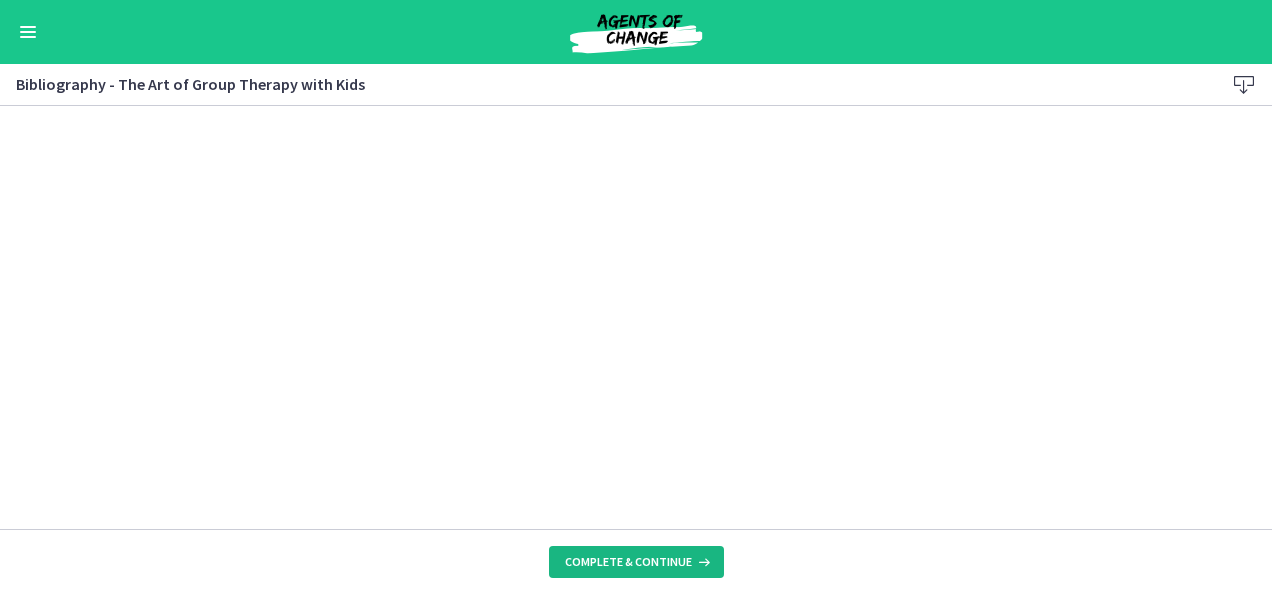 click on "Complete & continue" at bounding box center [628, 562] 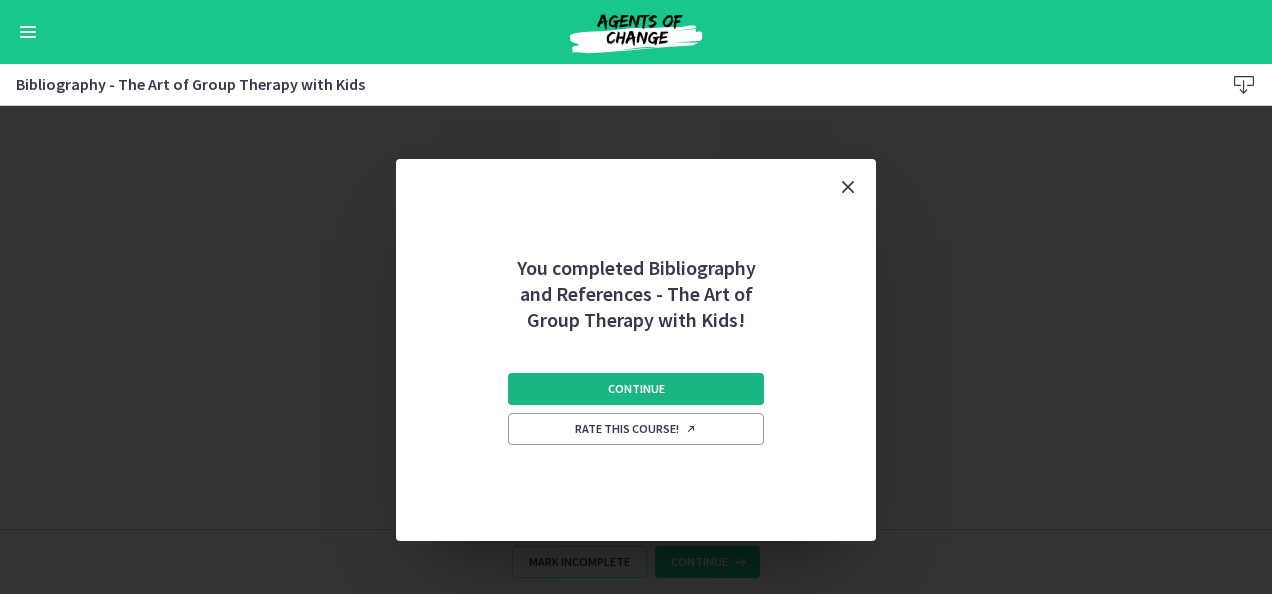 click on "Continue" at bounding box center (636, 389) 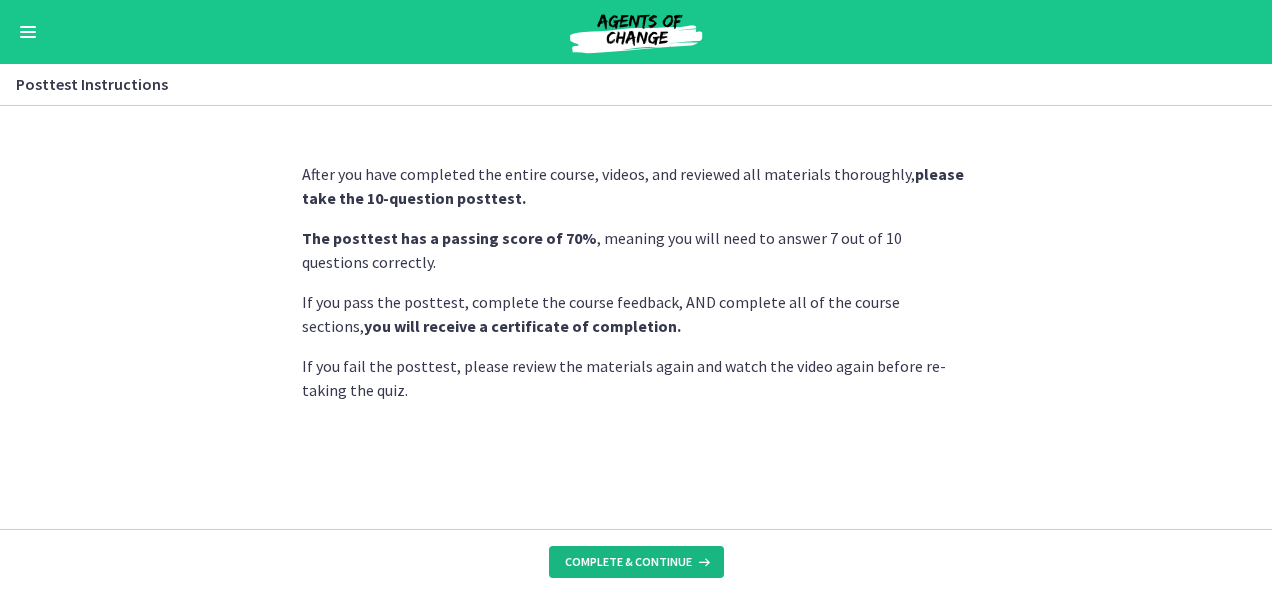click on "Complete & continue" at bounding box center [628, 562] 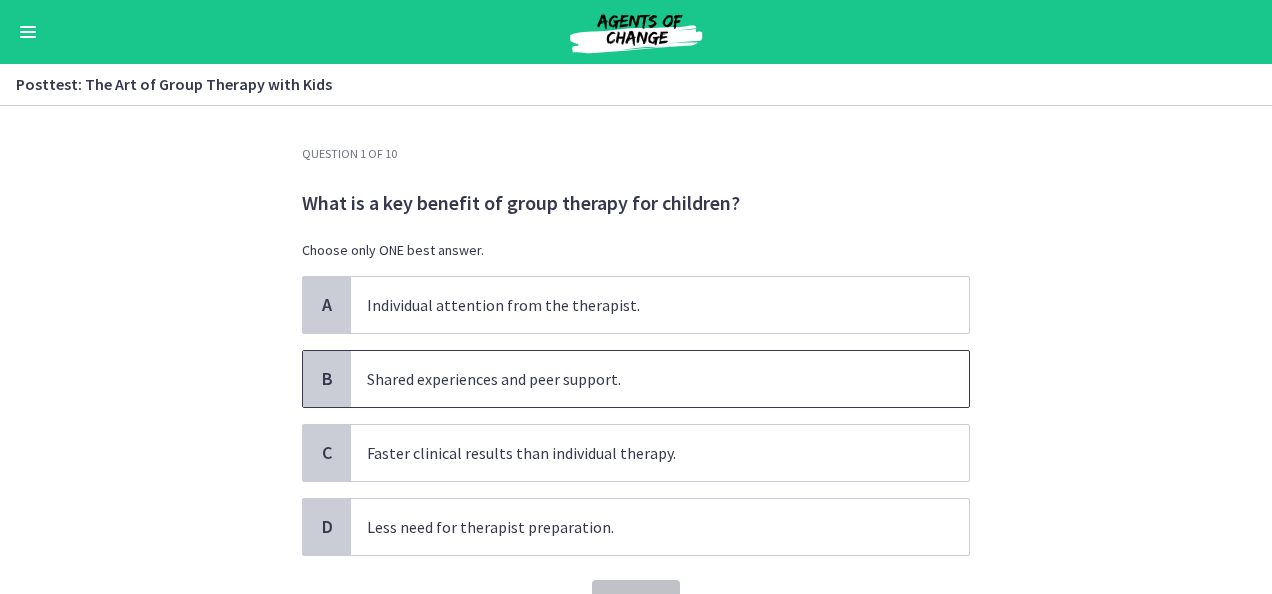 click on "Shared experiences and peer support." at bounding box center [640, 379] 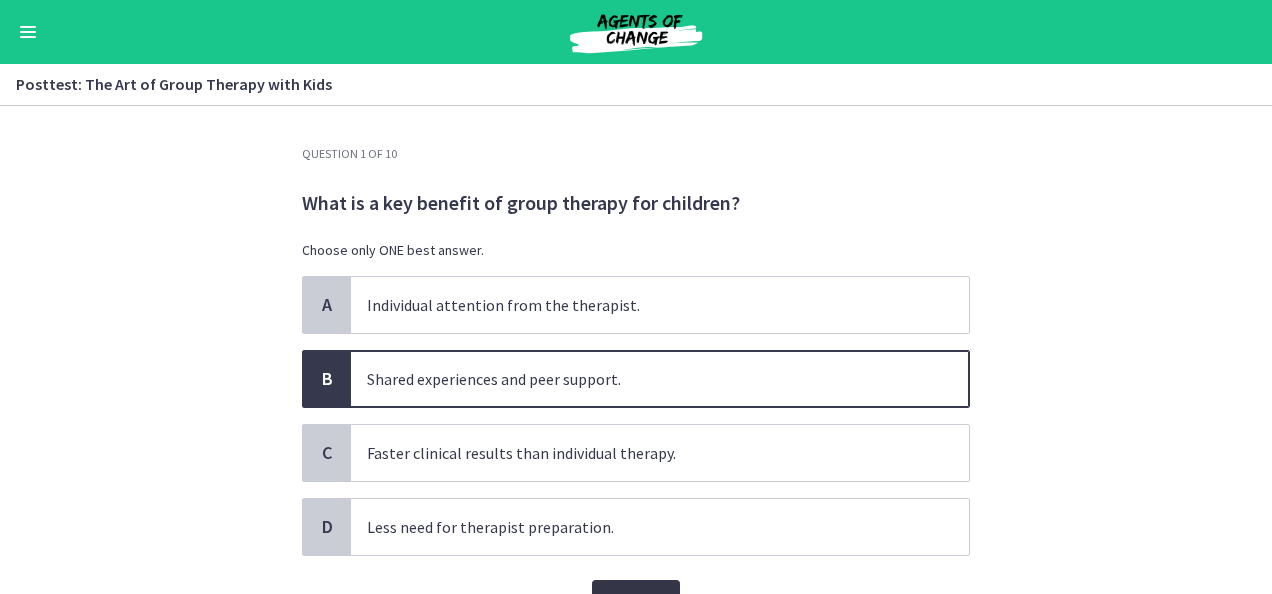 click on "Confirm" at bounding box center (636, 600) 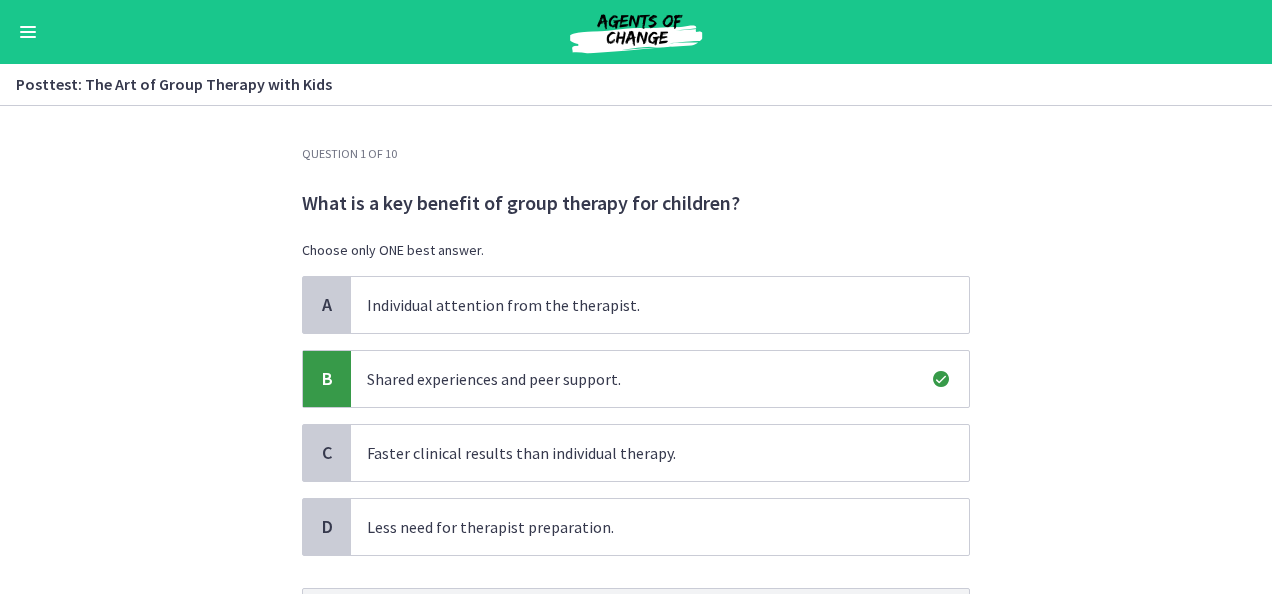click on "Question   1   of   10
What is a key benefit of group therapy for children?
Choose only ONE best answer.
A
Individual attention from the therapist.
B
Shared experiences and peer support.
C
Faster clinical results than individual therapy.
D
Less need for therapist preparation.
This answer is correct.
Next" at bounding box center [636, 350] 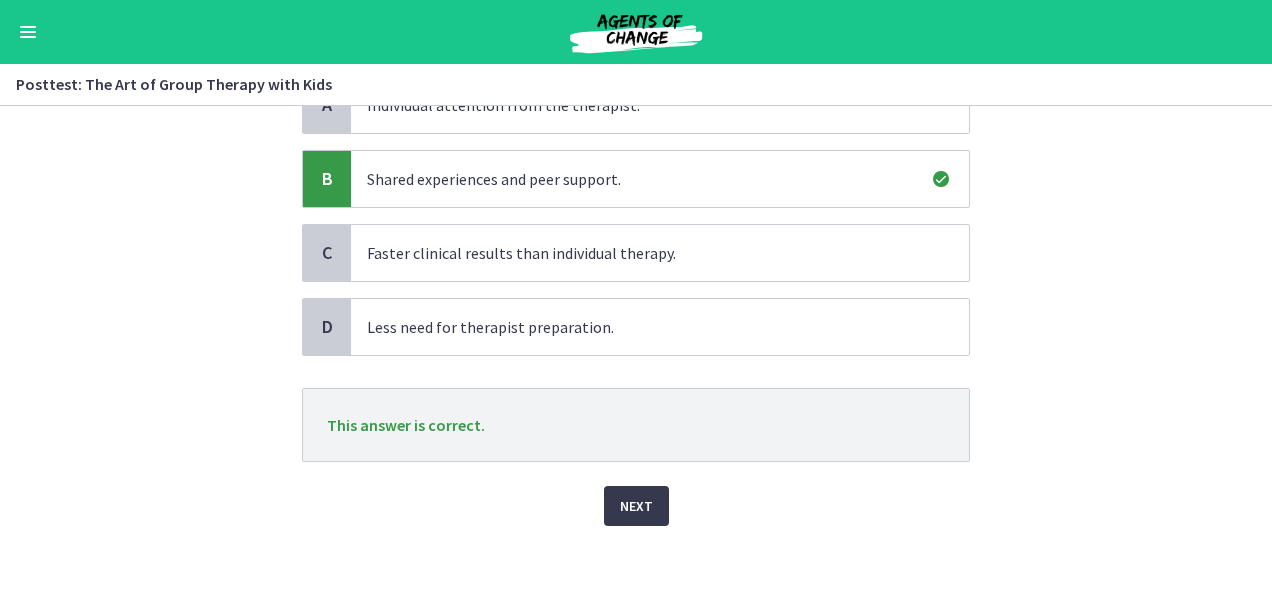 scroll, scrollTop: 208, scrollLeft: 0, axis: vertical 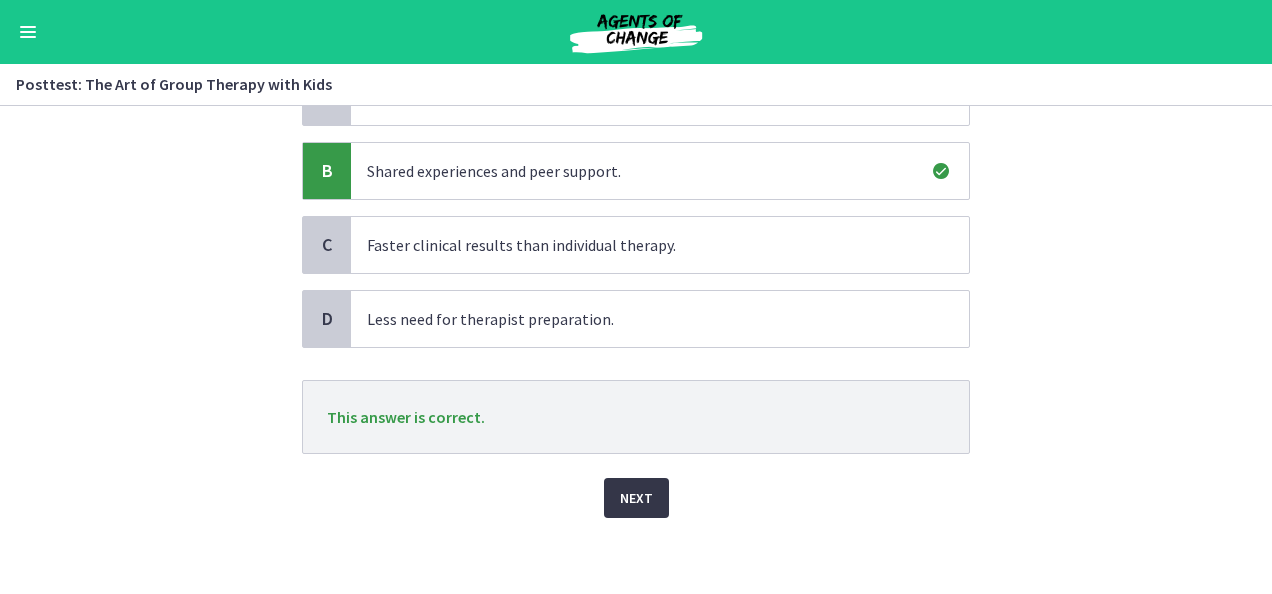 click on "Next" at bounding box center (636, 498) 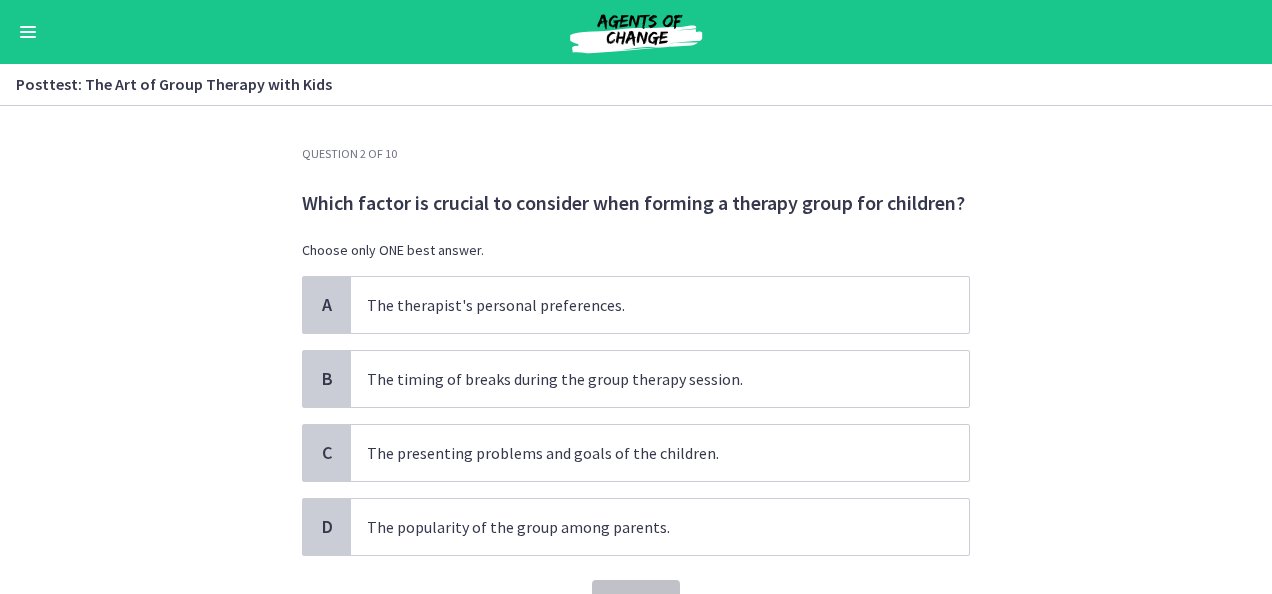 click on "Question   2   of   10
Which factor is crucial to consider when forming a therapy group for children?
Choose only ONE best answer.
A
The therapist's personal preferences.
B
The timing of breaks during the group therapy session.
C
The presenting problems and goals of the children.
D
The popularity of the group among parents.
Confirm" at bounding box center (636, 350) 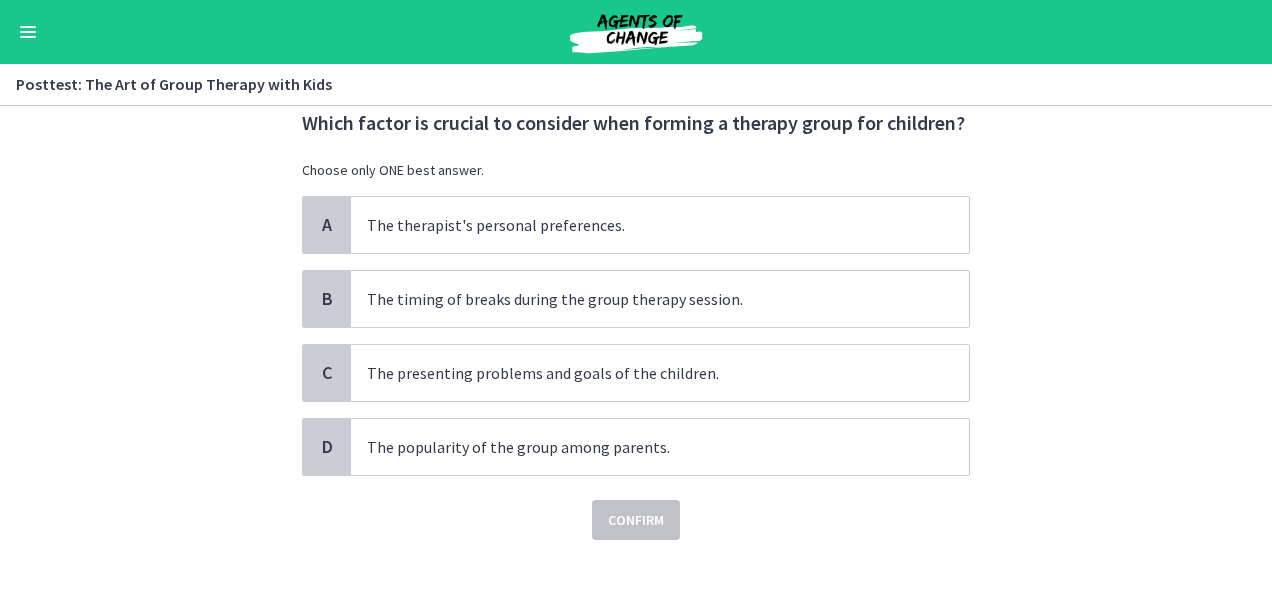scroll, scrollTop: 103, scrollLeft: 0, axis: vertical 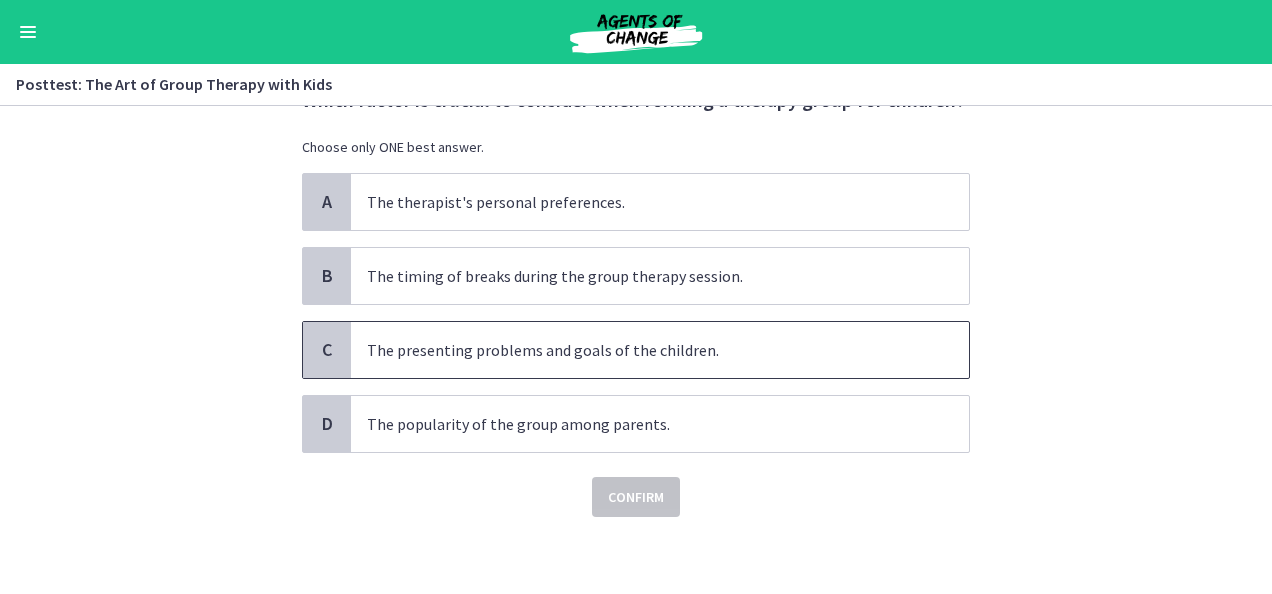 click on "The presenting problems and goals of the children." at bounding box center (660, 350) 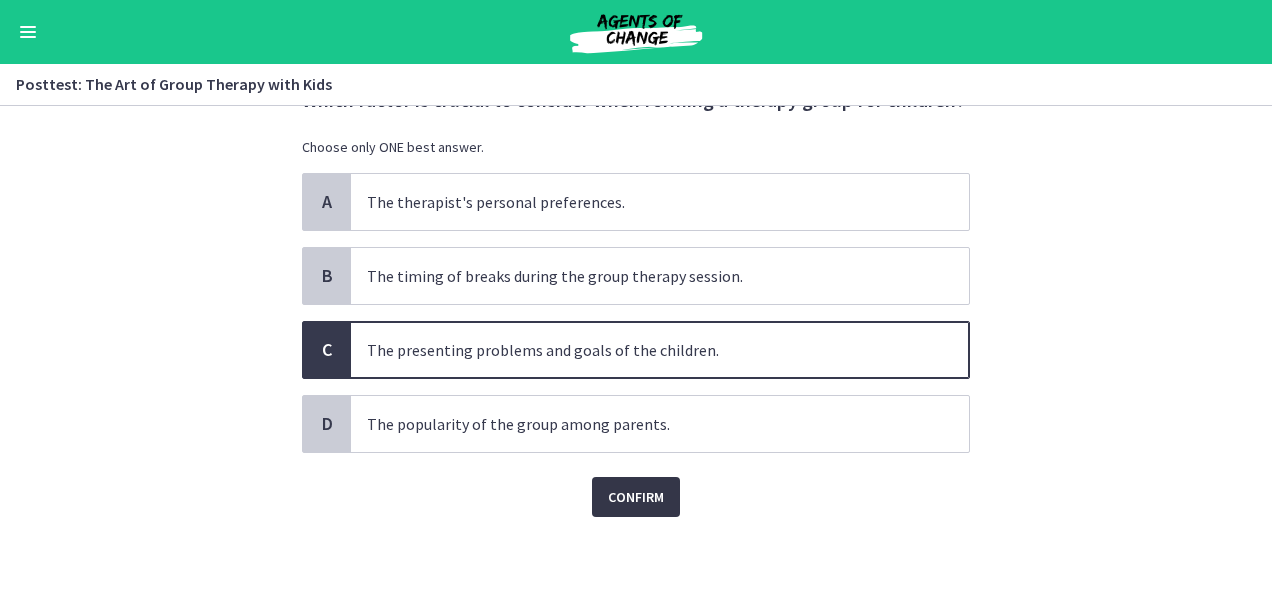 click on "Confirm" at bounding box center [636, 497] 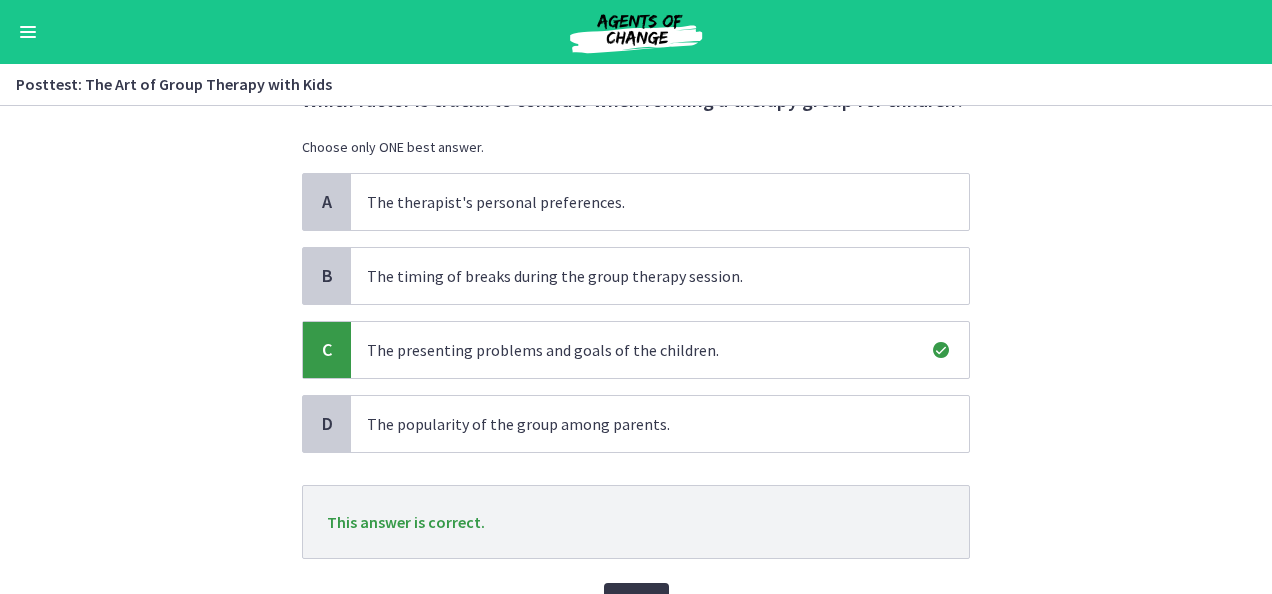 click on "Next" at bounding box center [636, 603] 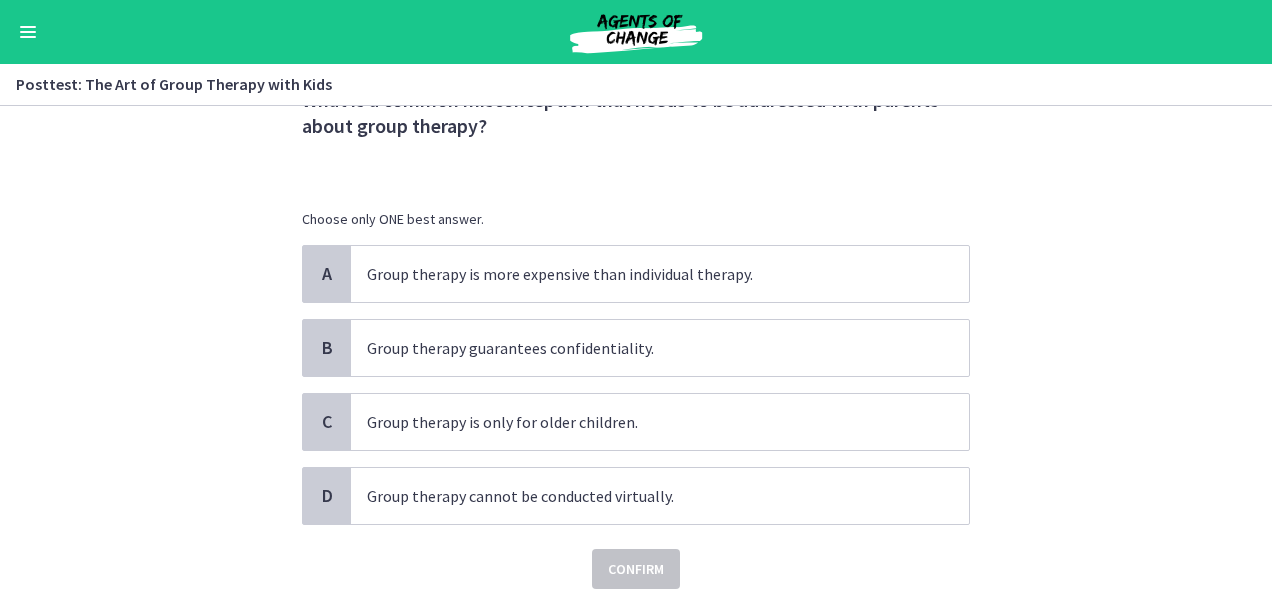 scroll, scrollTop: 0, scrollLeft: 0, axis: both 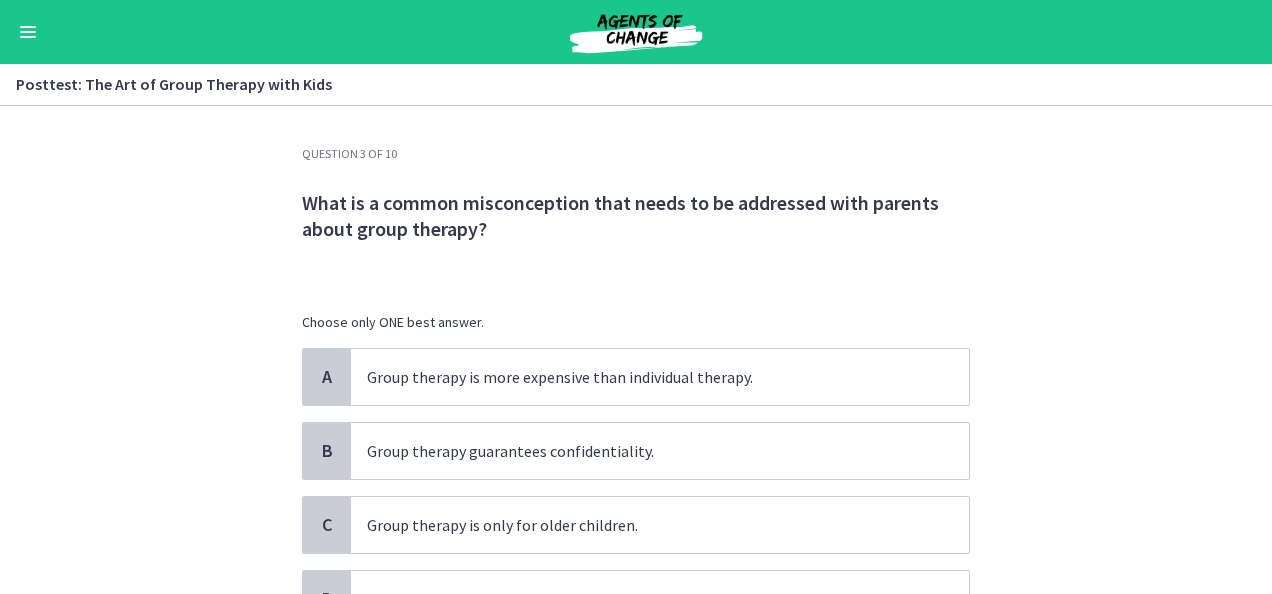 click on "Question   3   of   10
What is a common misconception that needs to be addressed with parents about group therapy?
Choose only ONE best answer.
A
Group therapy is more expensive than individual therapy.
B
Group therapy guarantees confidentiality.
C
Group therapy is only for older children.
D
Group therapy cannot be conducted virtually.
Confirm" at bounding box center [636, 350] 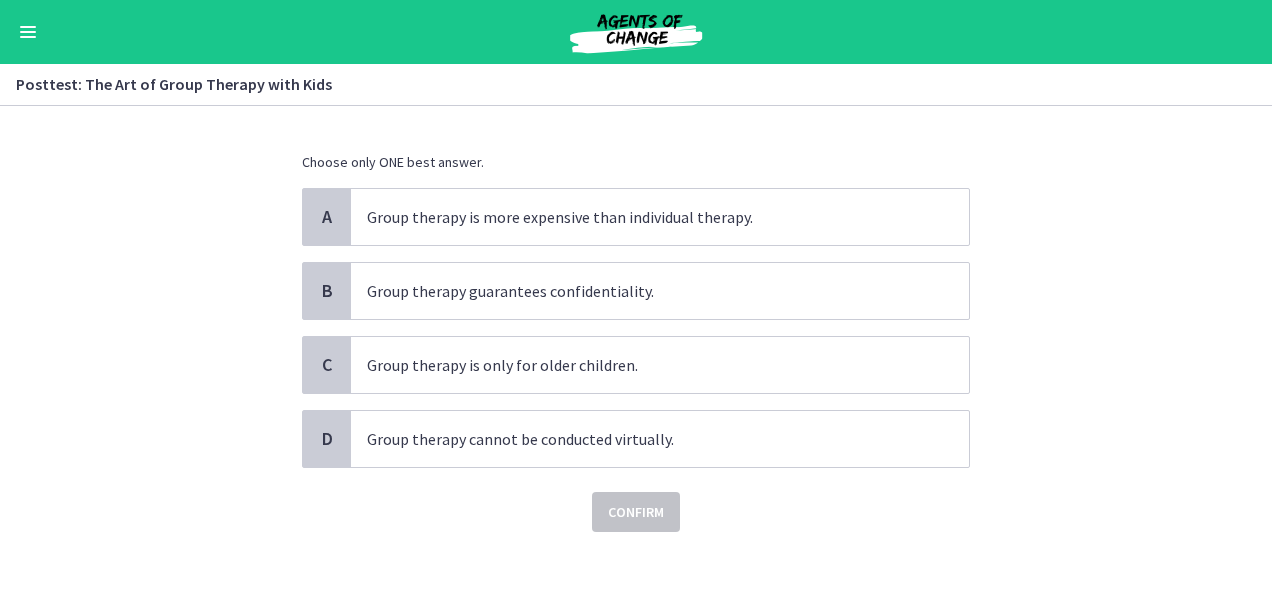 scroll, scrollTop: 175, scrollLeft: 0, axis: vertical 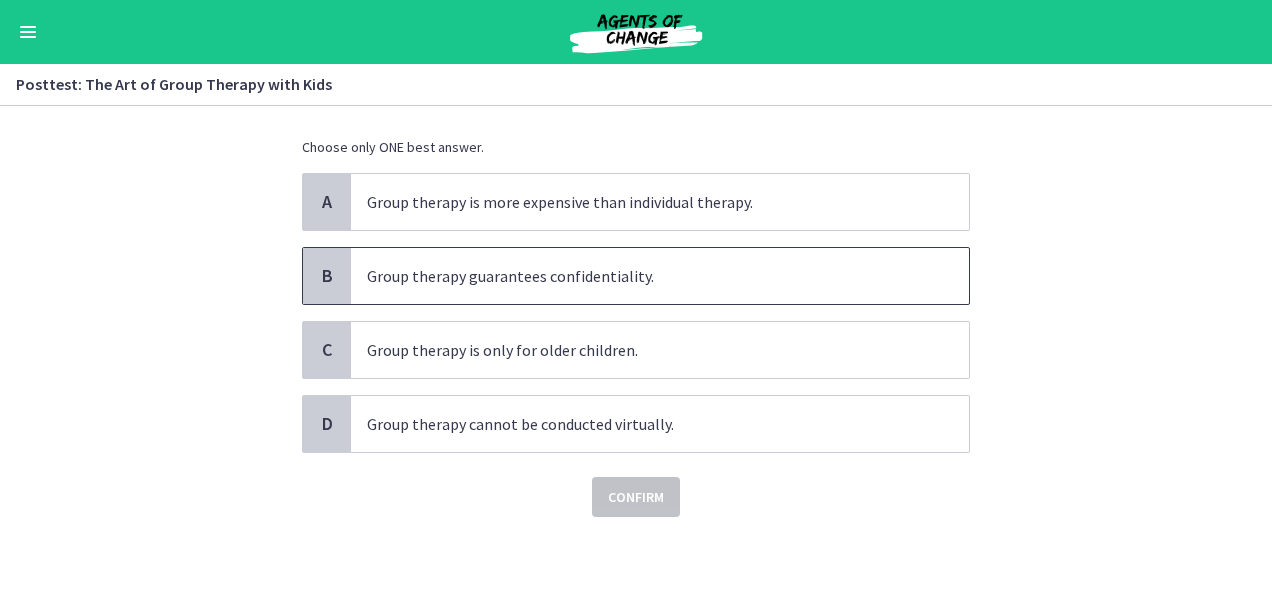 click on "Group therapy guarantees confidentiality." at bounding box center (660, 276) 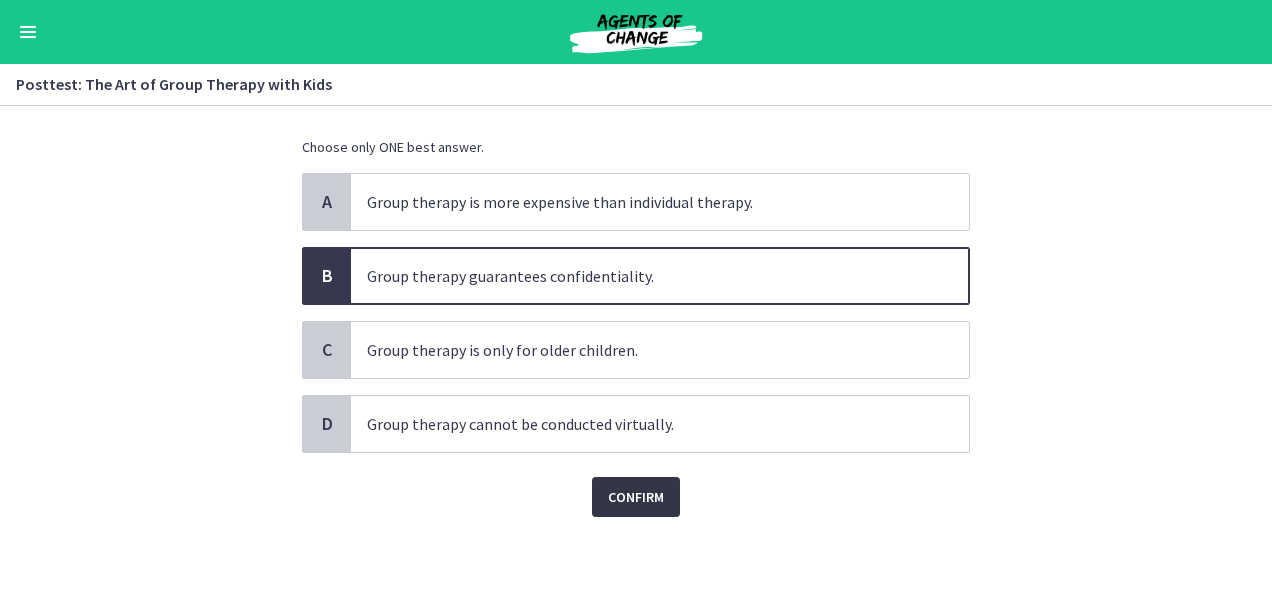 click on "Confirm" at bounding box center [636, 497] 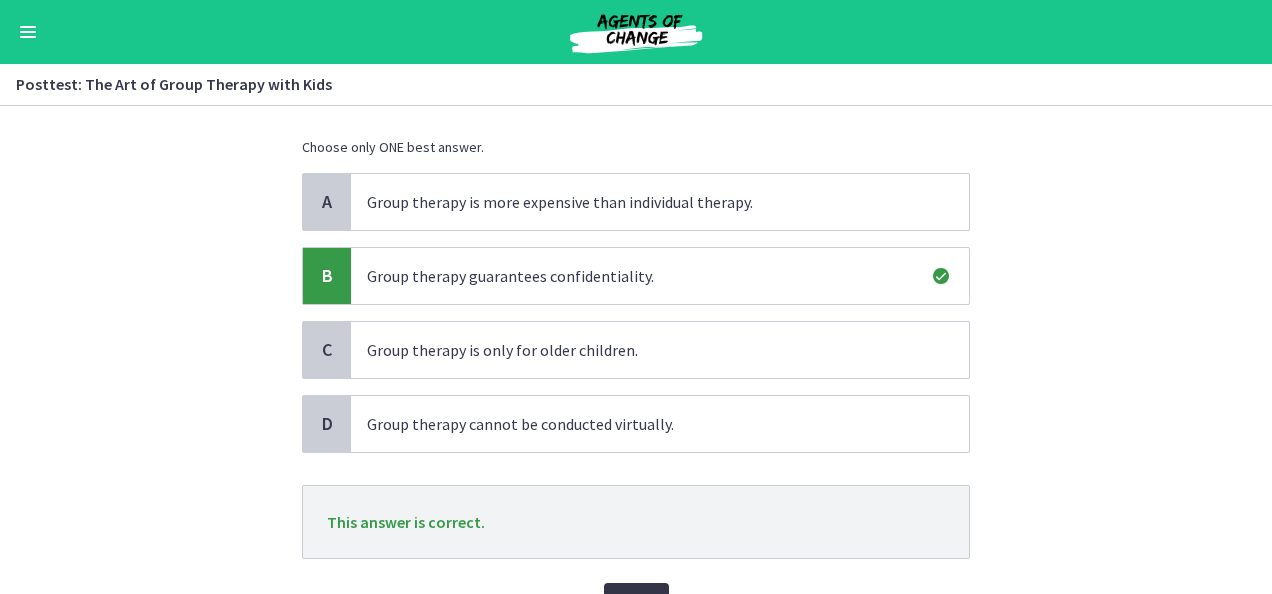 click on "Next" at bounding box center (636, 603) 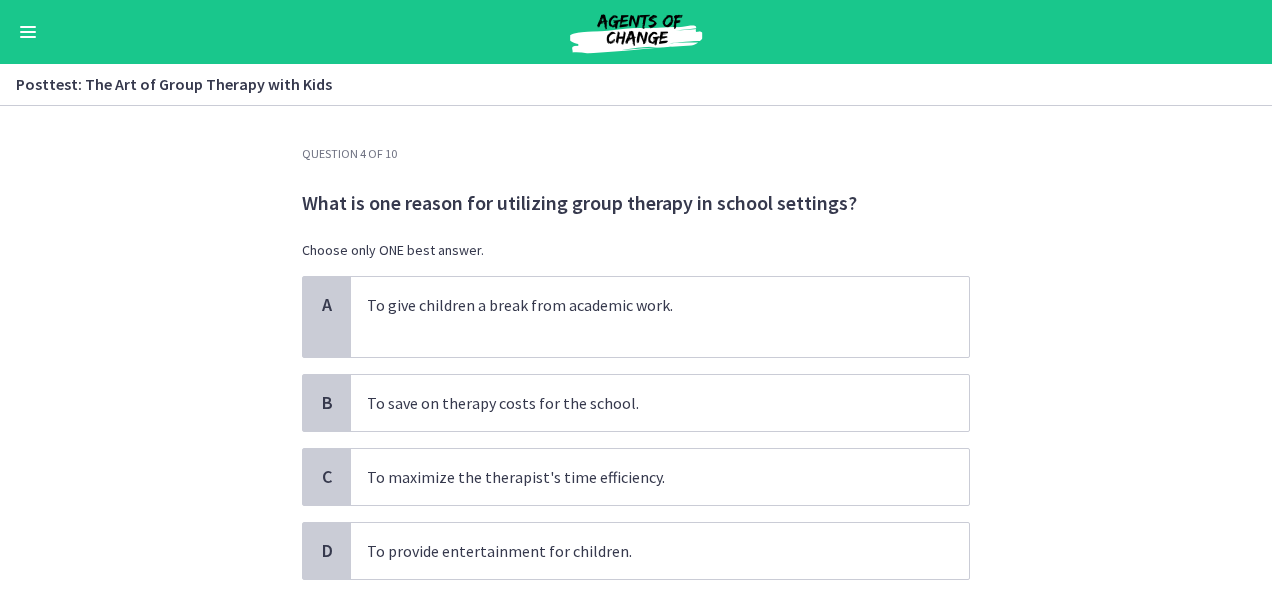 click on "Question   4   of   10
What is one reason for utilizing group therapy in school settings?
Choose only ONE best answer.
A
To give children a break from academic work.
B
To save on therapy costs for the school.
C
To maximize the therapist's time efficiency.
D
To provide entertainment for children.
Confirm" at bounding box center [636, 350] 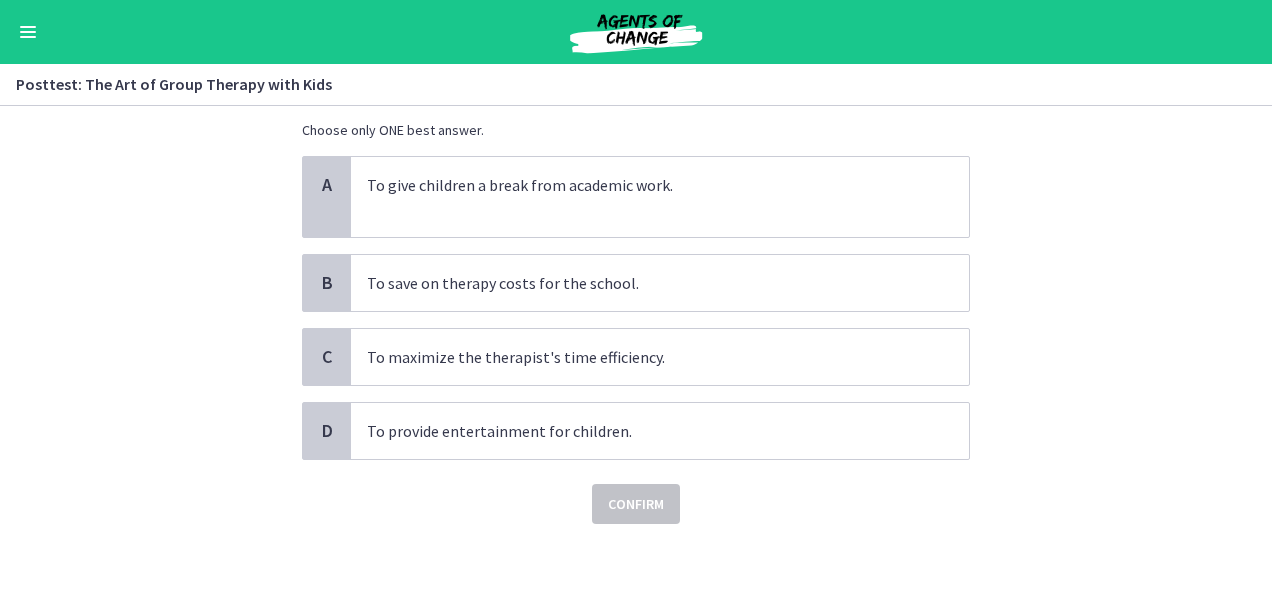 scroll, scrollTop: 127, scrollLeft: 0, axis: vertical 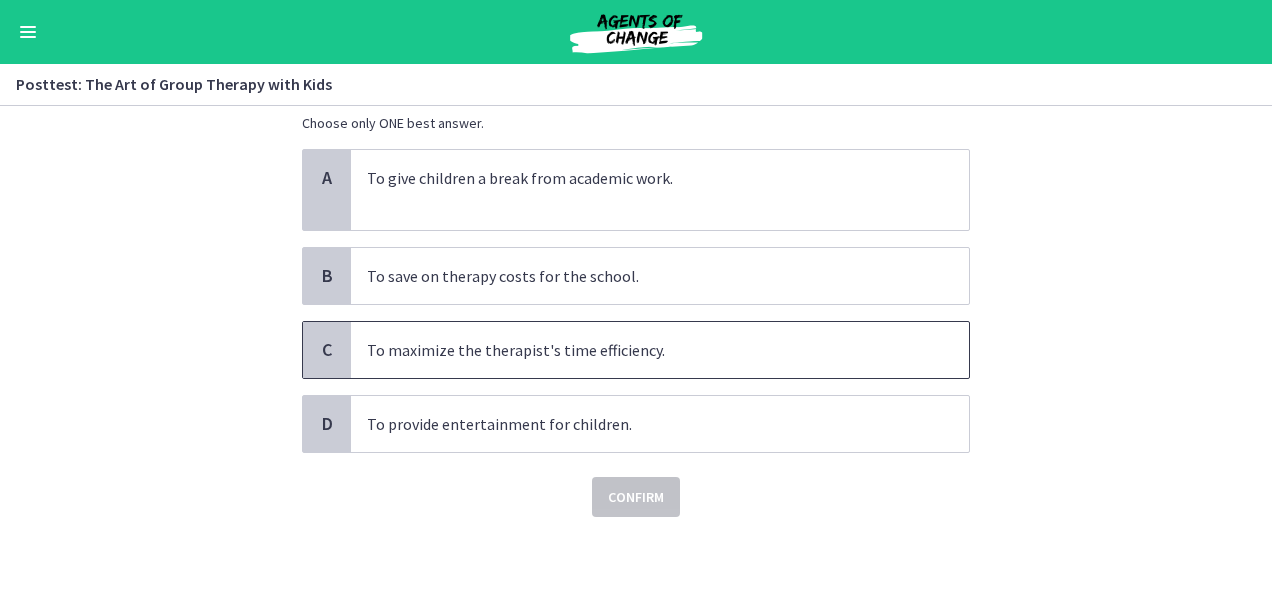 click on "To maximize the therapist's time efficiency." at bounding box center [660, 350] 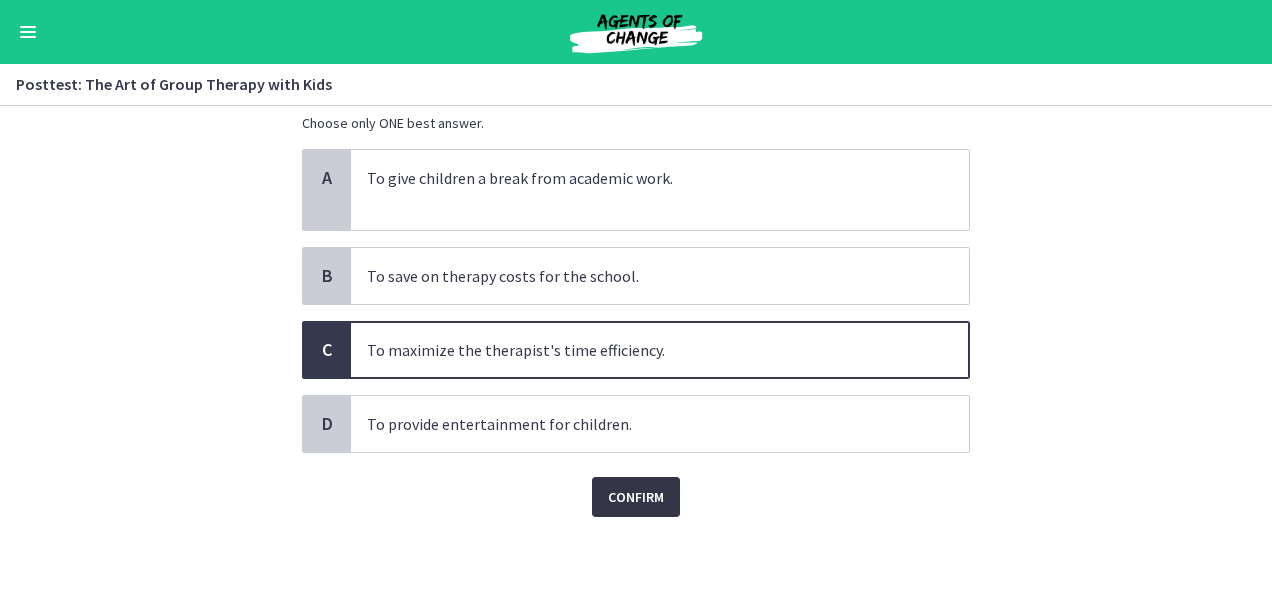 click on "Confirm" at bounding box center (636, 497) 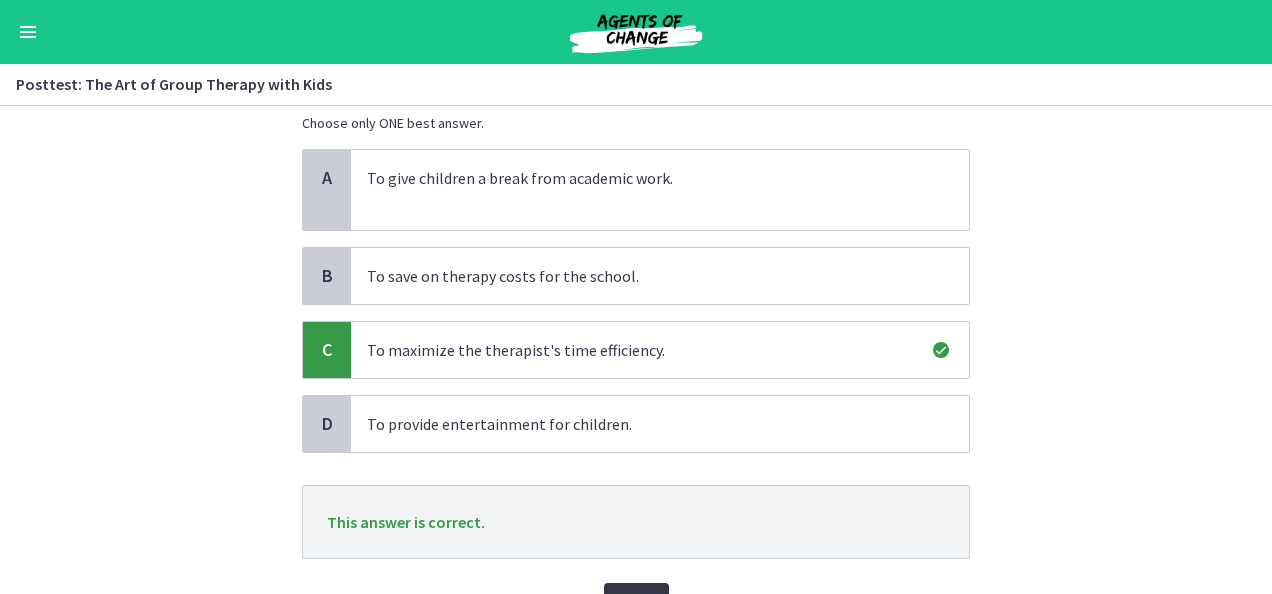 click on "Next" at bounding box center (636, 603) 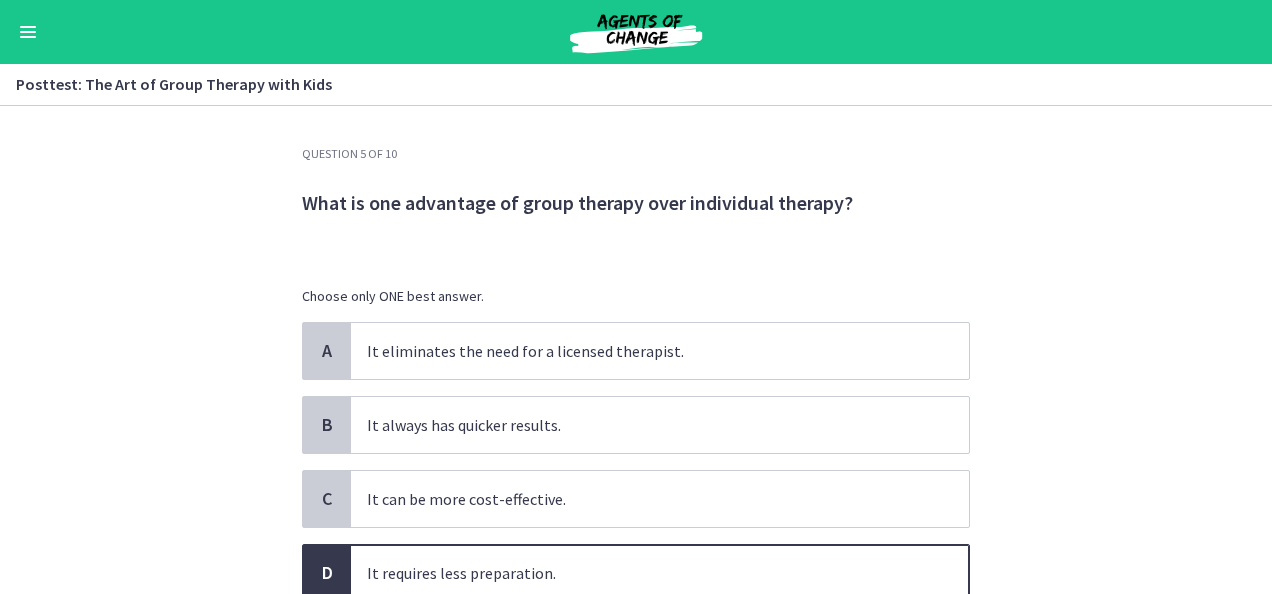 click on "Question   5   of   10
What is one advantage of group therapy over individual therapy?
Choose only ONE best answer.
A
It eliminates the need for a licensed therapist.
B
It always has quicker results.
C
It can be more cost-effective.
D
It requires less preparation.
Confirm" at bounding box center [636, 350] 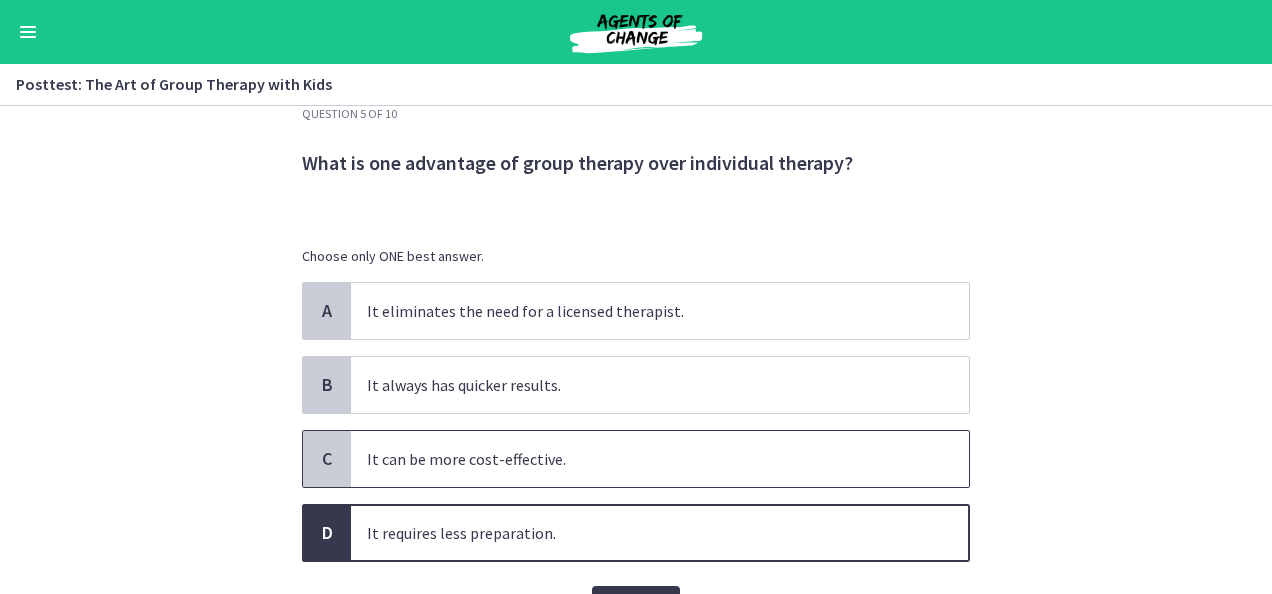 click on "It can be more cost-effective." at bounding box center [640, 459] 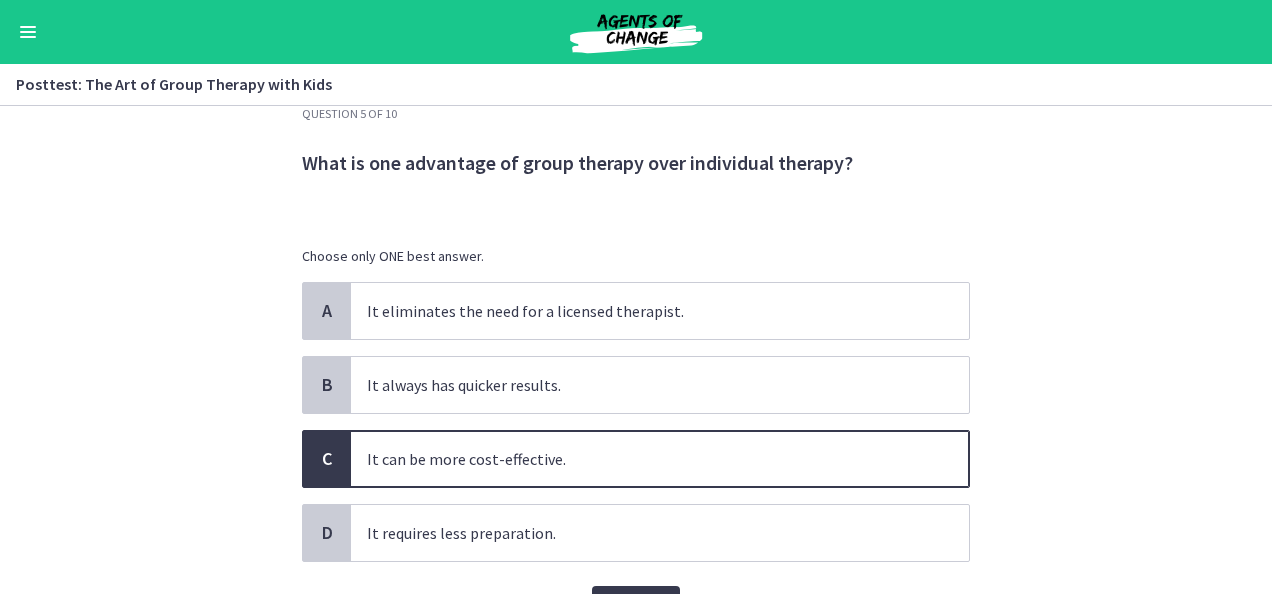 click on "Question   5   of   10
What is one advantage of group therapy over individual therapy?
Choose only ONE best answer.
A
It eliminates the need for a licensed therapist.
B
It always has quicker results.
C
It can be more cost-effective.
D
It requires less preparation.
Confirm" at bounding box center (636, 350) 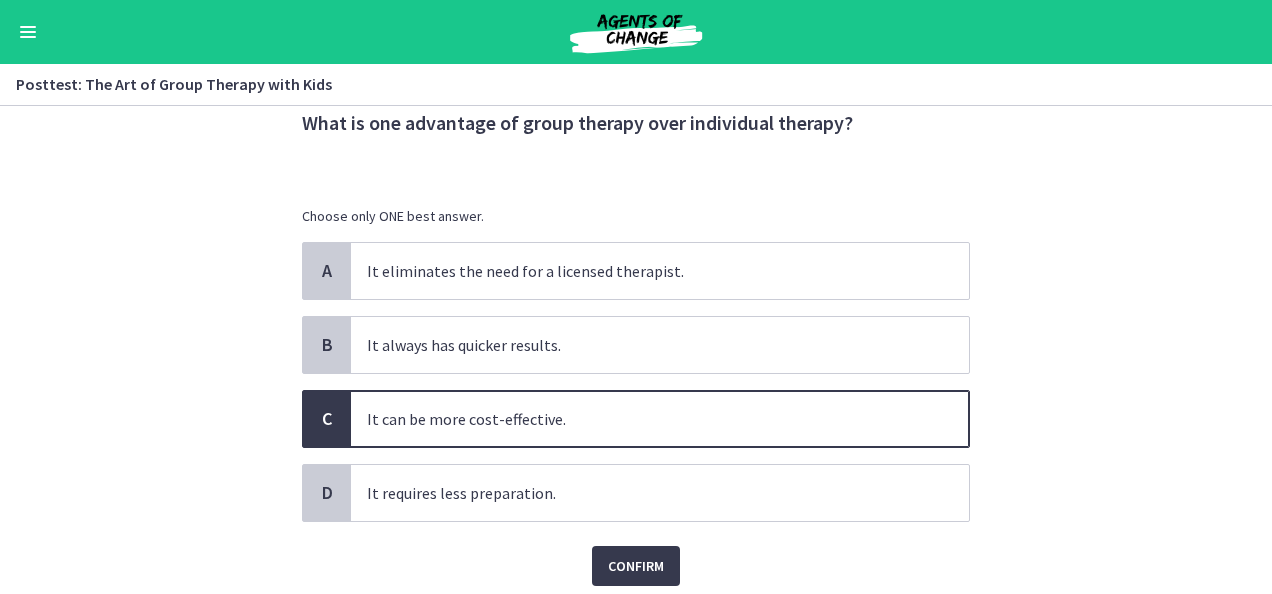 scroll, scrollTop: 120, scrollLeft: 0, axis: vertical 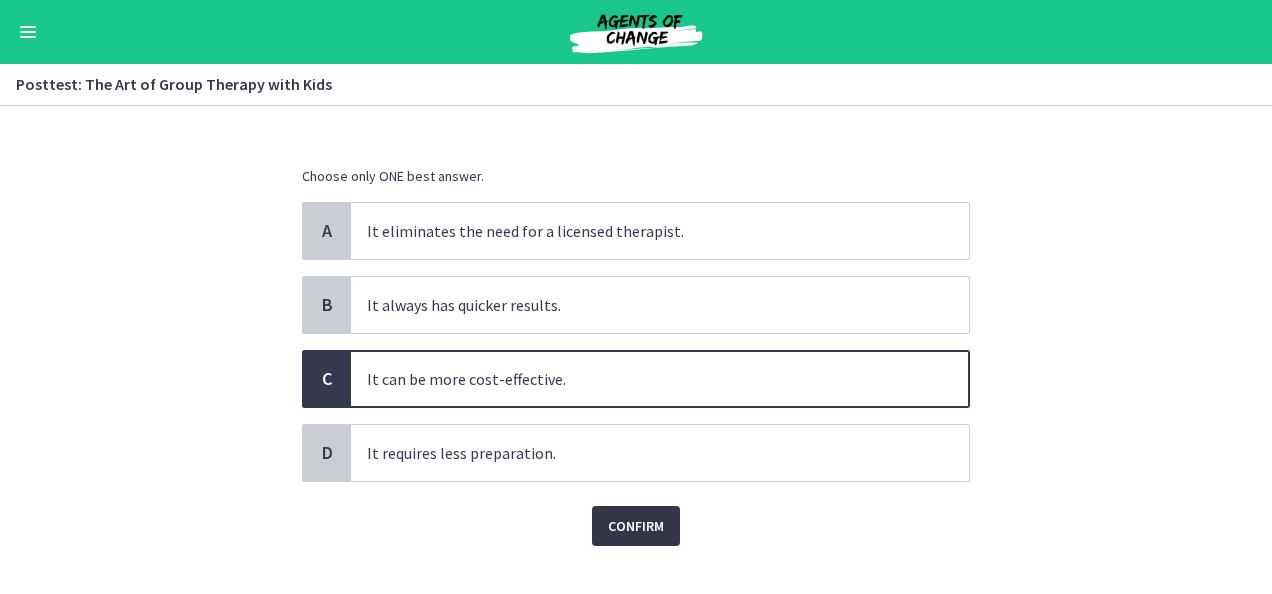 click on "Confirm" at bounding box center [636, 526] 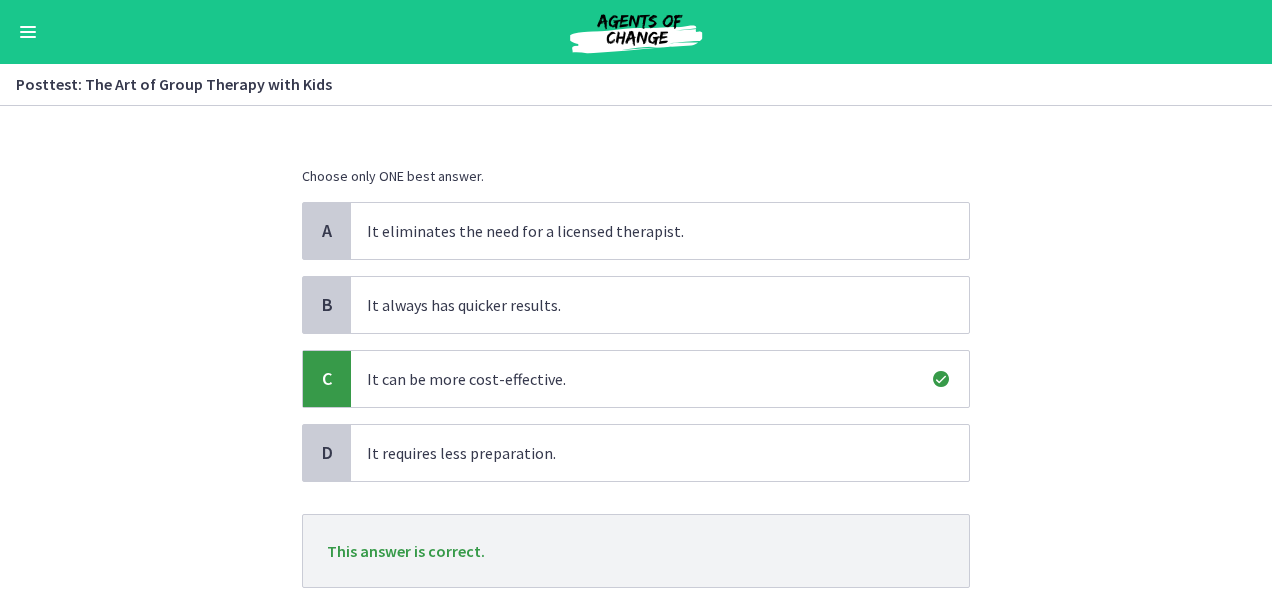 click on "Question   5   of   10
What is one advantage of group therapy over individual therapy?
Choose only ONE best answer.
A
It eliminates the need for a licensed therapist.
B
It always has quicker results.
C
It can be more cost-effective.
D
It requires less preparation.
This answer is correct.
Next" at bounding box center [636, 350] 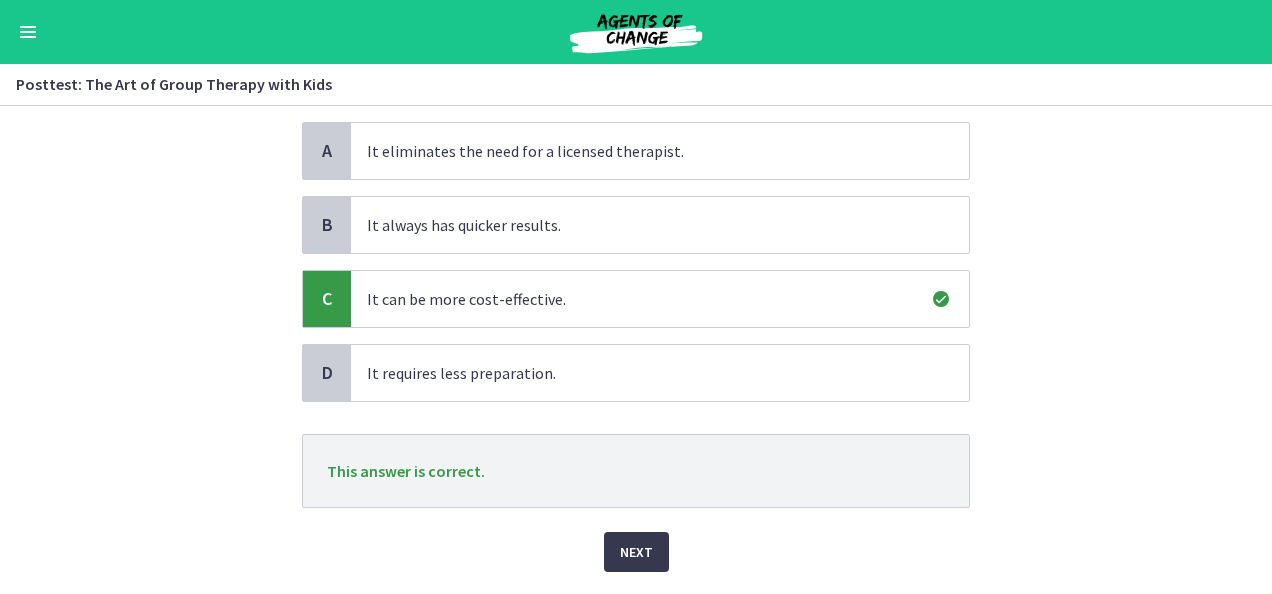 scroll, scrollTop: 240, scrollLeft: 0, axis: vertical 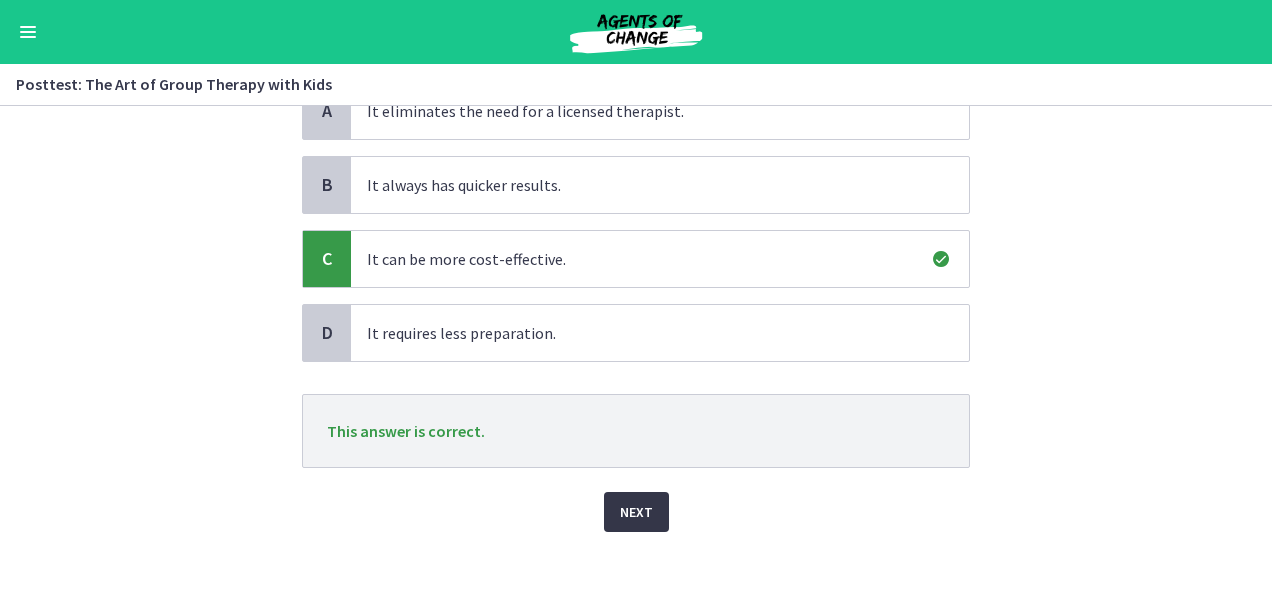 click on "Next" at bounding box center (636, 512) 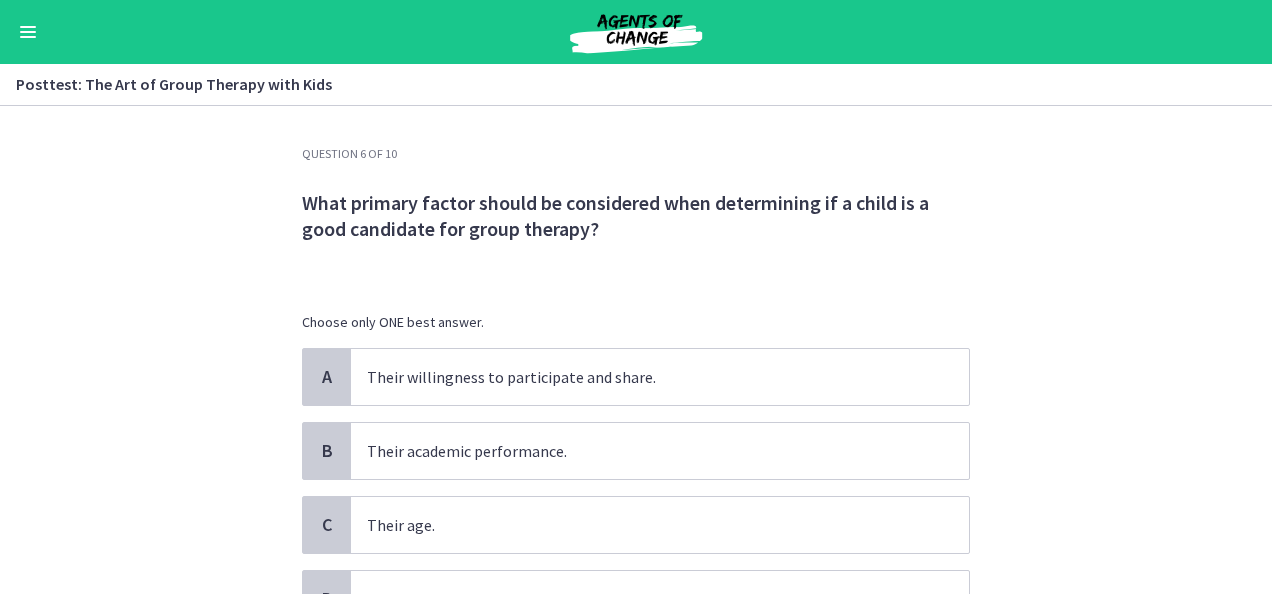 click on "Question   6   of   10
What primary factor should be considered when determining if a child is a good candidate for group therapy?
Choose only ONE best answer.
A
Their willingness to participate and share.
B
Their academic performance.
C
Their age.
D
Their favorite hobbies.
Confirm" at bounding box center [636, 350] 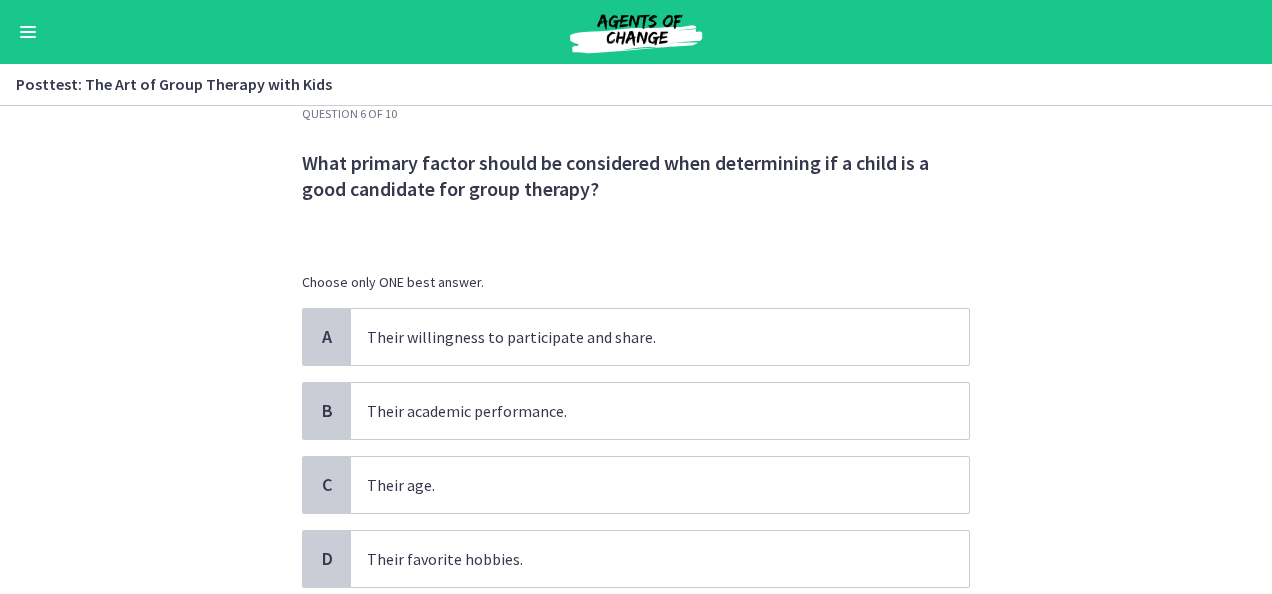 scroll, scrollTop: 175, scrollLeft: 0, axis: vertical 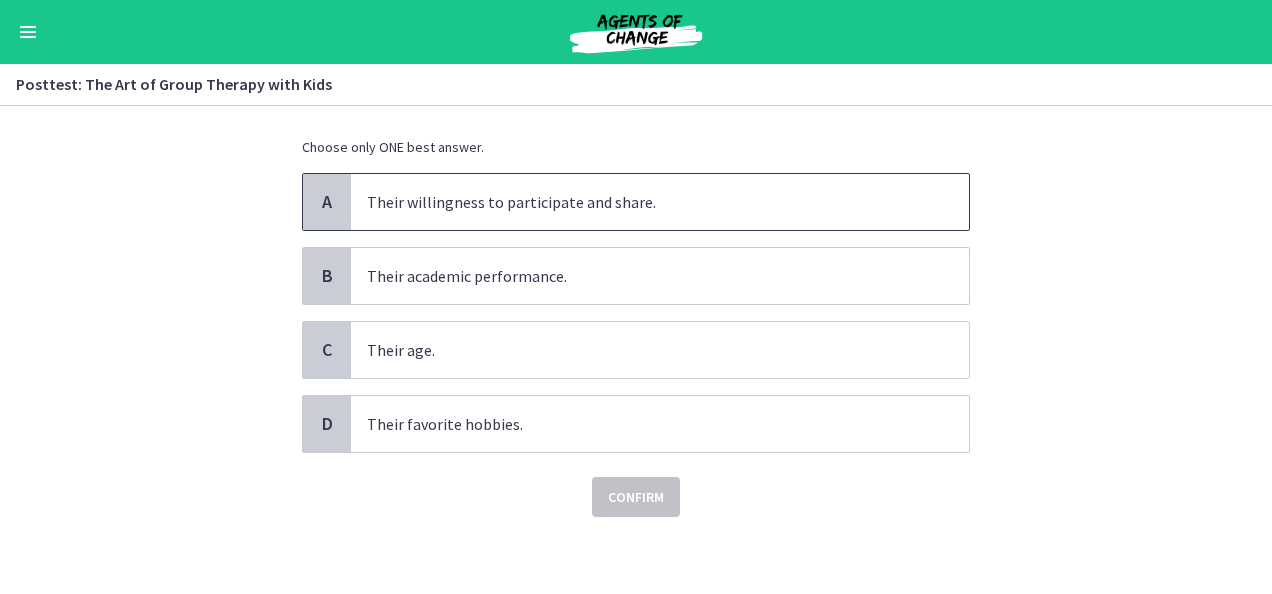 click on "Their willingness to participate and share." at bounding box center (640, 202) 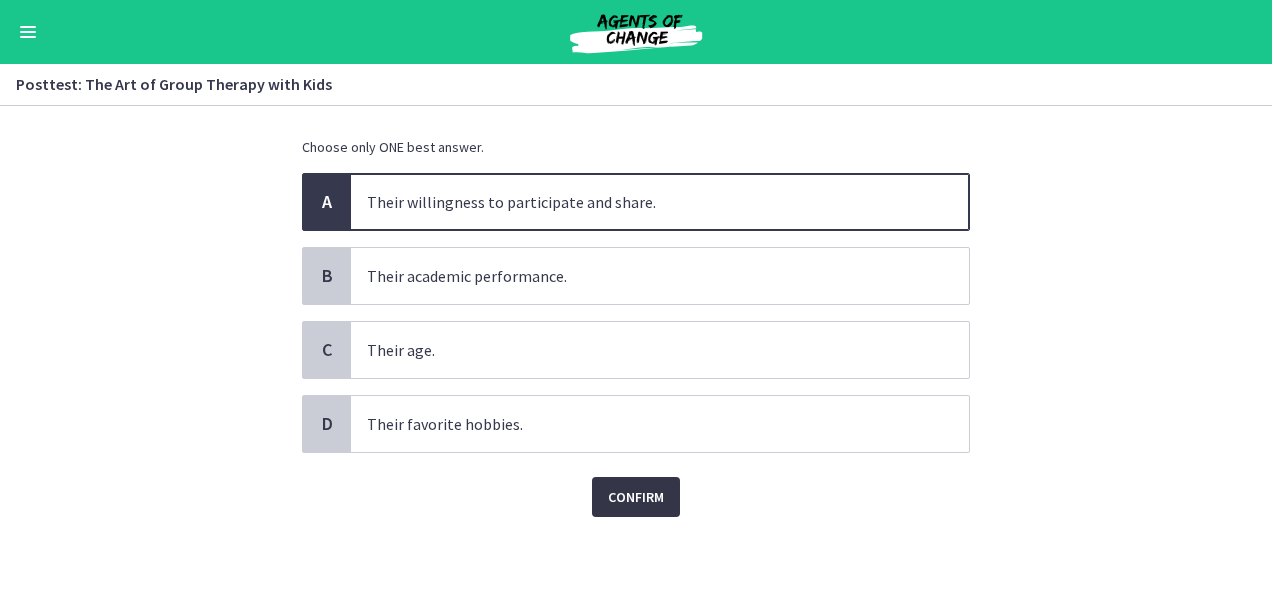 click on "Confirm" at bounding box center (636, 497) 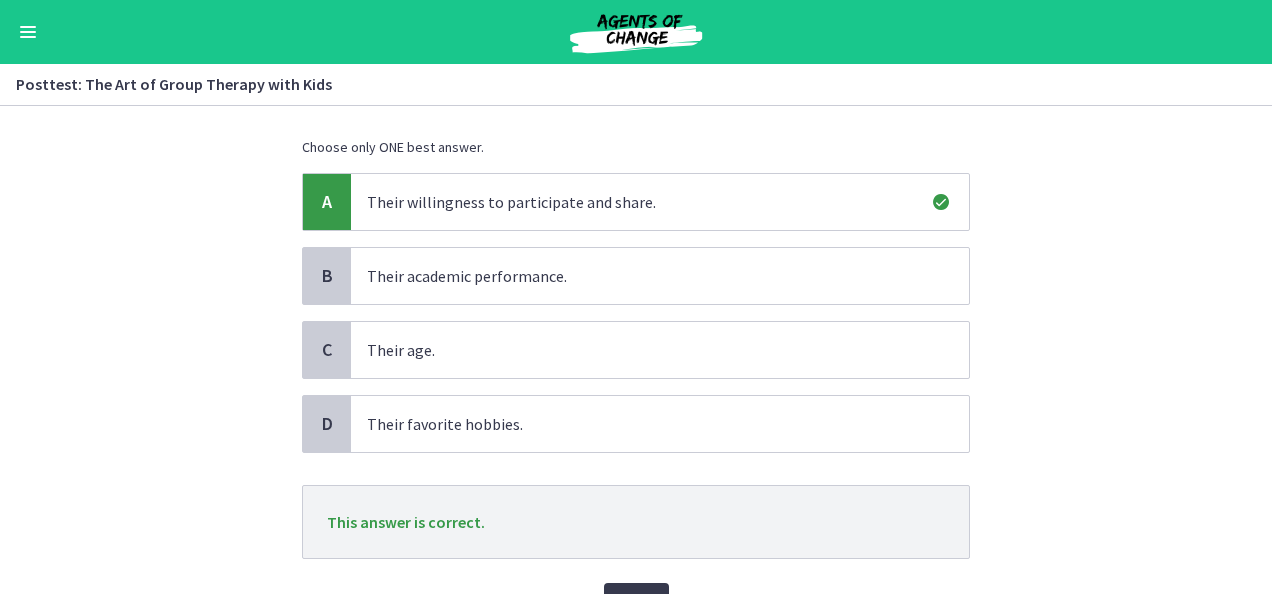 click on "Question   6   of   10
What primary factor should be considered when determining if a child is a good candidate for group therapy?
Choose only ONE best answer.
A
Their willingness to participate and share.
B
Their academic performance.
C
Their age.
D
Their favorite hobbies.
This answer is correct.
Next" at bounding box center (636, 350) 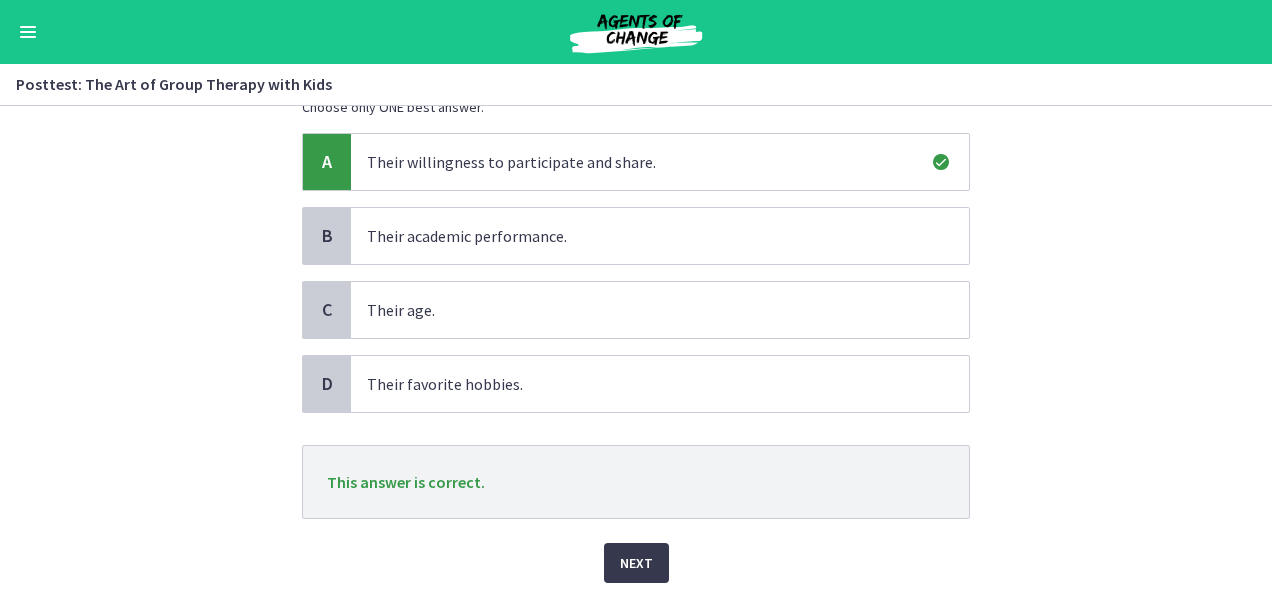 scroll, scrollTop: 255, scrollLeft: 0, axis: vertical 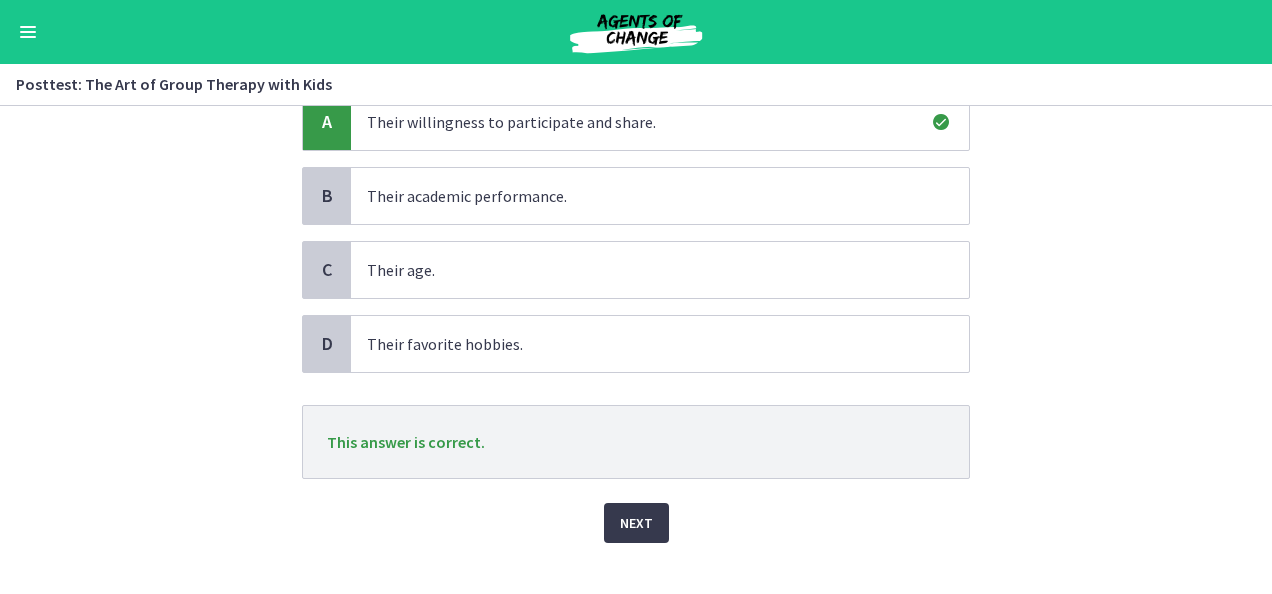 click on "Question   6   of   10
What primary factor should be considered when determining if a child is a good candidate for group therapy?
Choose only ONE best answer.
A
Their willingness to participate and share.
B
Their academic performance.
C
Their age.
D
Their favorite hobbies.
This answer is correct.
Next" 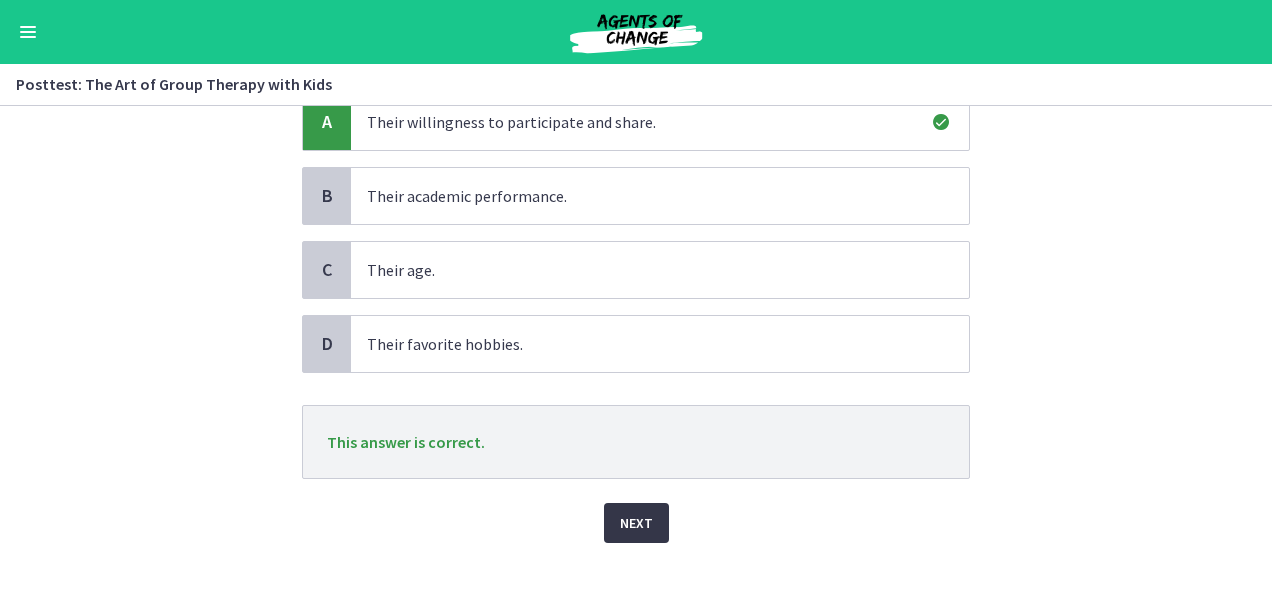 click on "Next" at bounding box center [636, 523] 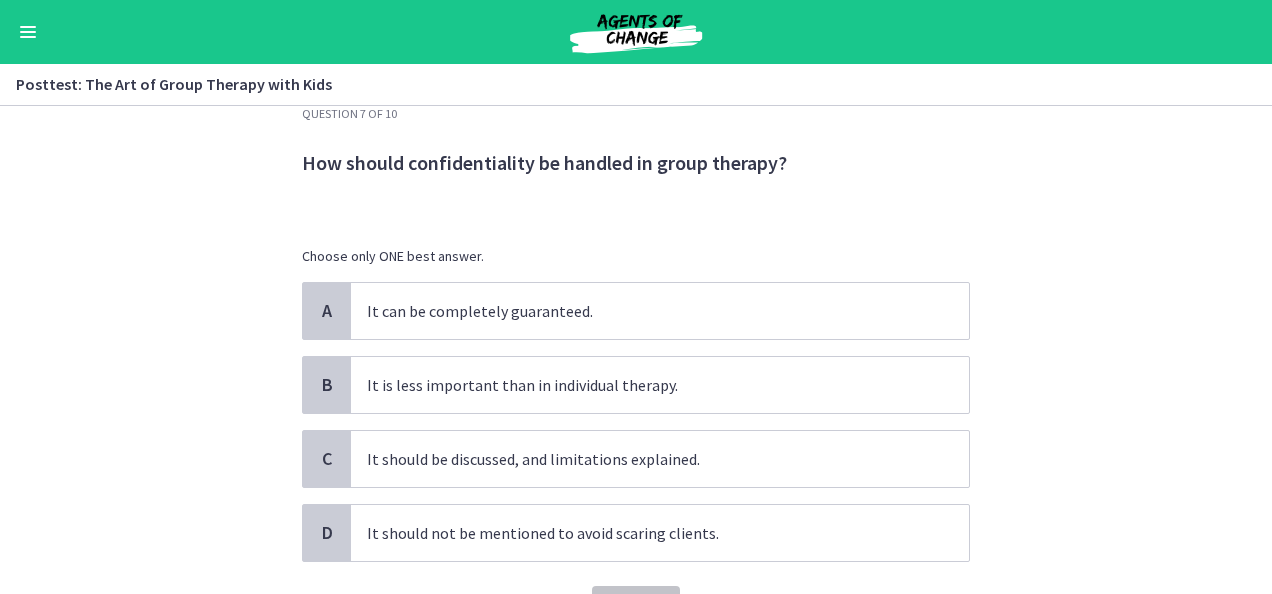 scroll, scrollTop: 149, scrollLeft: 0, axis: vertical 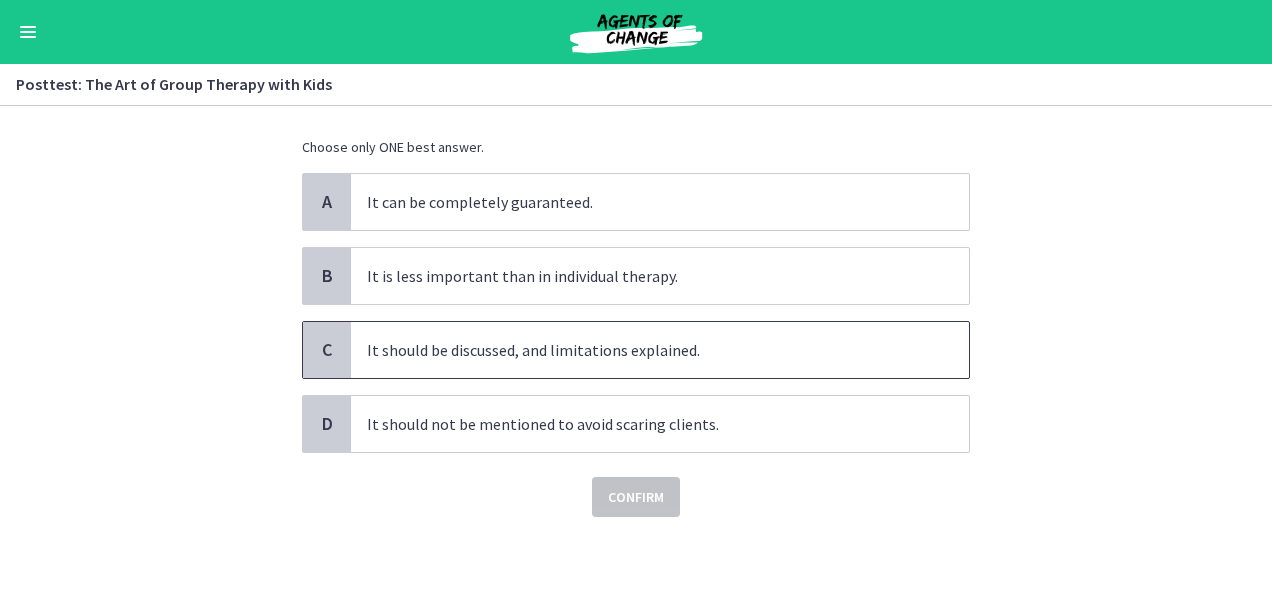 click on "It should be discussed, and limitations explained." at bounding box center [660, 350] 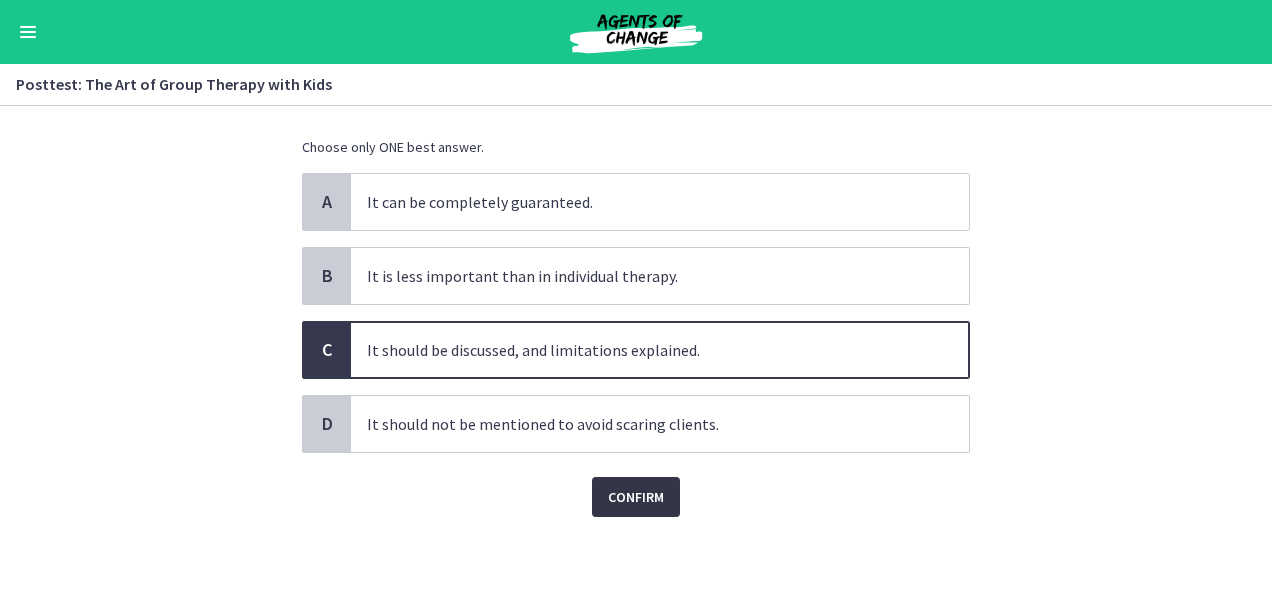 click on "Confirm" at bounding box center (636, 497) 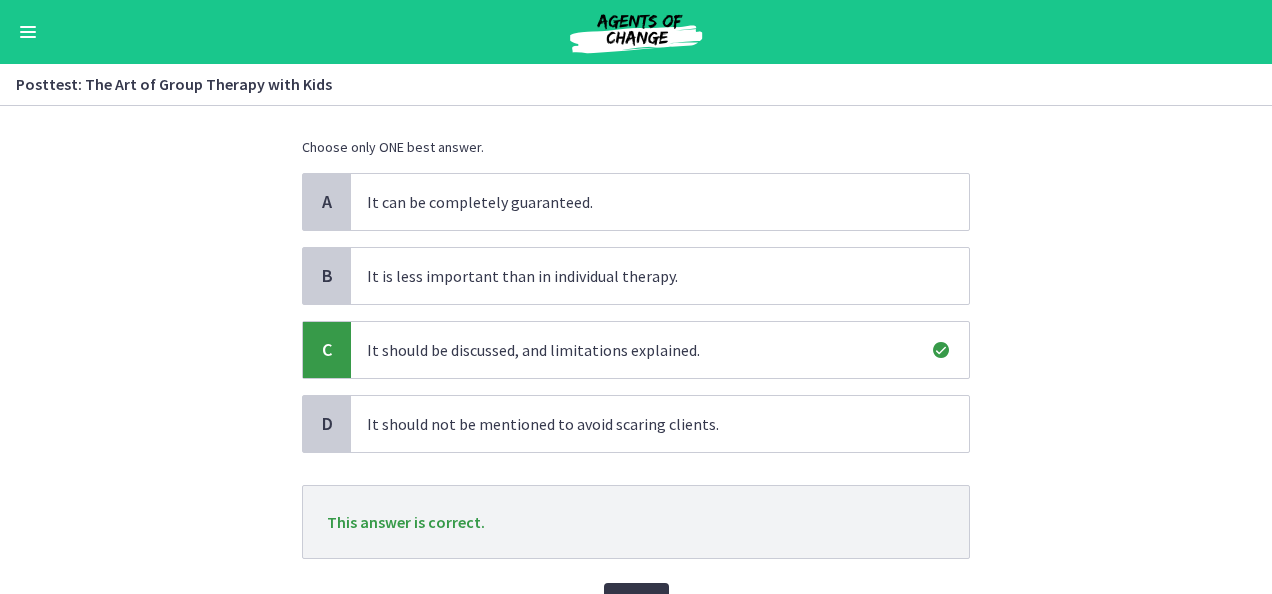click on "Next" at bounding box center [636, 603] 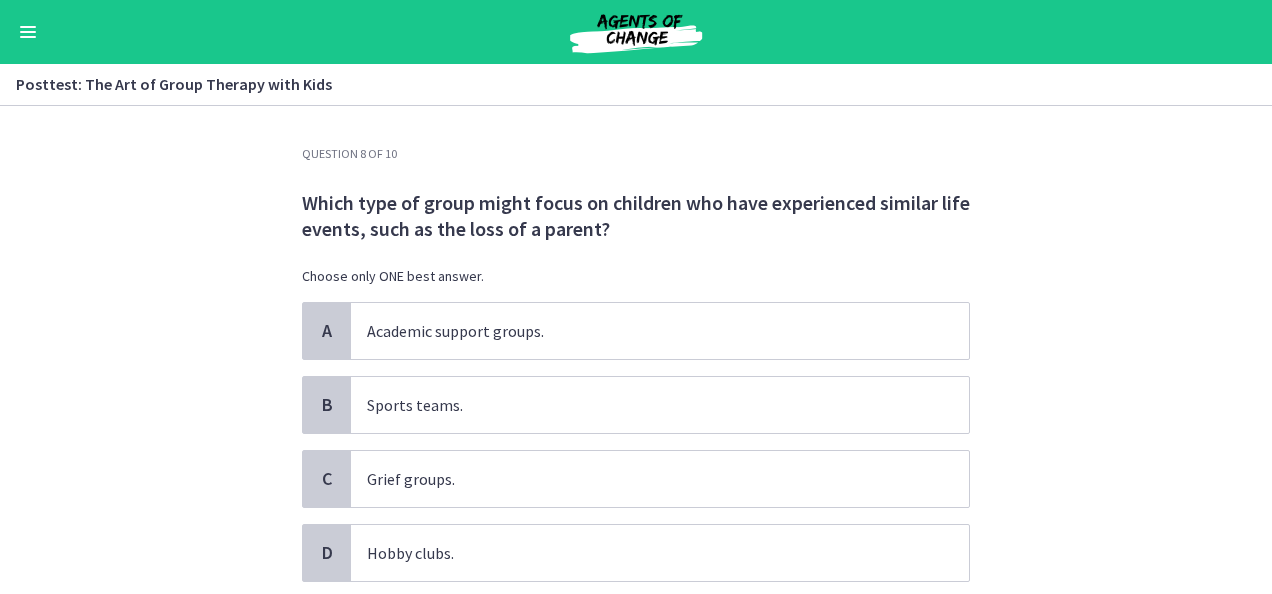 click on "Question   8   of   10
Which type of group might focus on children who have experienced similar life events, such as the loss of a parent?
Choose only ONE best answer.
A
Academic support groups.
B
Sports teams.
C
Grief groups.
D
Hobby clubs.
Confirm" at bounding box center [636, 350] 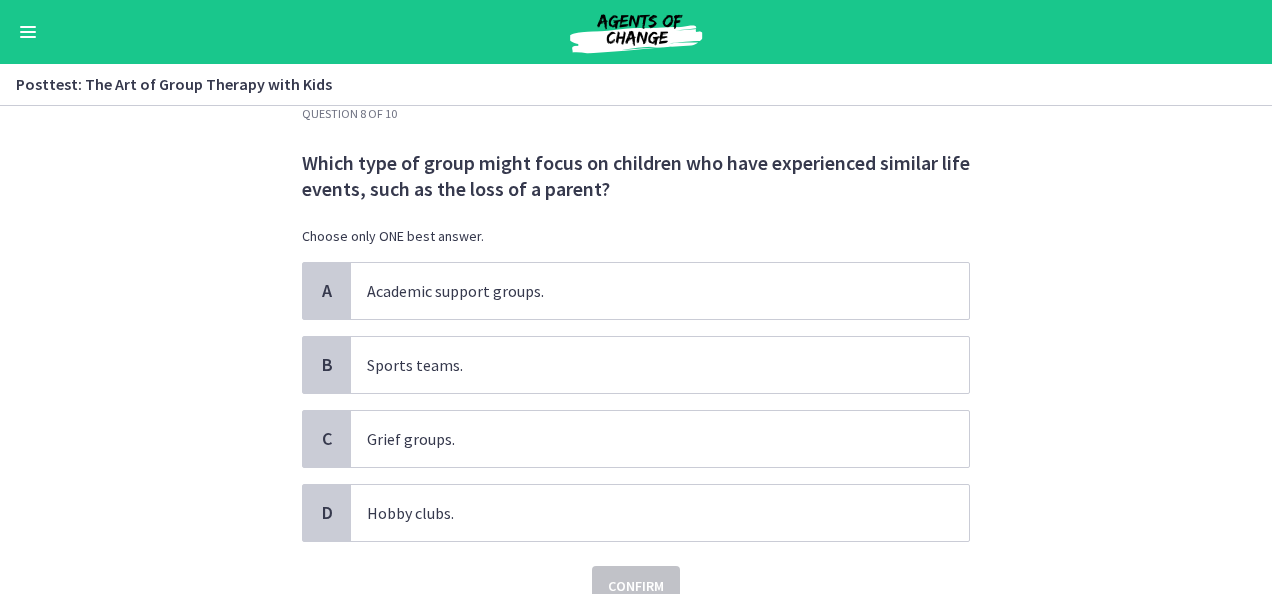 scroll, scrollTop: 129, scrollLeft: 0, axis: vertical 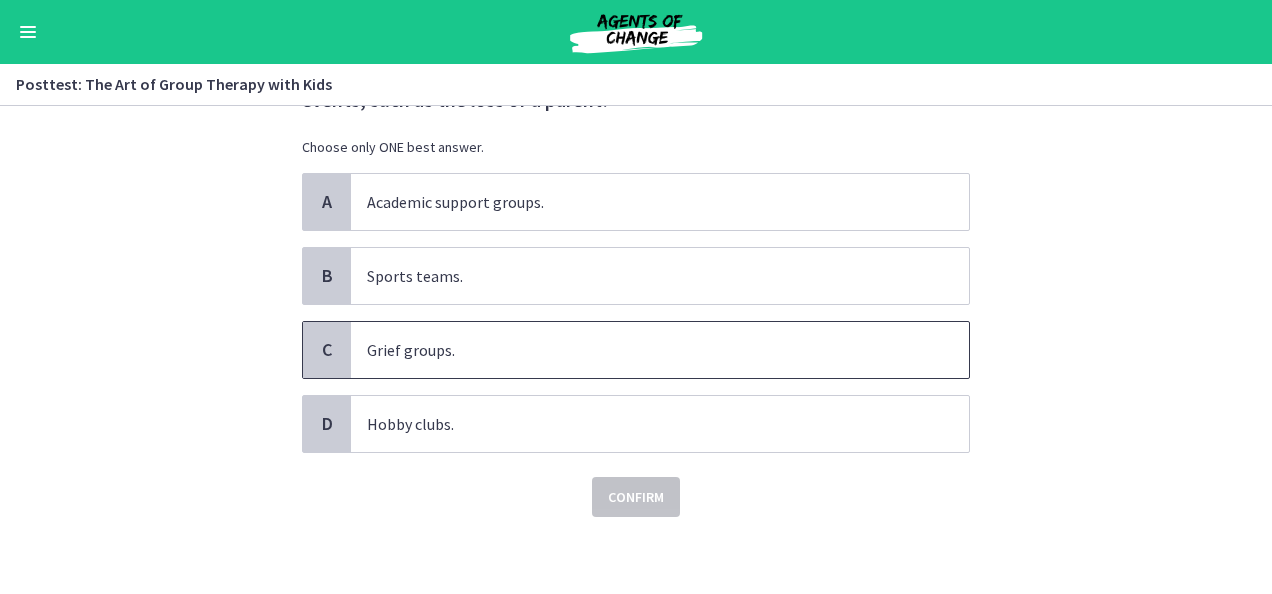 click on "Grief groups." at bounding box center [640, 350] 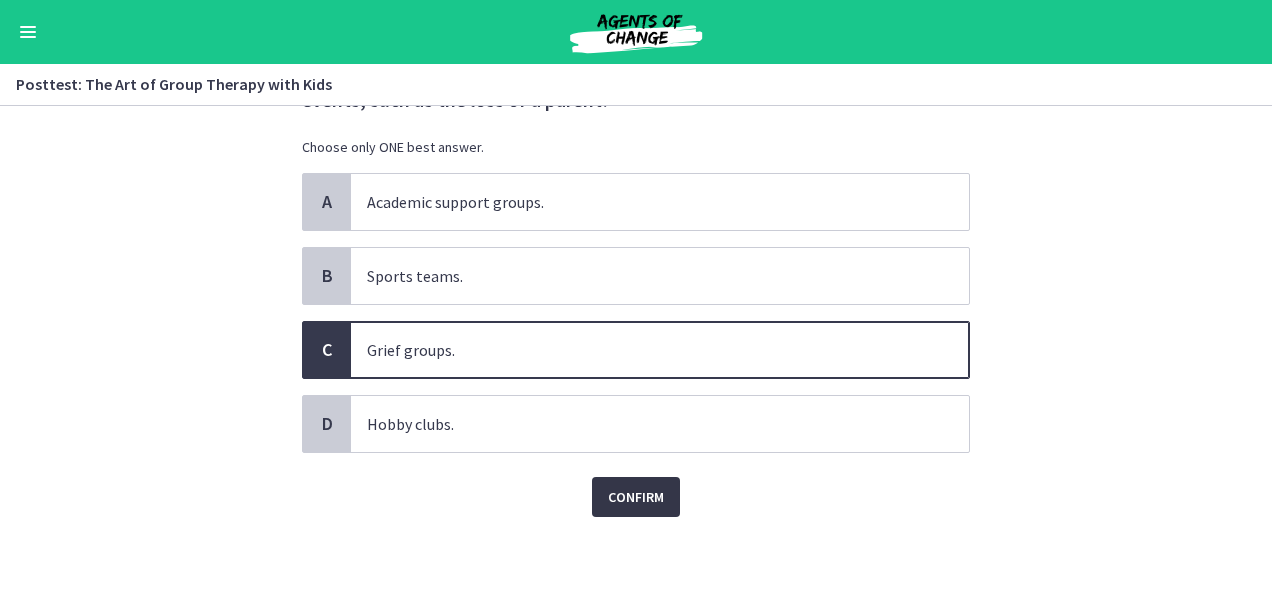 click on "Confirm" at bounding box center [636, 497] 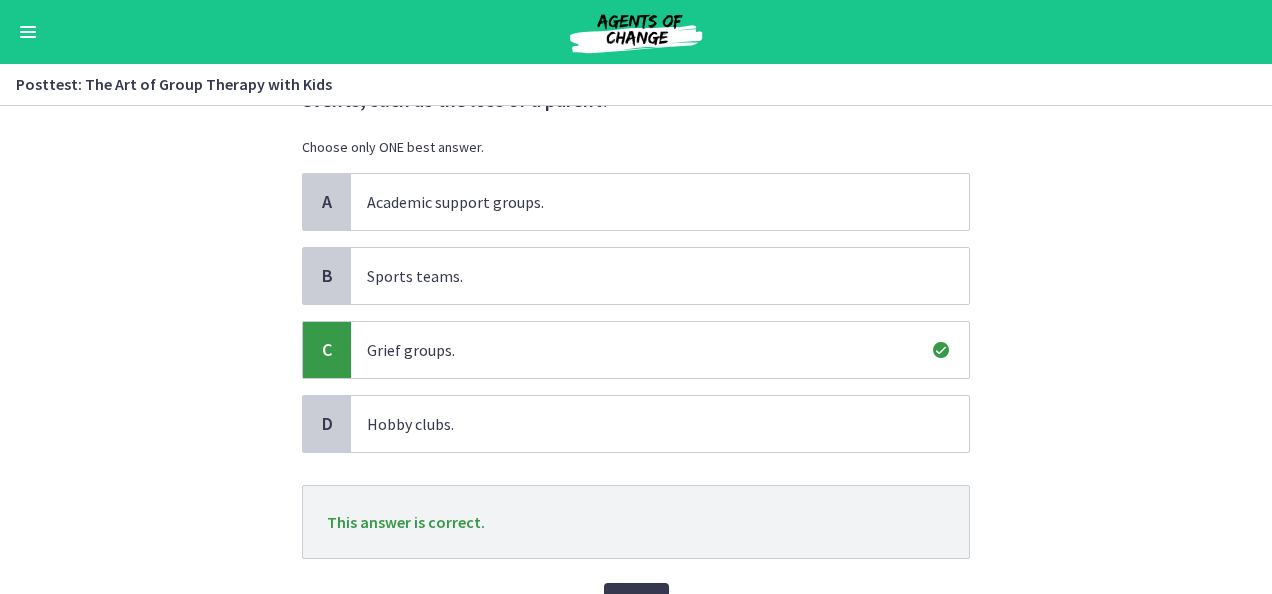 click on "Question   8   of   10
Which type of group might focus on children who have experienced similar life events, such as the loss of a parent?
Choose only ONE best answer.
A
Academic support groups.
B
Sports teams.
C
Grief groups.
D
Hobby clubs.
This answer is correct.
Next" at bounding box center (636, 350) 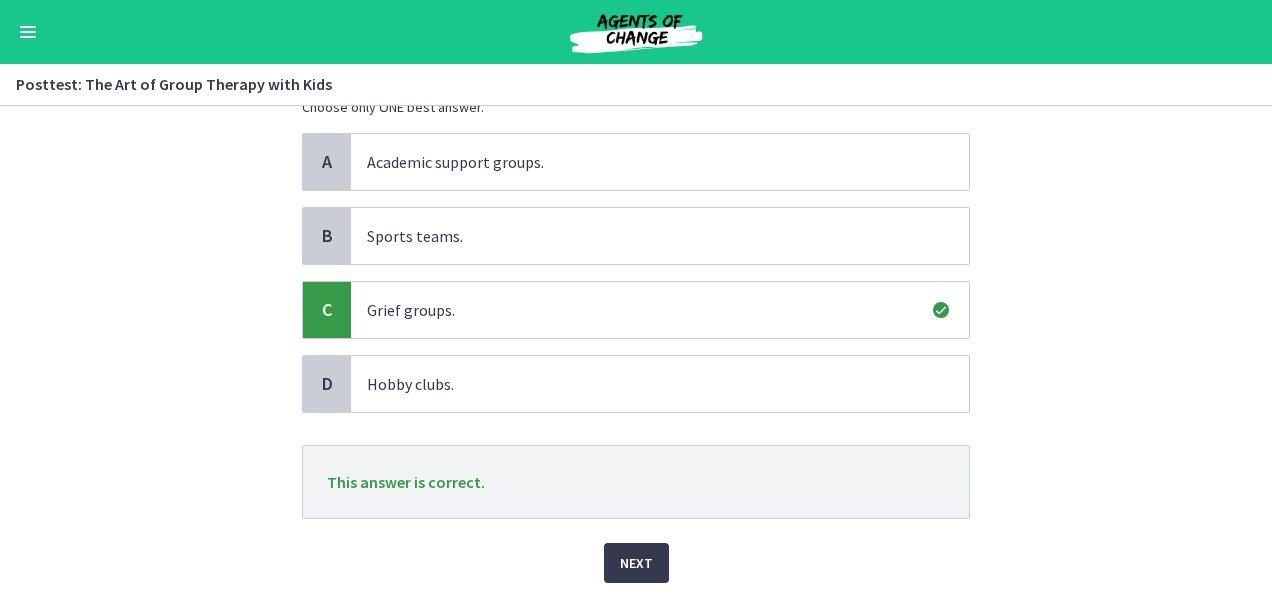 scroll, scrollTop: 234, scrollLeft: 0, axis: vertical 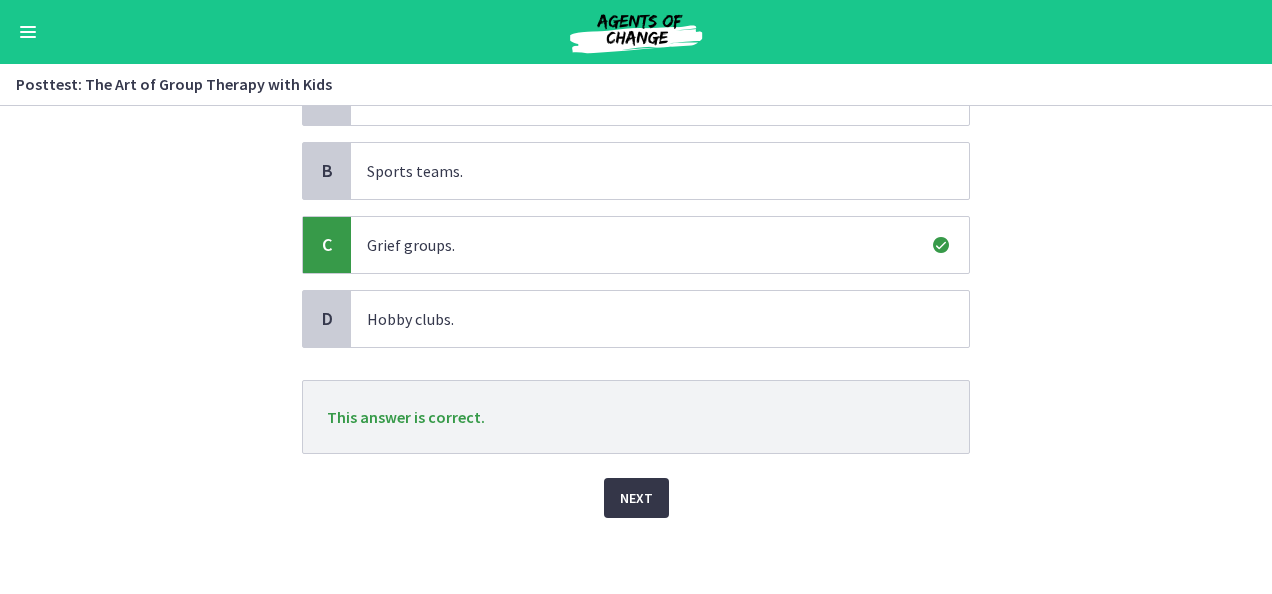 click on "Next" at bounding box center (636, 498) 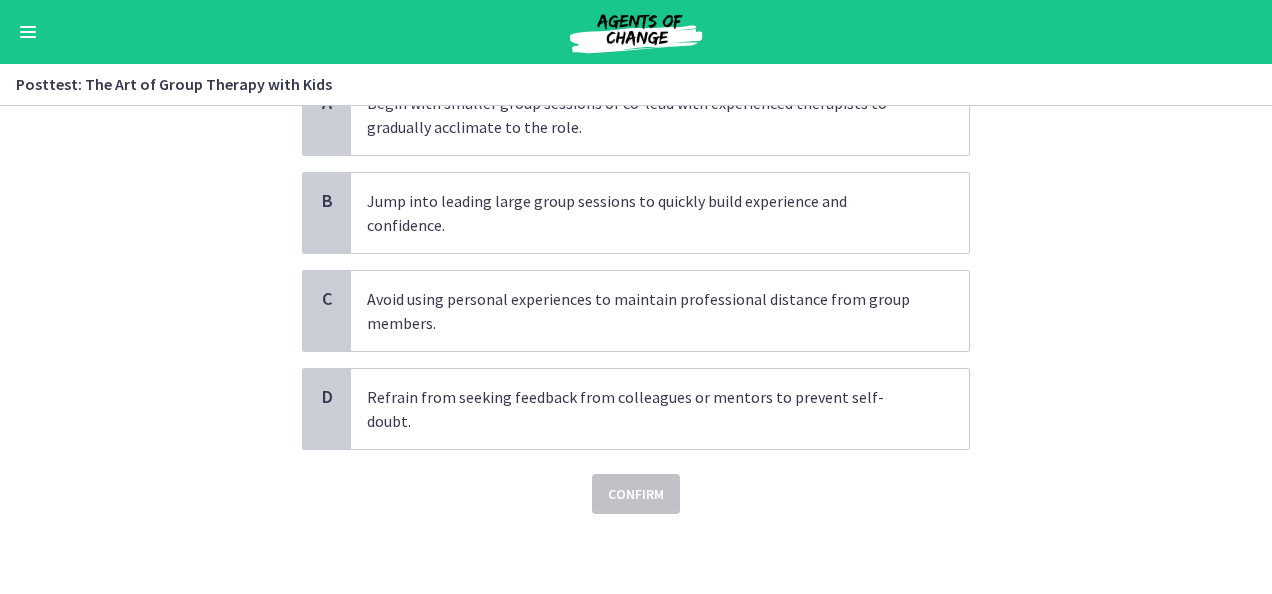 scroll, scrollTop: 0, scrollLeft: 0, axis: both 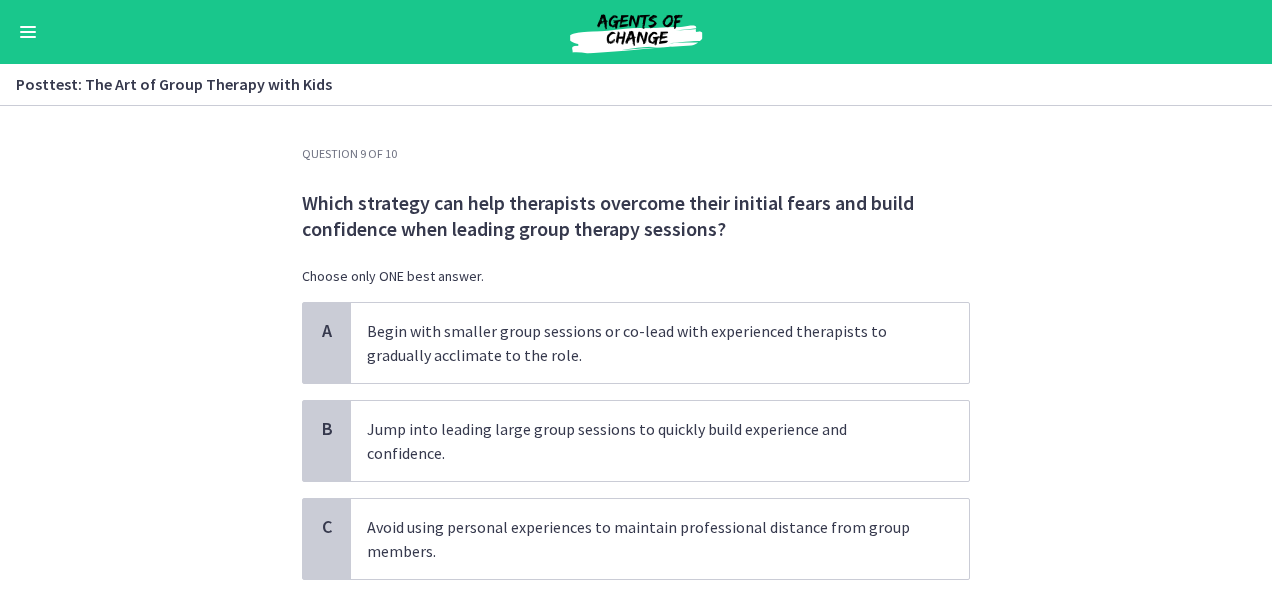 click on "Question   9   of   10
Which strategy can help therapists overcome their initial fears and build confidence when leading group therapy sessions?
Choose only ONE best answer.
A
Begin with smaller group sessions or co-lead with experienced therapists to gradually acclimate to the role.
B
Jump into leading large group sessions to quickly build experience and confidence.
C
Avoid using personal experiences to maintain professional distance from group members.
D
Refrain from seeking feedback from colleagues or mentors to prevent self-doubt.
Confirm" at bounding box center [636, 350] 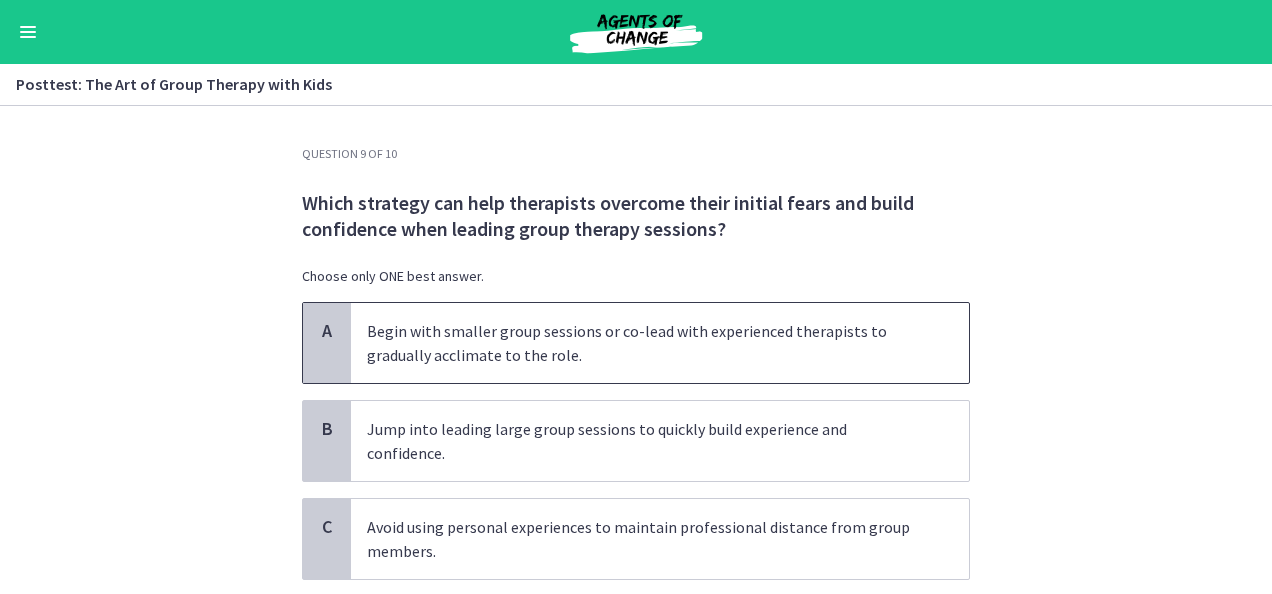 click on "Begin with smaller group sessions or co-lead with experienced therapists to gradually acclimate to the role." at bounding box center [640, 343] 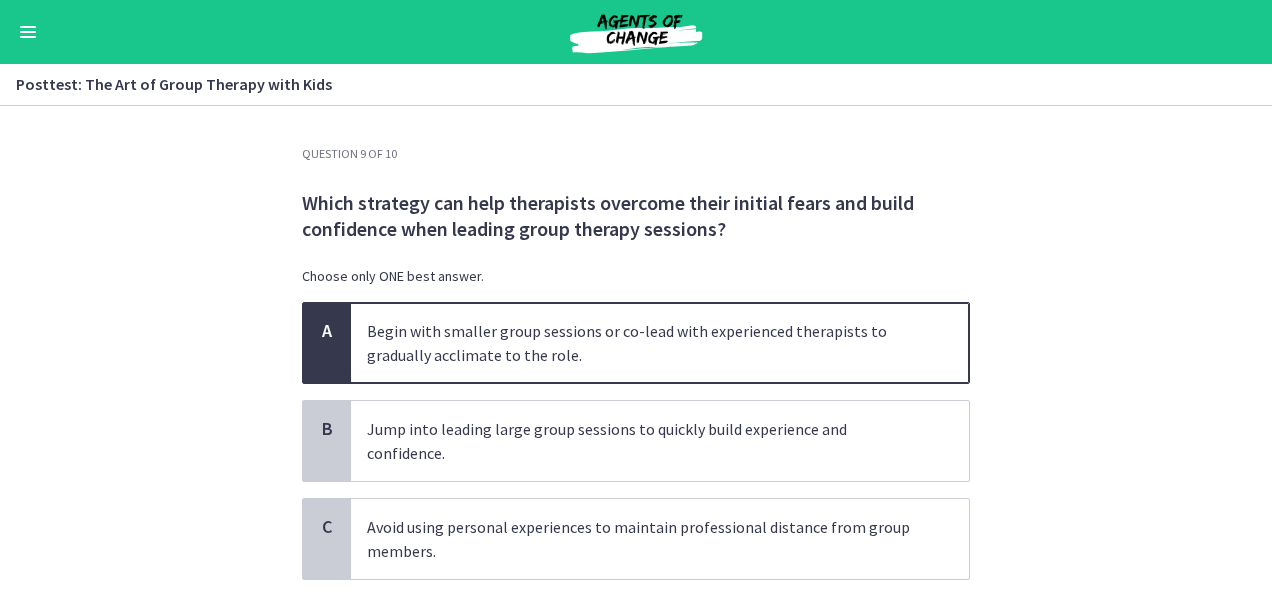 click on "Question   9   of   10
Which strategy can help therapists overcome their initial fears and build confidence when leading group therapy sessions?
Choose only ONE best answer.
A
Begin with smaller group sessions or co-lead with experienced therapists to gradually acclimate to the role.
B
Jump into leading large group sessions to quickly build experience and confidence.
C
Avoid using personal experiences to maintain professional distance from group members.
D
Refrain from seeking feedback from colleagues or mentors to prevent self-doubt.
Confirm" at bounding box center [636, 350] 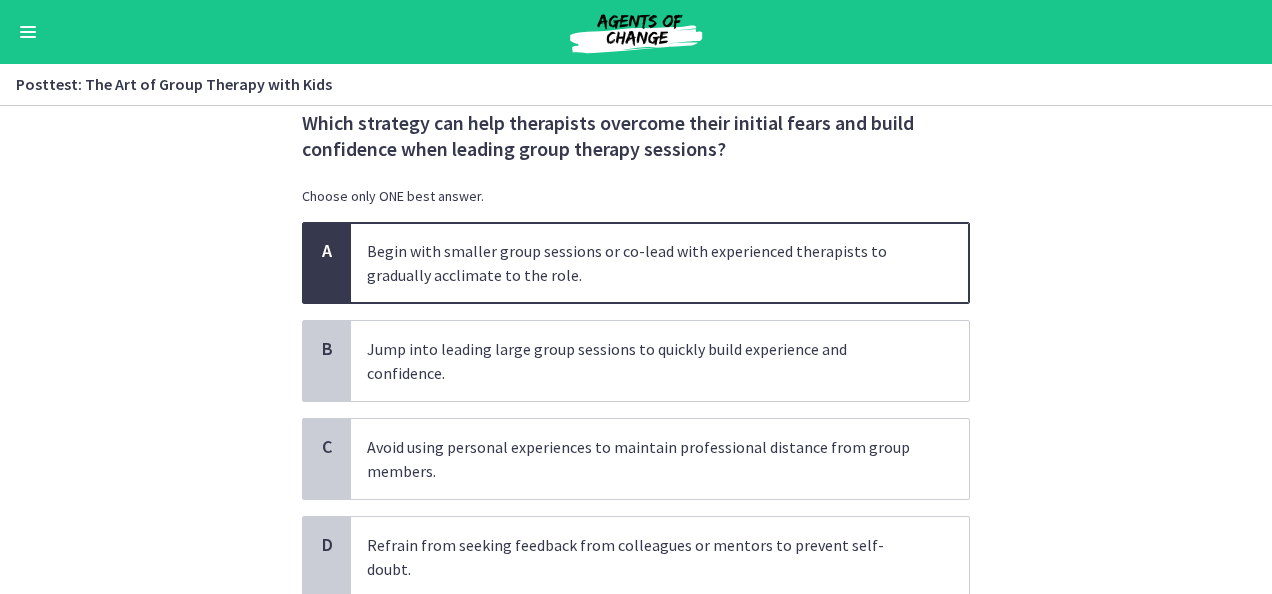 scroll, scrollTop: 120, scrollLeft: 0, axis: vertical 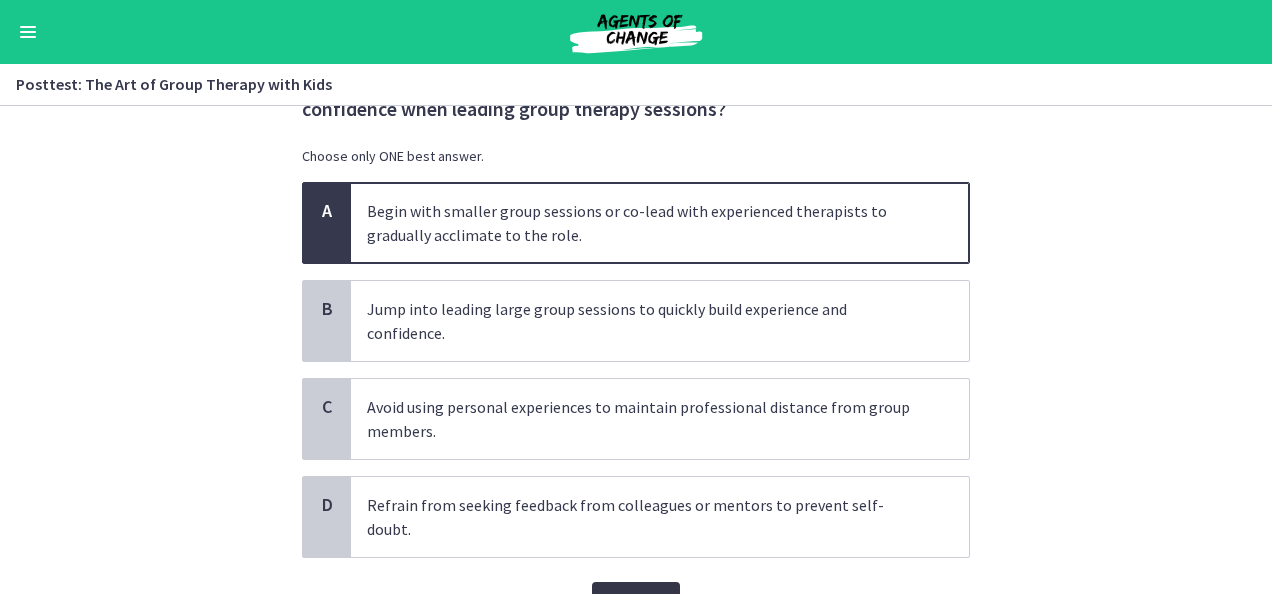 click on "Confirm" at bounding box center (636, 602) 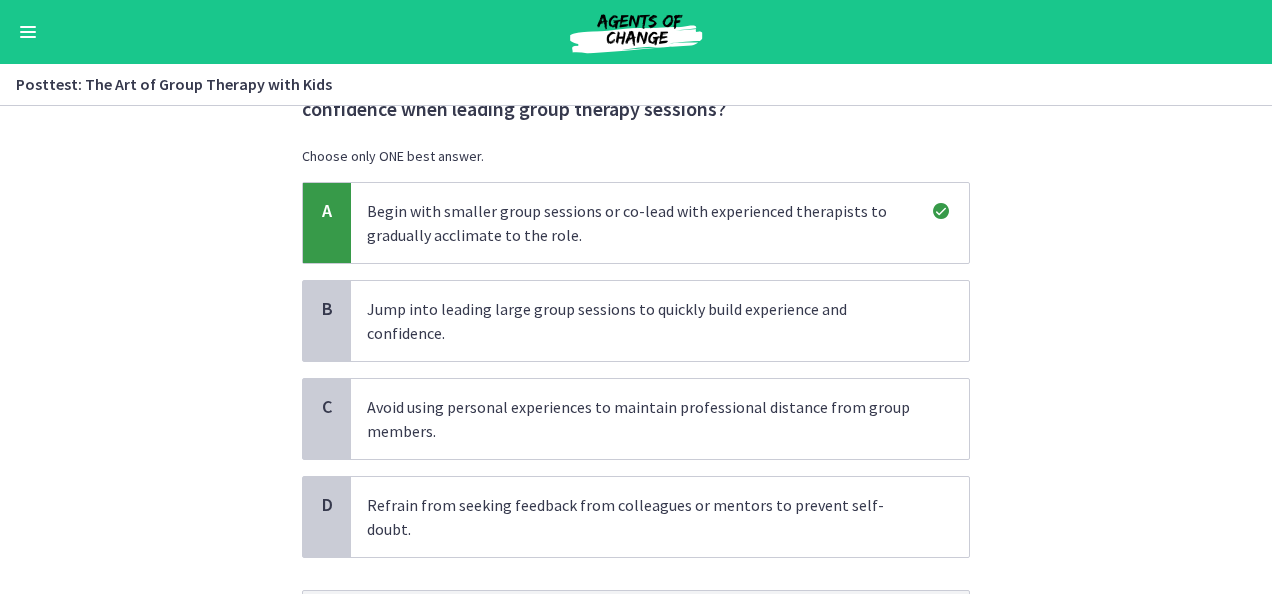 click on "Question   9   of   10
Which strategy can help therapists overcome their initial fears and build confidence when leading group therapy sessions?
Choose only ONE best answer.
A
Begin with smaller group sessions or co-lead with experienced therapists to gradually acclimate to the role.
B
Jump into leading large group sessions to quickly build experience and confidence.
C
Avoid using personal experiences to maintain professional distance from group members.
D
Refrain from seeking feedback from colleagues or mentors to prevent self-doubt." at bounding box center [636, 350] 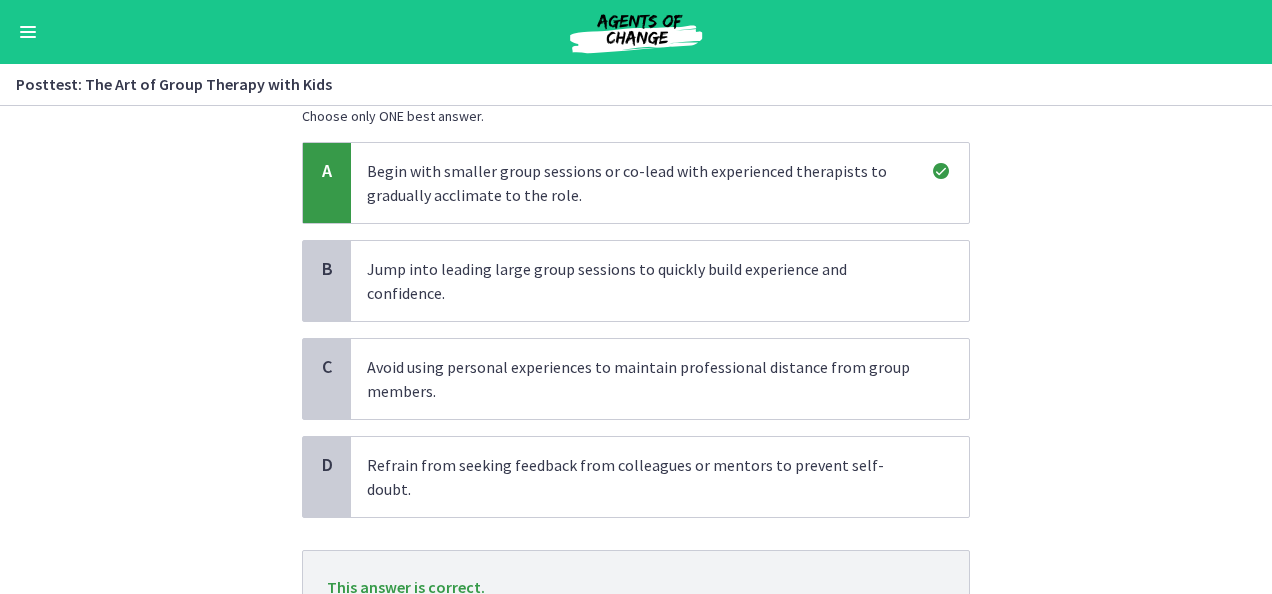 scroll, scrollTop: 306, scrollLeft: 0, axis: vertical 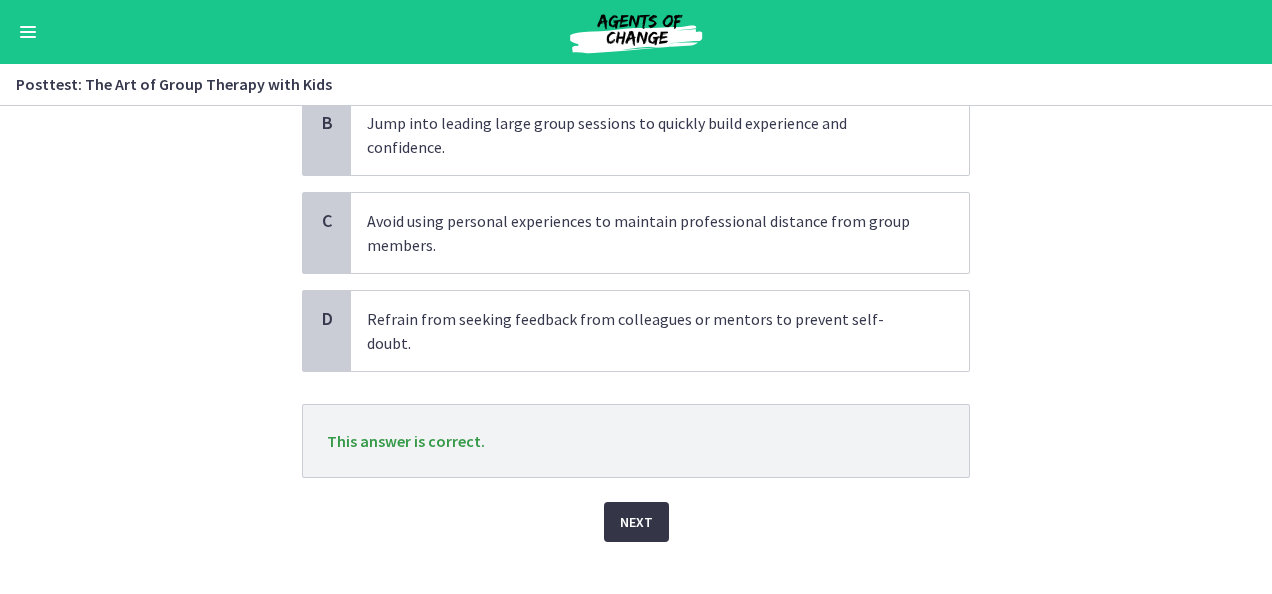 click on "Next" at bounding box center [636, 522] 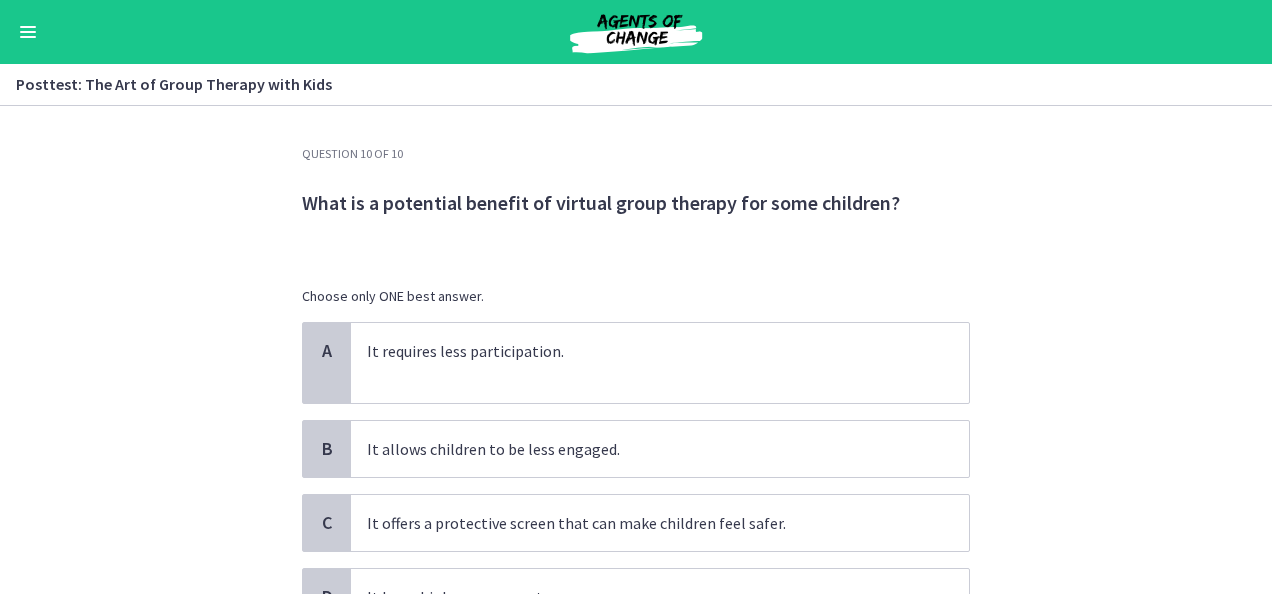 click on "Question   10   of   10
What is a potential benefit of virtual group therapy for some children?
Choose only ONE best answer.
A
It requires less participation.
B
It allows children to be less engaged.
C
It offers a protective screen that can make children feel safer.
D
It has a higher success rate.
Confirm" at bounding box center [636, 350] 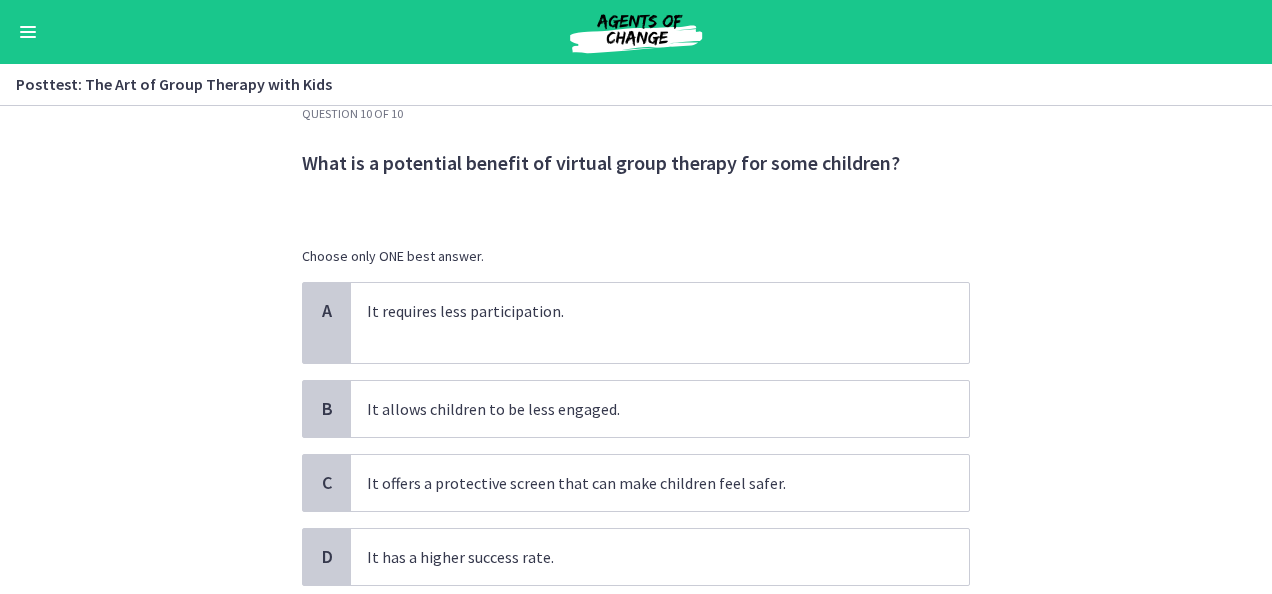 scroll, scrollTop: 173, scrollLeft: 0, axis: vertical 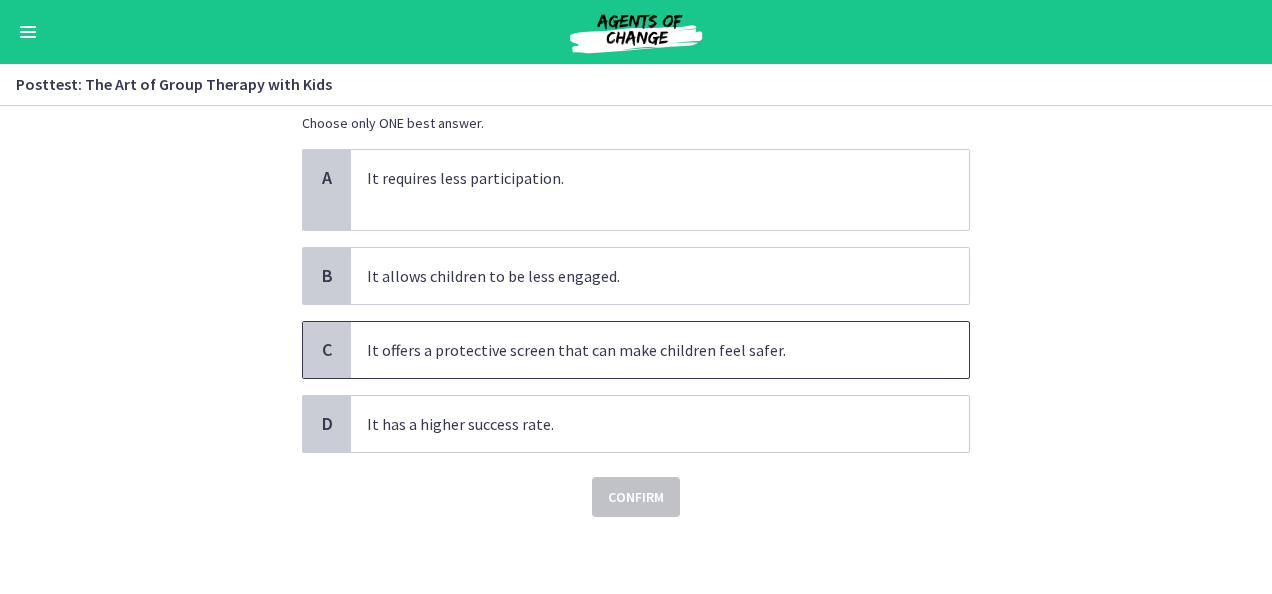 click on "It offers a protective screen that can make children feel safer." at bounding box center (660, 350) 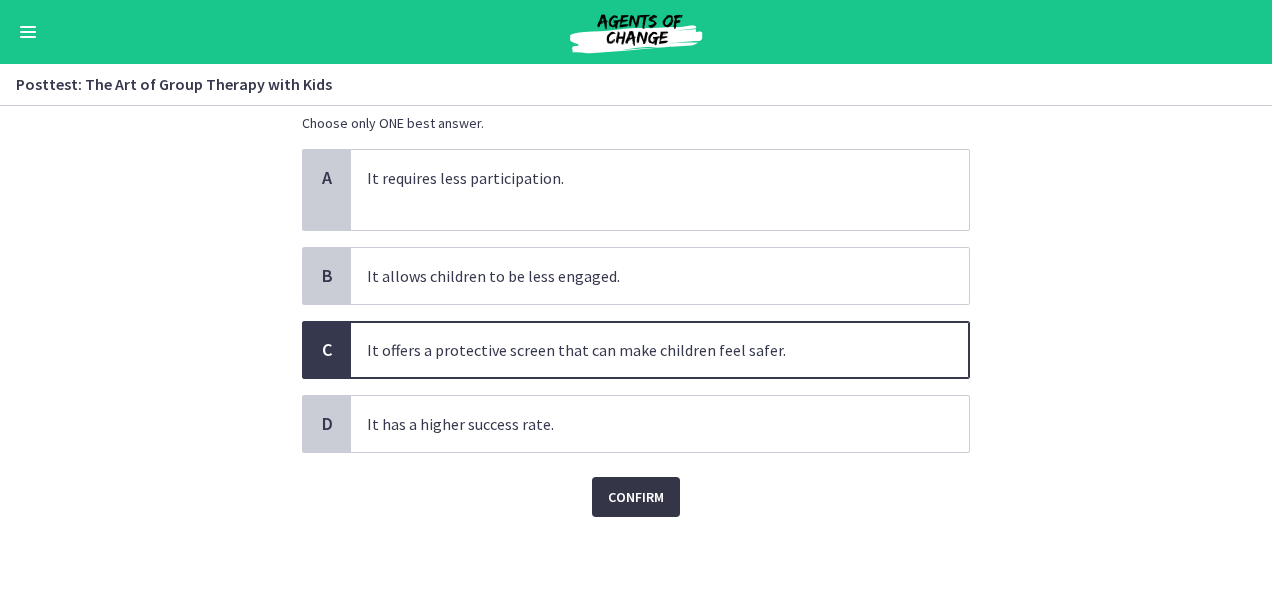 click on "Confirm" at bounding box center [636, 497] 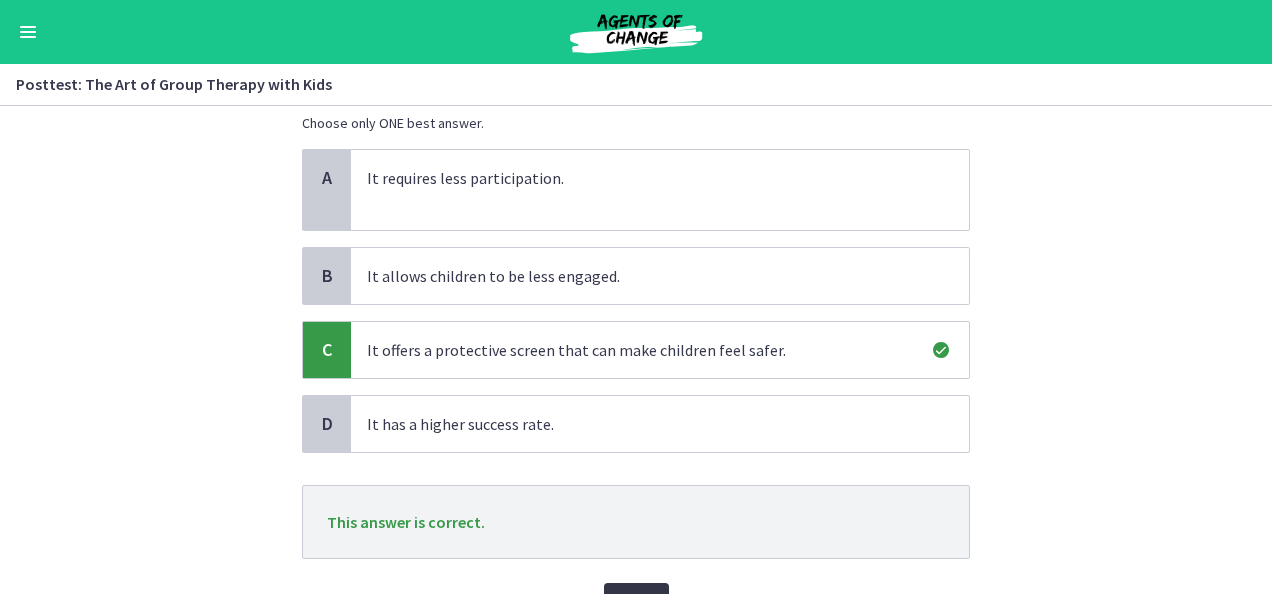 click on "Next" at bounding box center [636, 603] 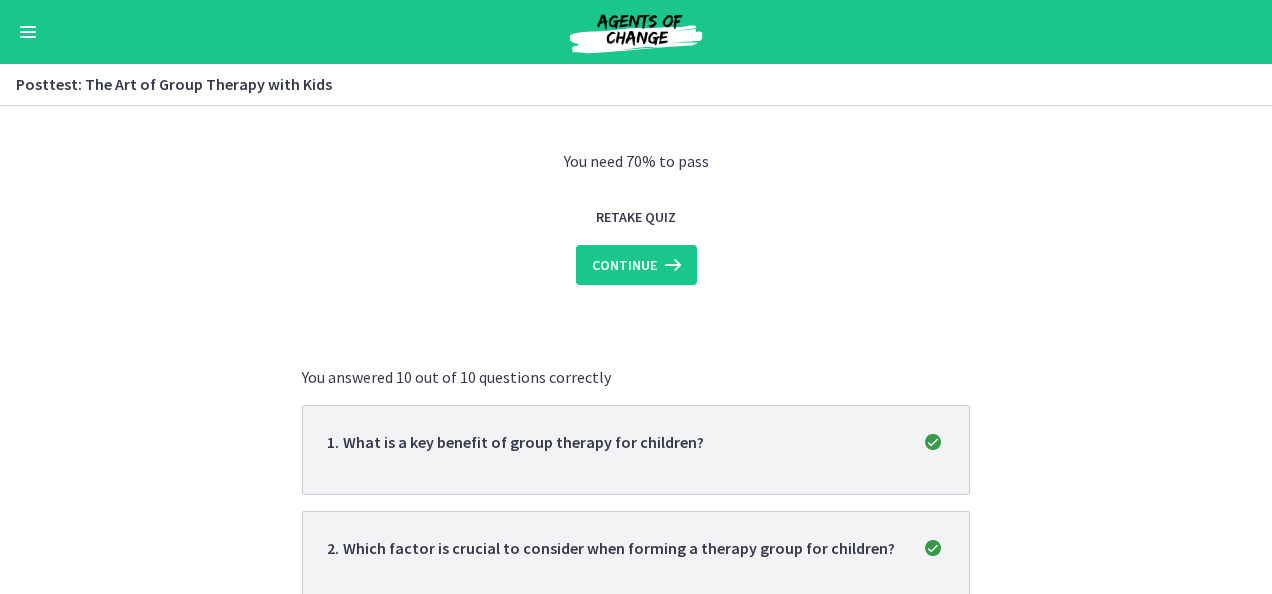 scroll, scrollTop: 0, scrollLeft: 0, axis: both 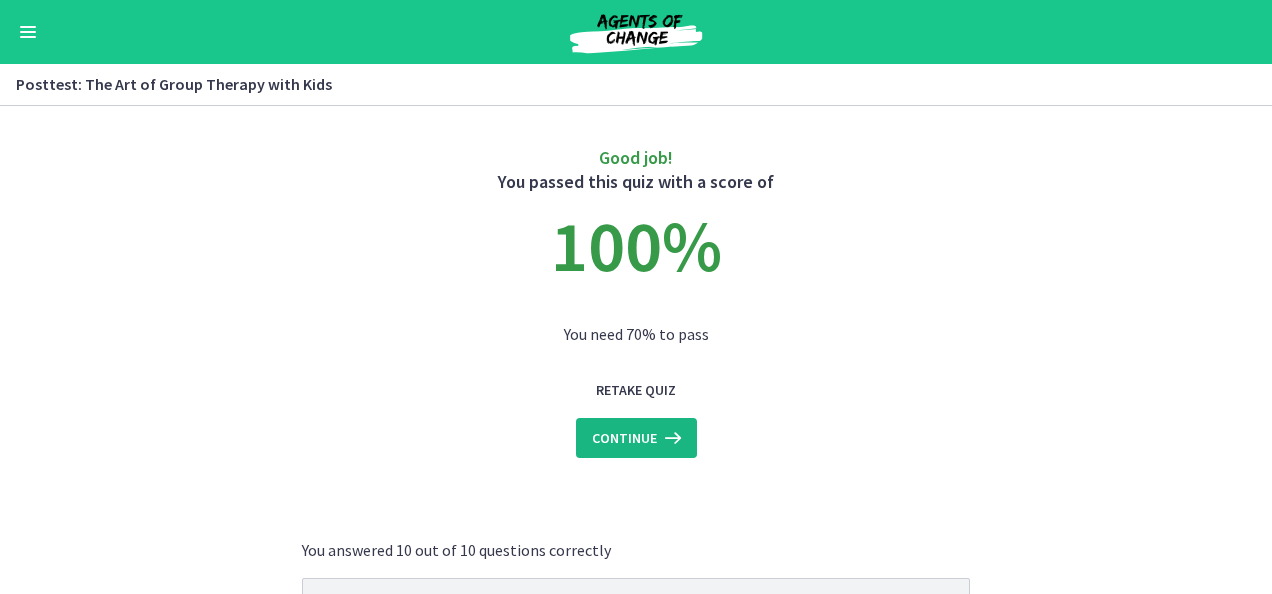click on "Continue" at bounding box center [624, 438] 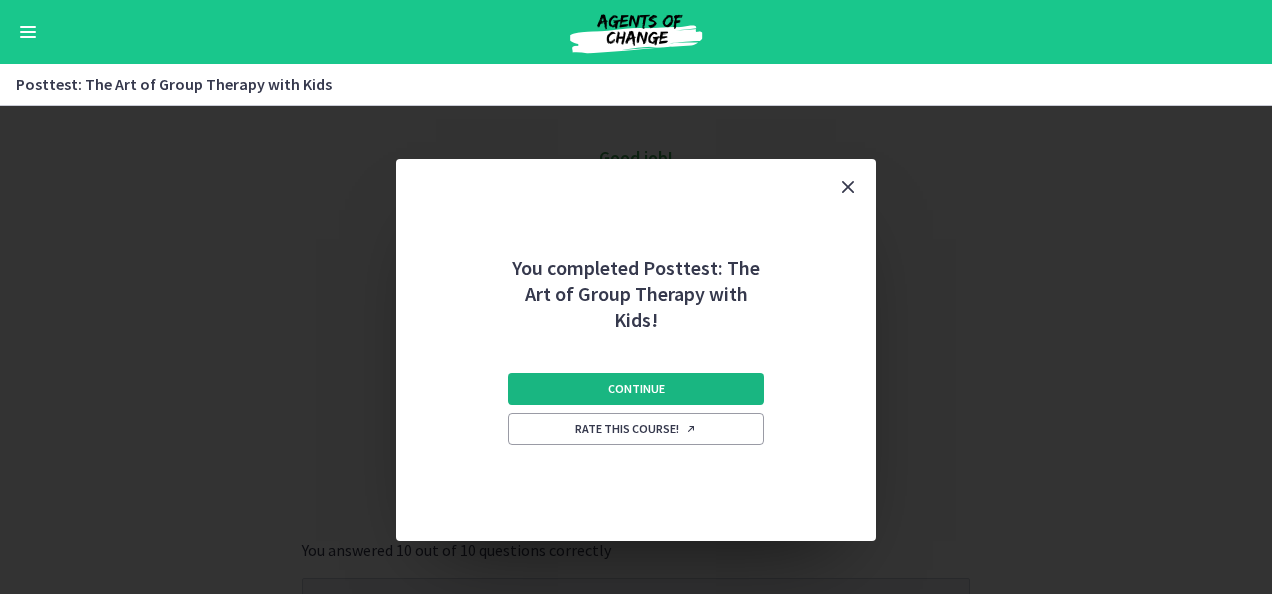 click on "Continue" at bounding box center (636, 389) 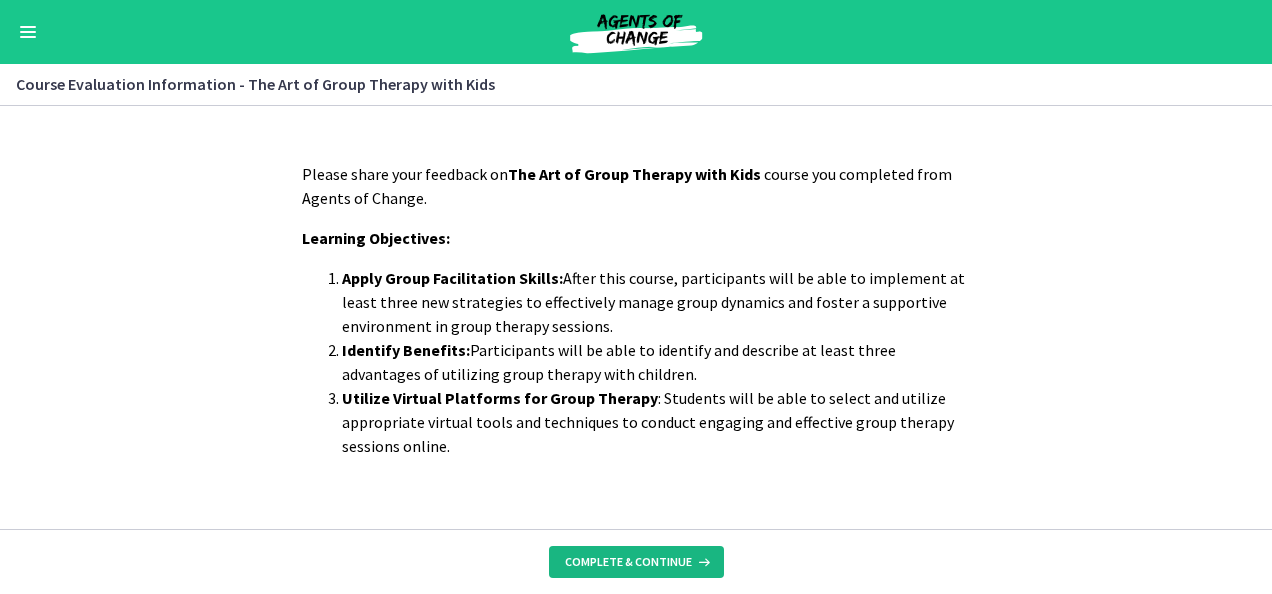 click on "Complete & continue" at bounding box center (628, 562) 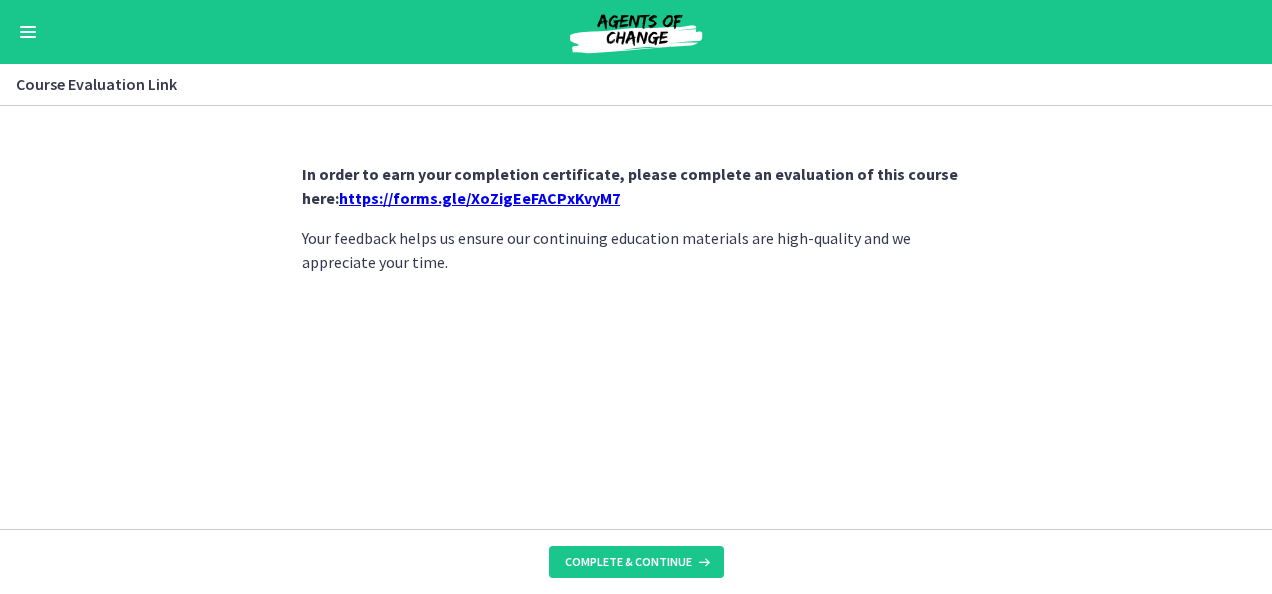 click on "https://forms.gle/XoZigEeFACPxKvyM7" at bounding box center (479, 198) 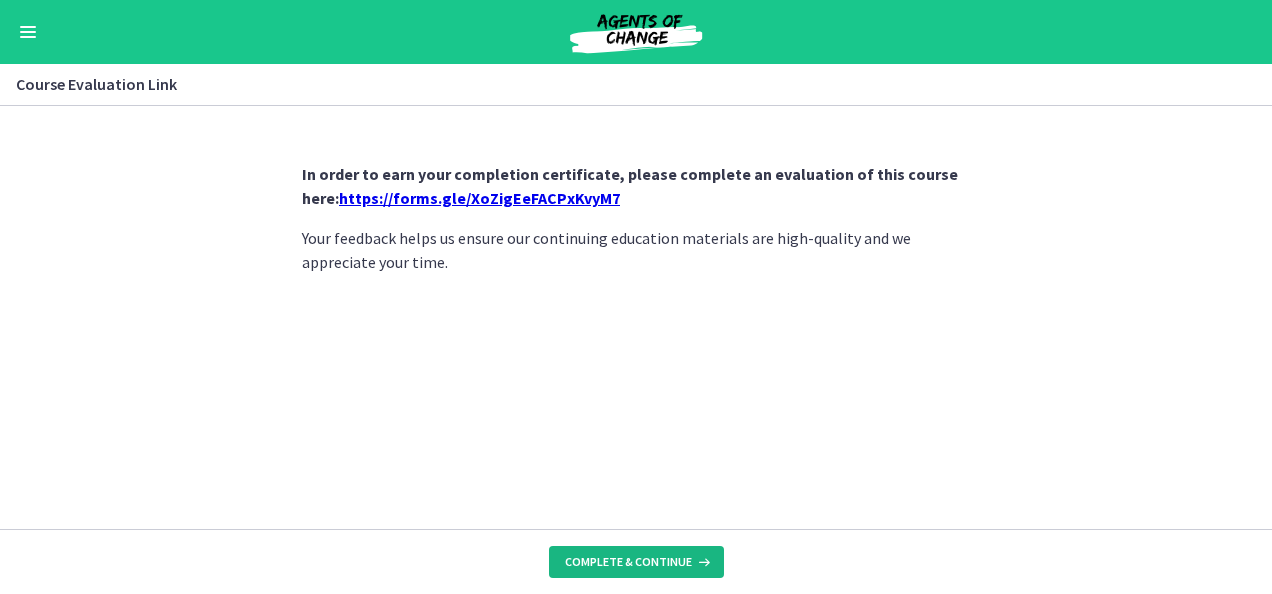 click on "Complete & continue" at bounding box center (628, 562) 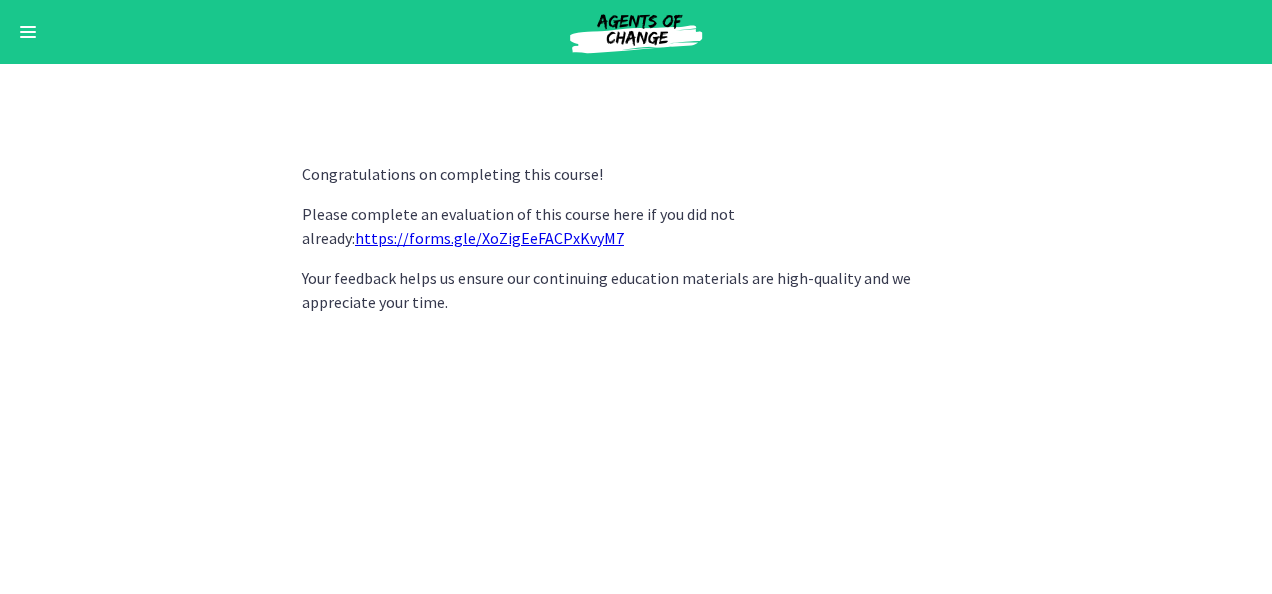 click at bounding box center (28, 32) 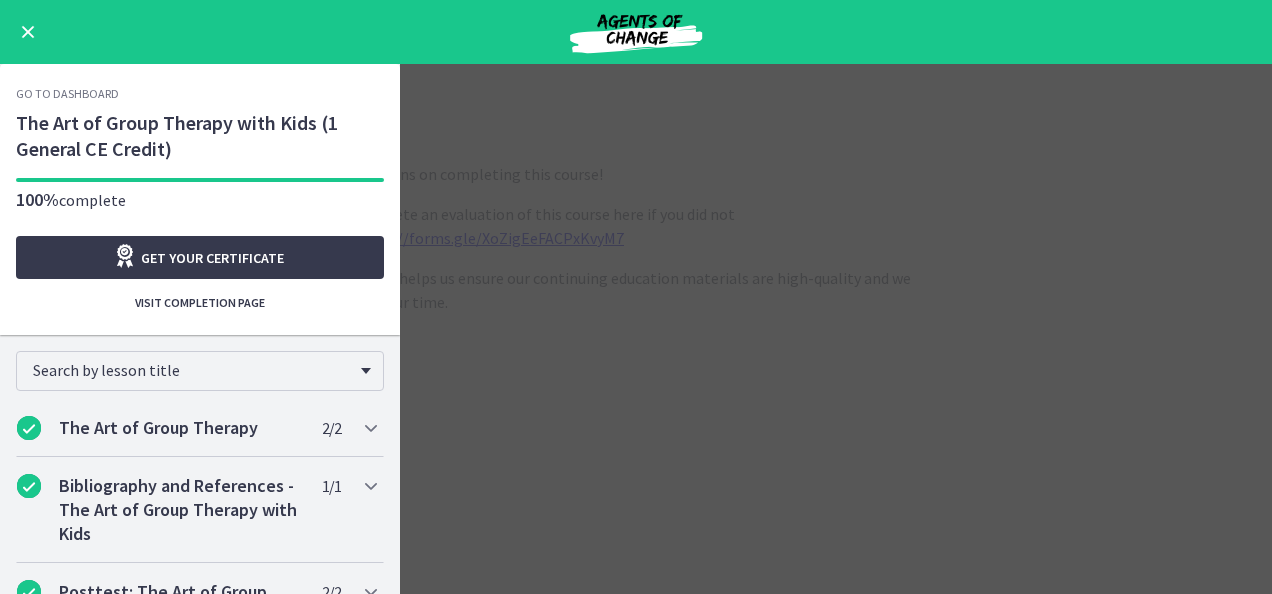 click on "Go to Dashboard" at bounding box center (67, 94) 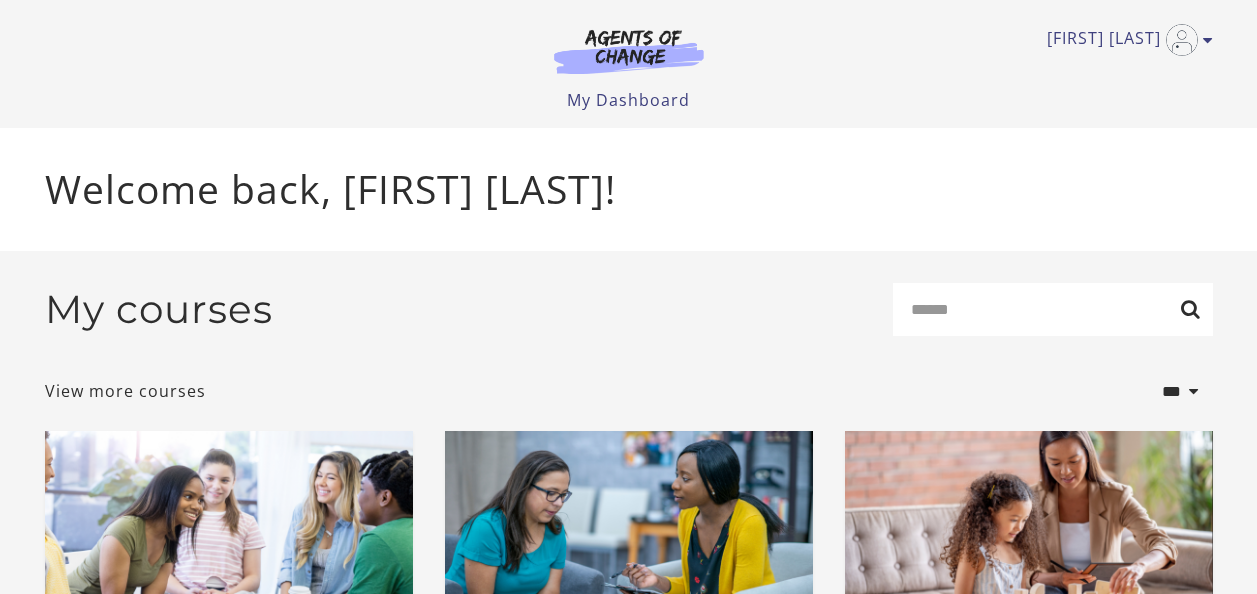 scroll, scrollTop: 0, scrollLeft: 0, axis: both 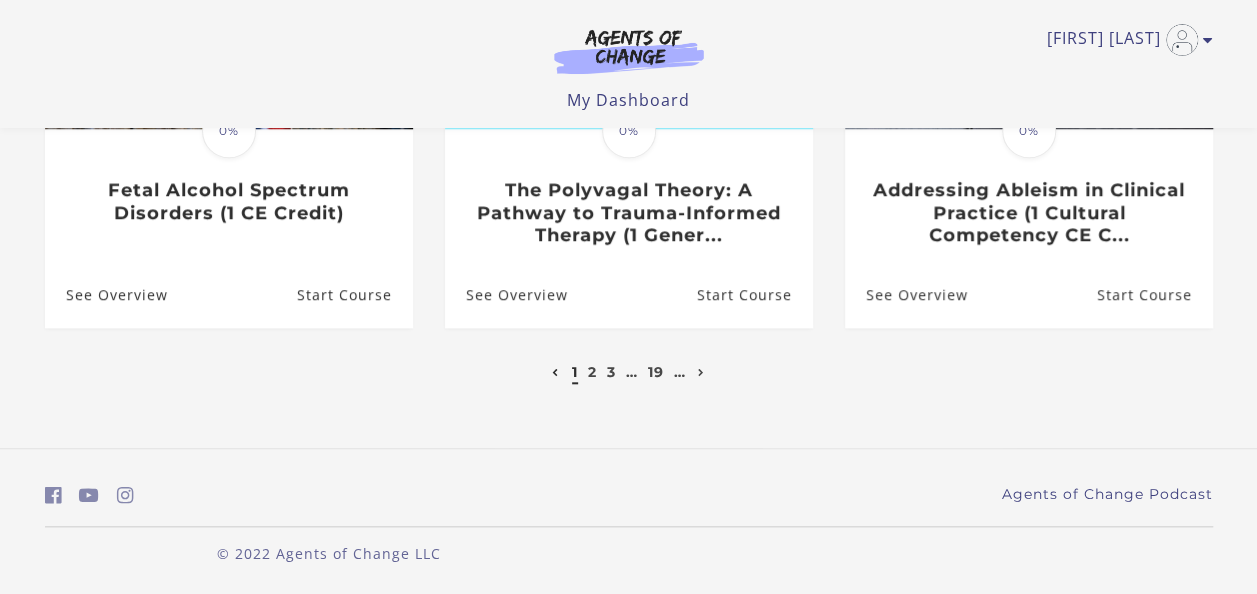 click on "3" at bounding box center (611, 372) 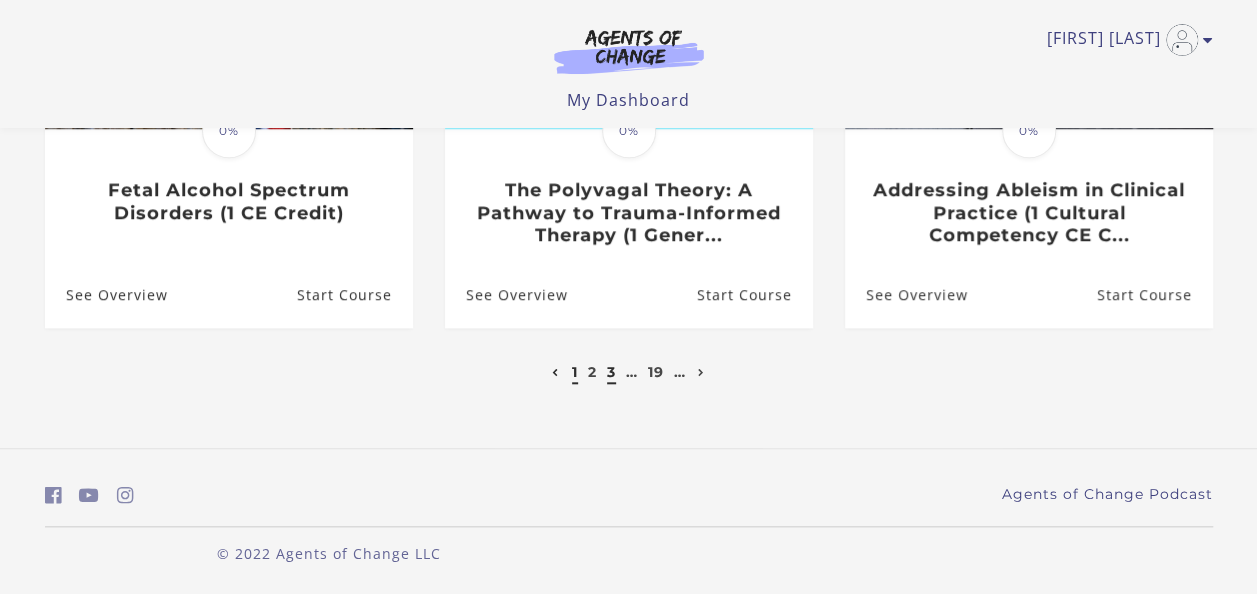 click on "3" at bounding box center (611, 372) 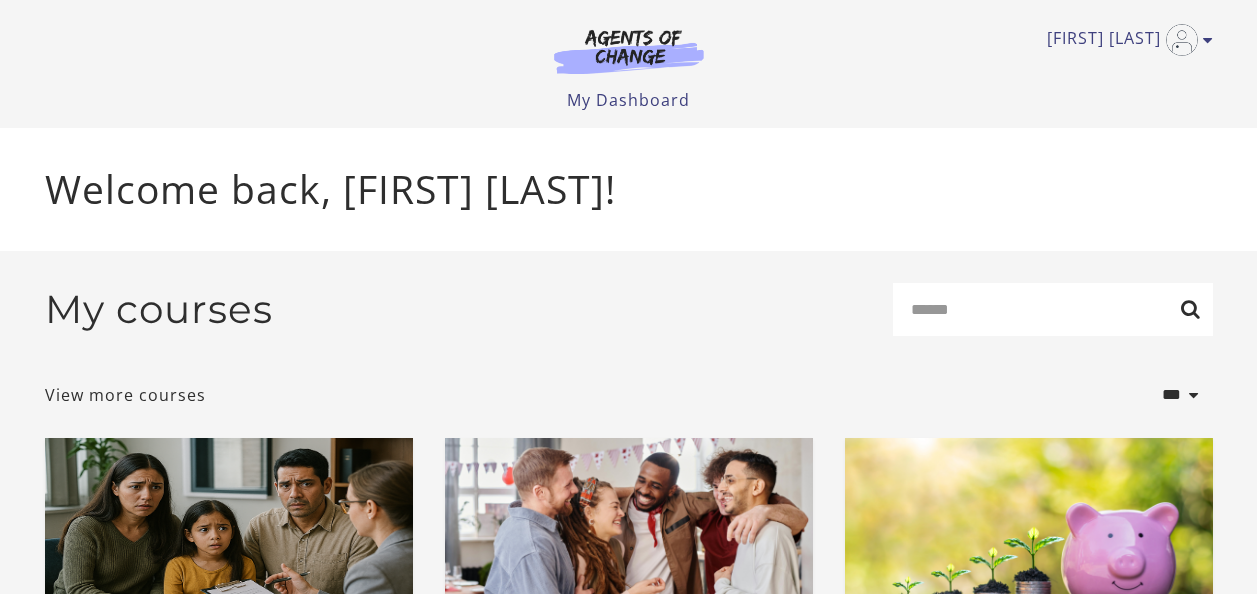 scroll, scrollTop: 0, scrollLeft: 0, axis: both 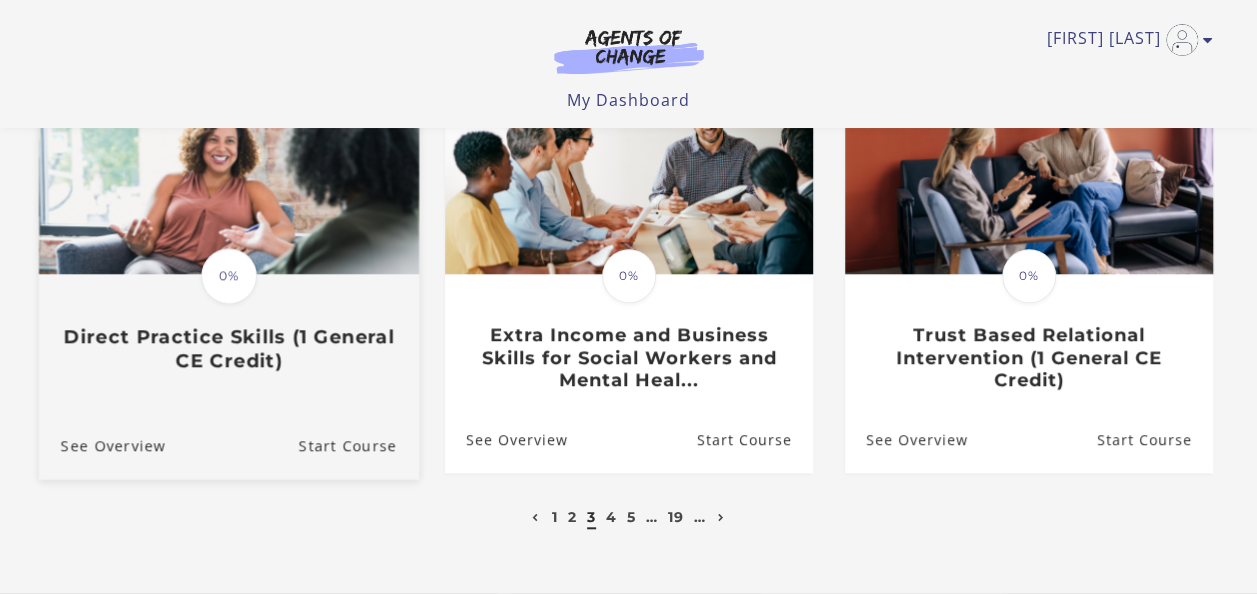 click on "Direct Practice Skills (1 General CE Credit)" at bounding box center [228, 349] 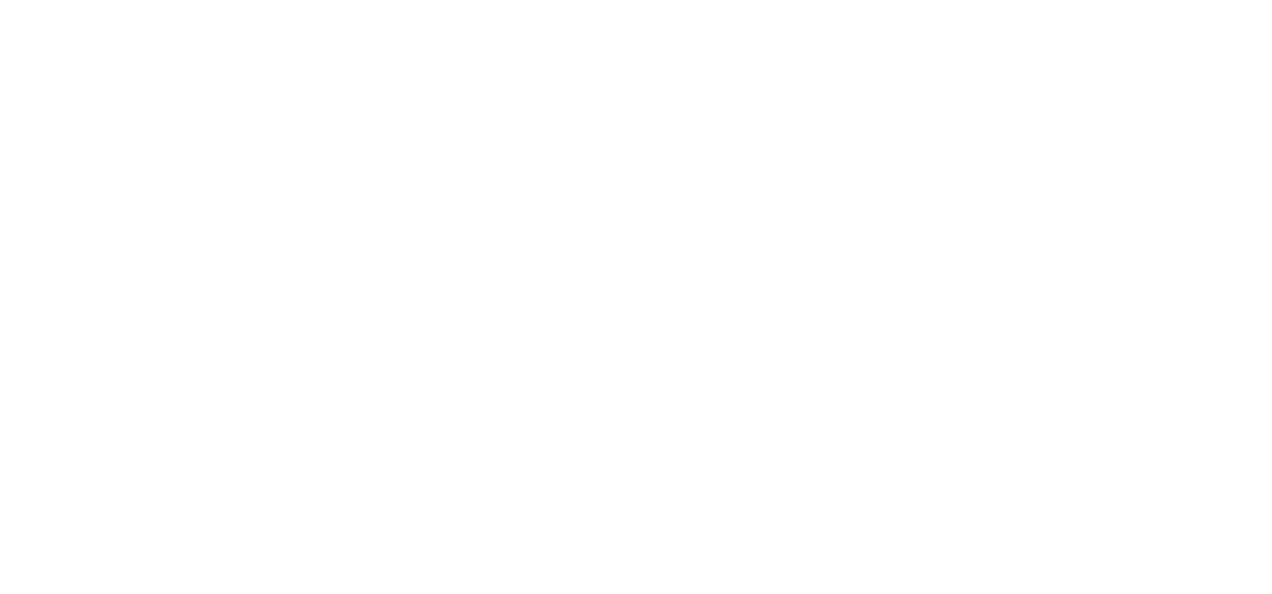 scroll, scrollTop: 0, scrollLeft: 0, axis: both 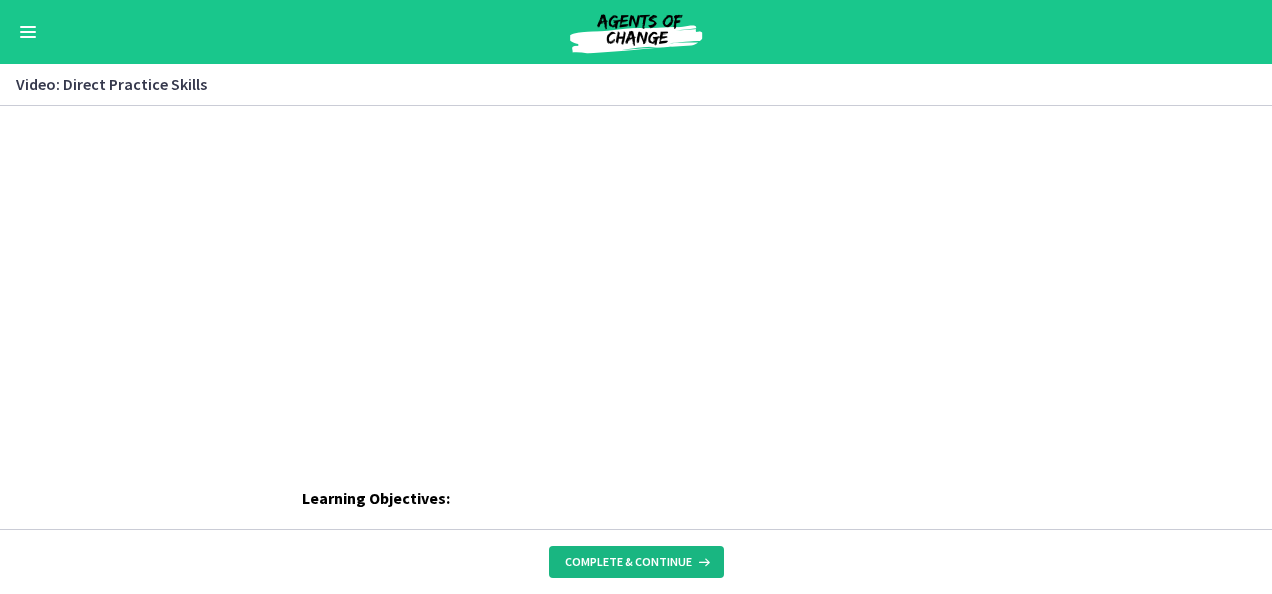 click on "Complete & continue" at bounding box center [636, 562] 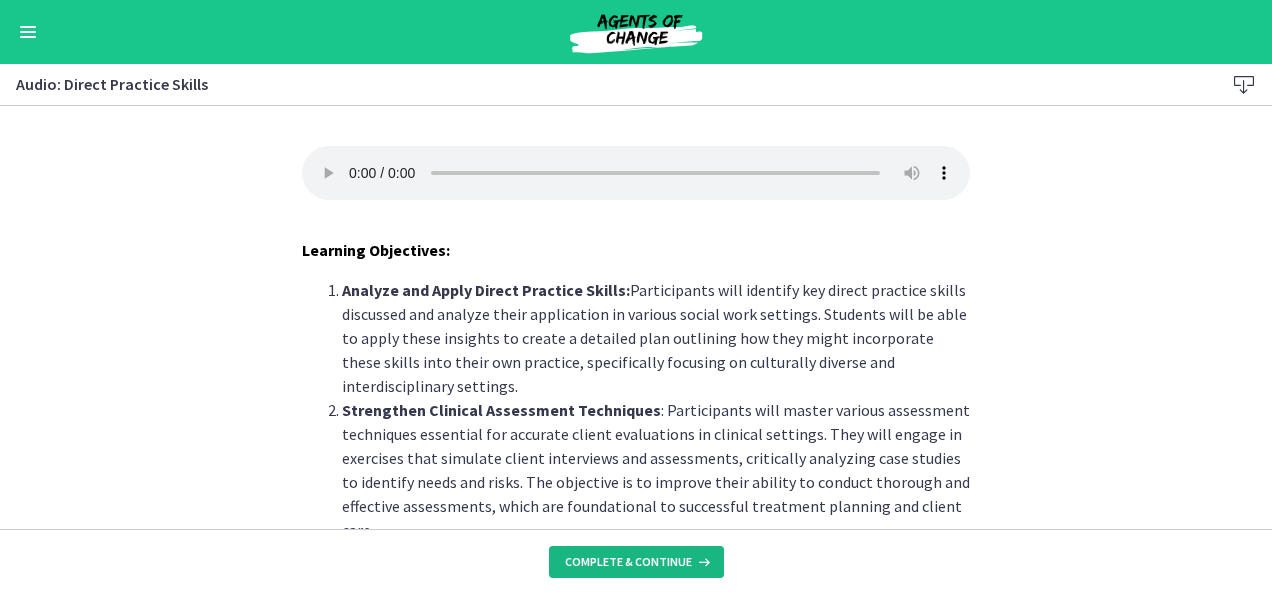 click on "Complete & continue" at bounding box center [628, 562] 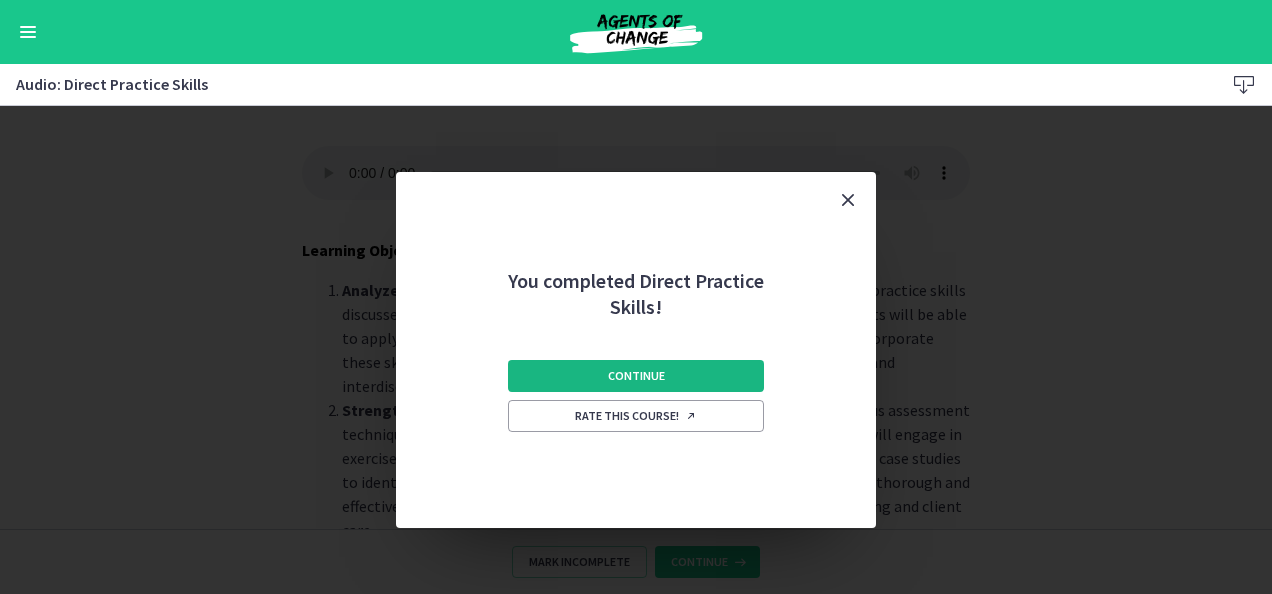 click on "Continue" at bounding box center [636, 376] 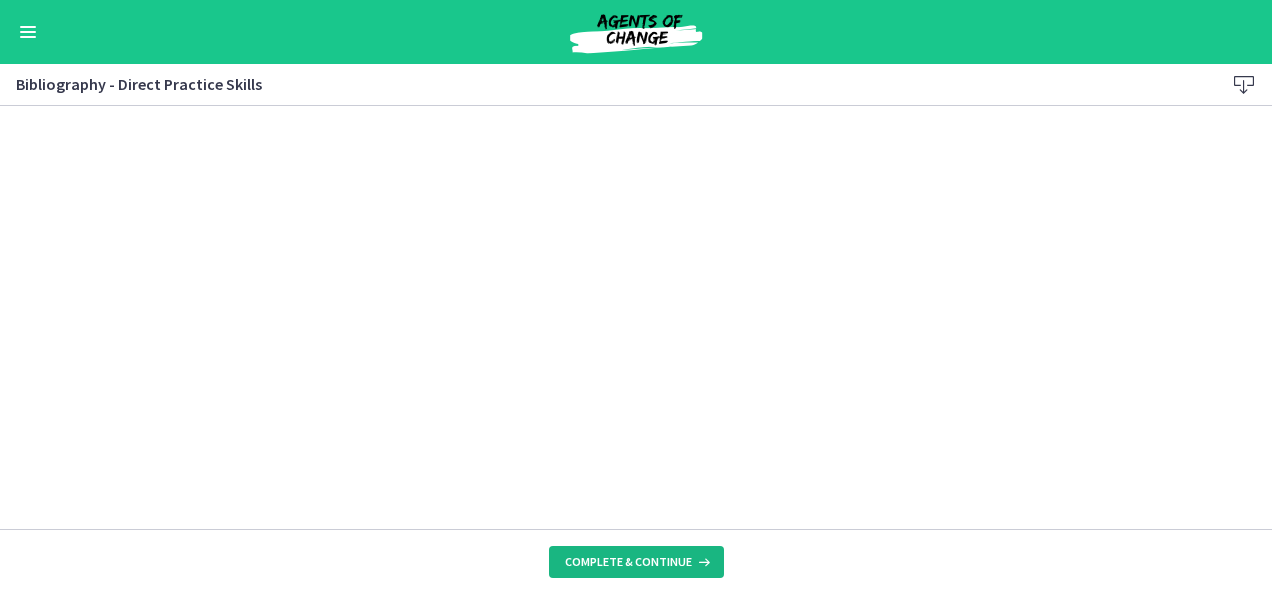 click on "Complete & continue" at bounding box center [636, 562] 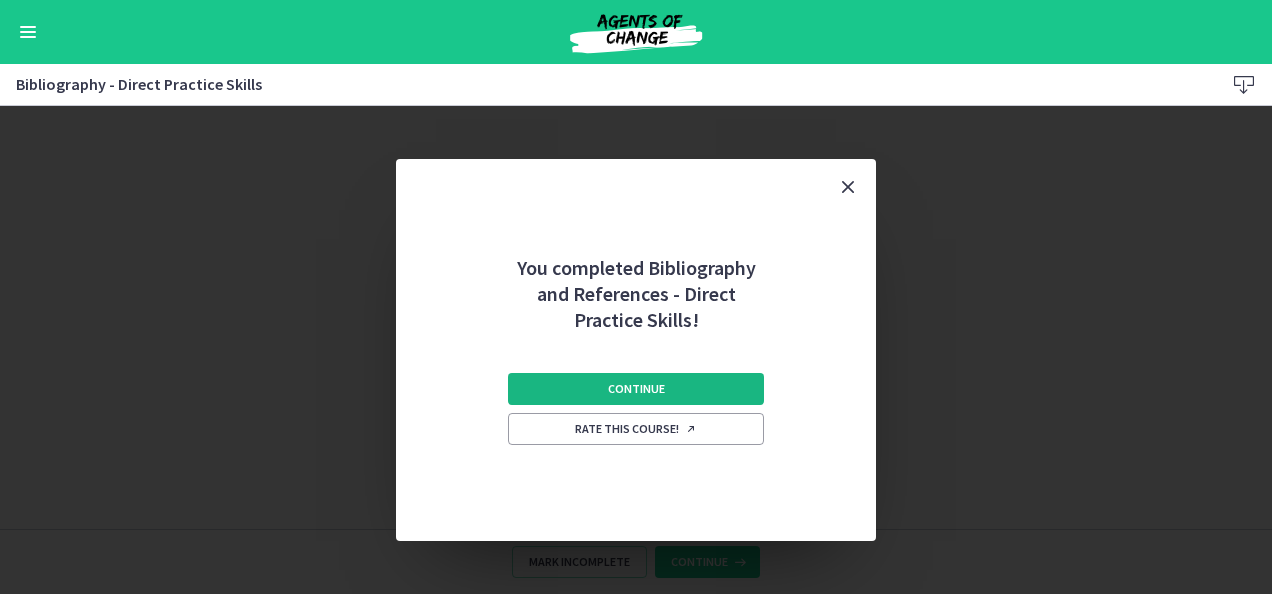 click on "Continue" at bounding box center [636, 389] 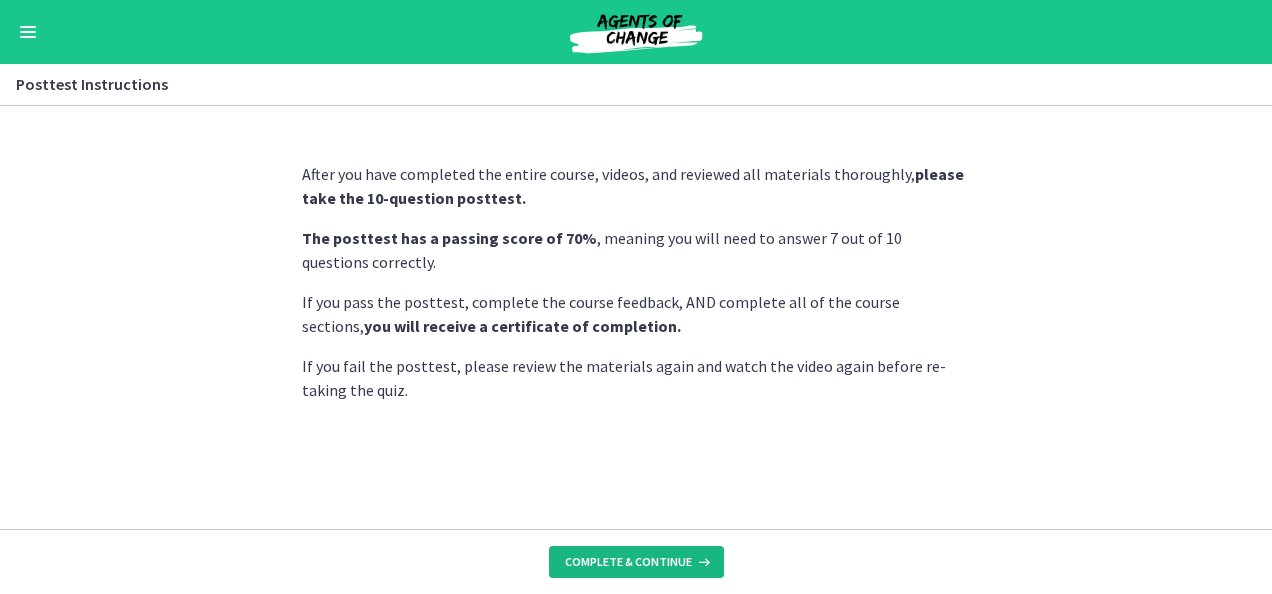 click on "Complete & continue" at bounding box center (628, 562) 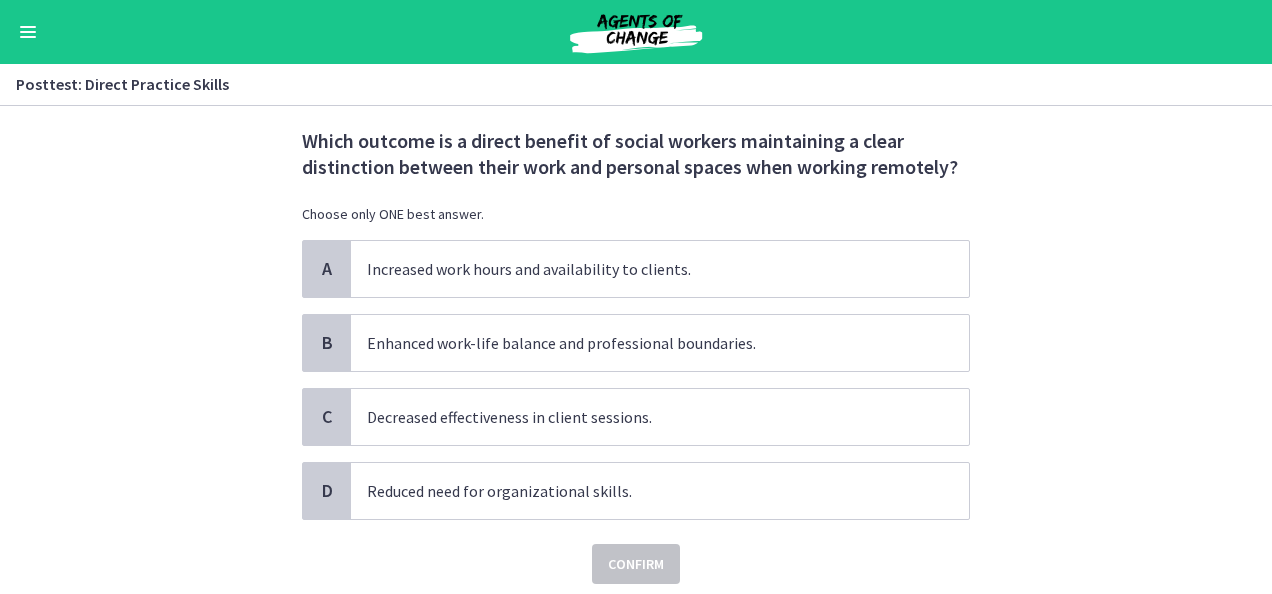 scroll, scrollTop: 65, scrollLeft: 0, axis: vertical 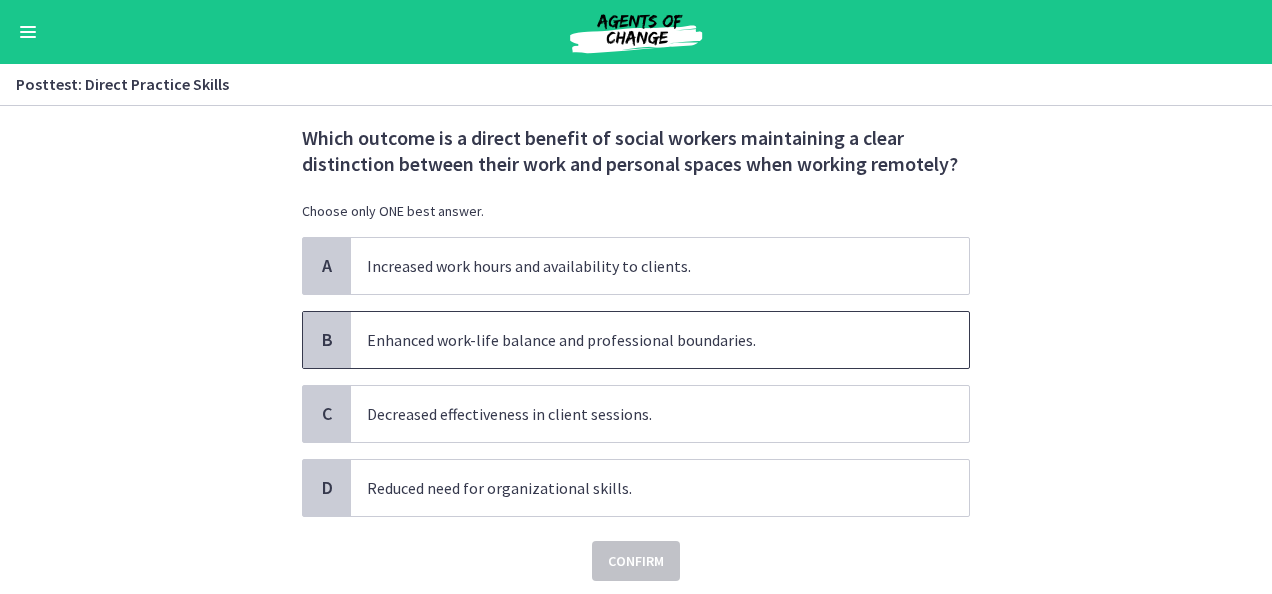 click on "Enhanced work-life balance and professional boundaries." at bounding box center (640, 340) 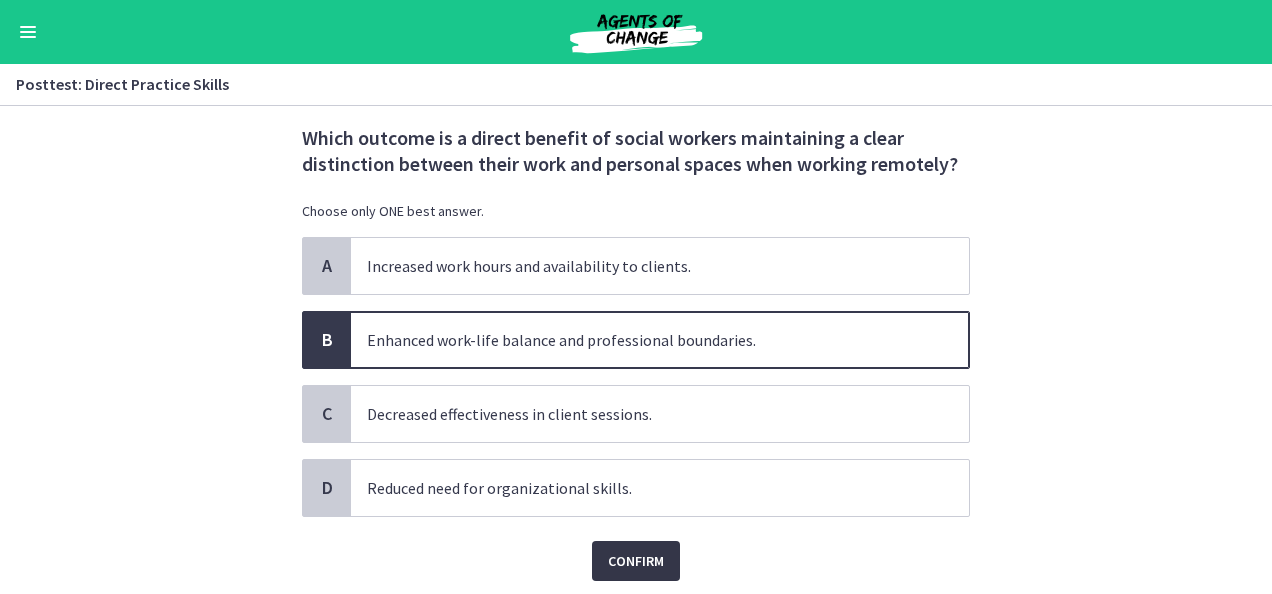 click on "Confirm" at bounding box center [636, 561] 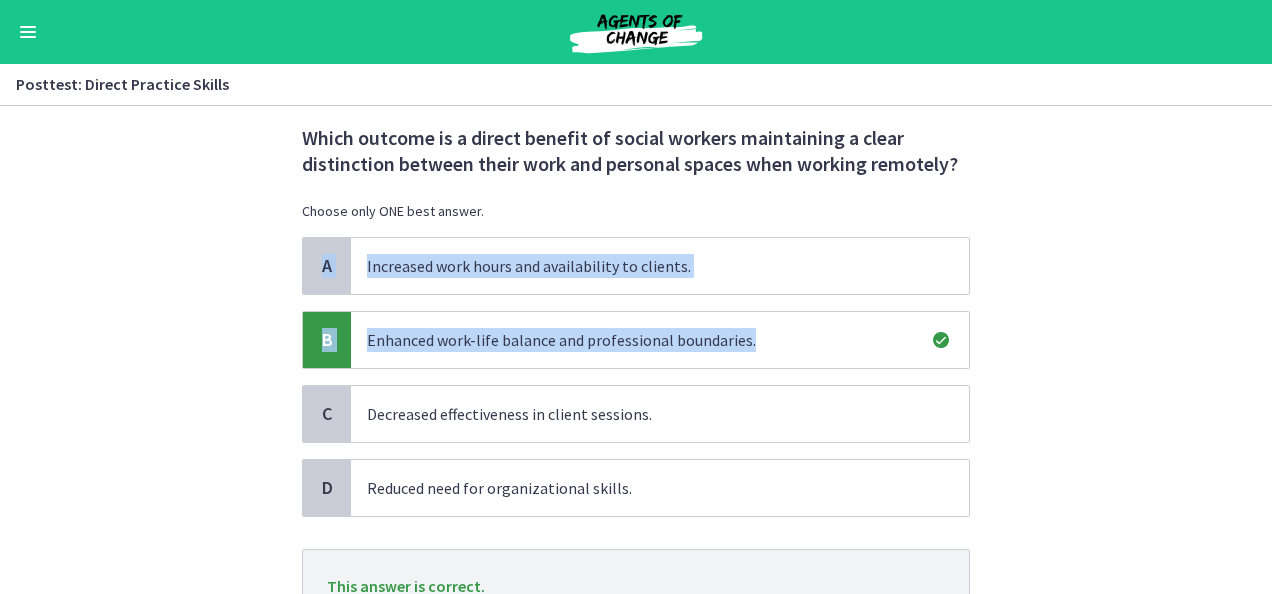 drag, startPoint x: 1254, startPoint y: 222, endPoint x: 1265, endPoint y: 364, distance: 142.42542 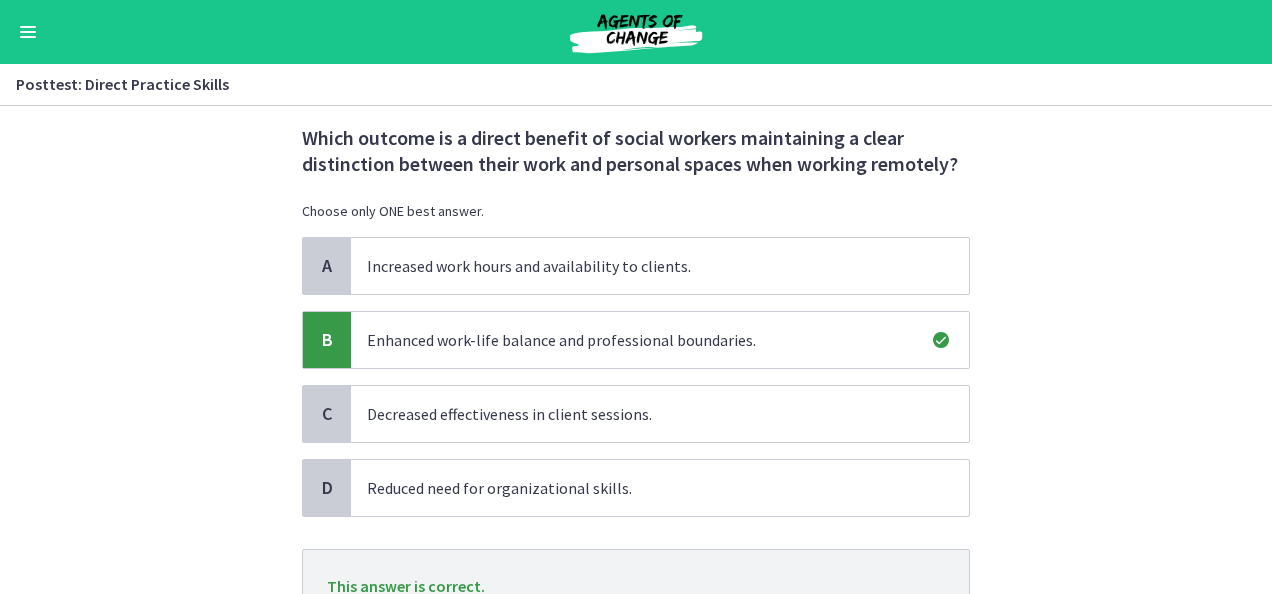 drag, startPoint x: 1265, startPoint y: 364, endPoint x: 1202, endPoint y: 176, distance: 198.27505 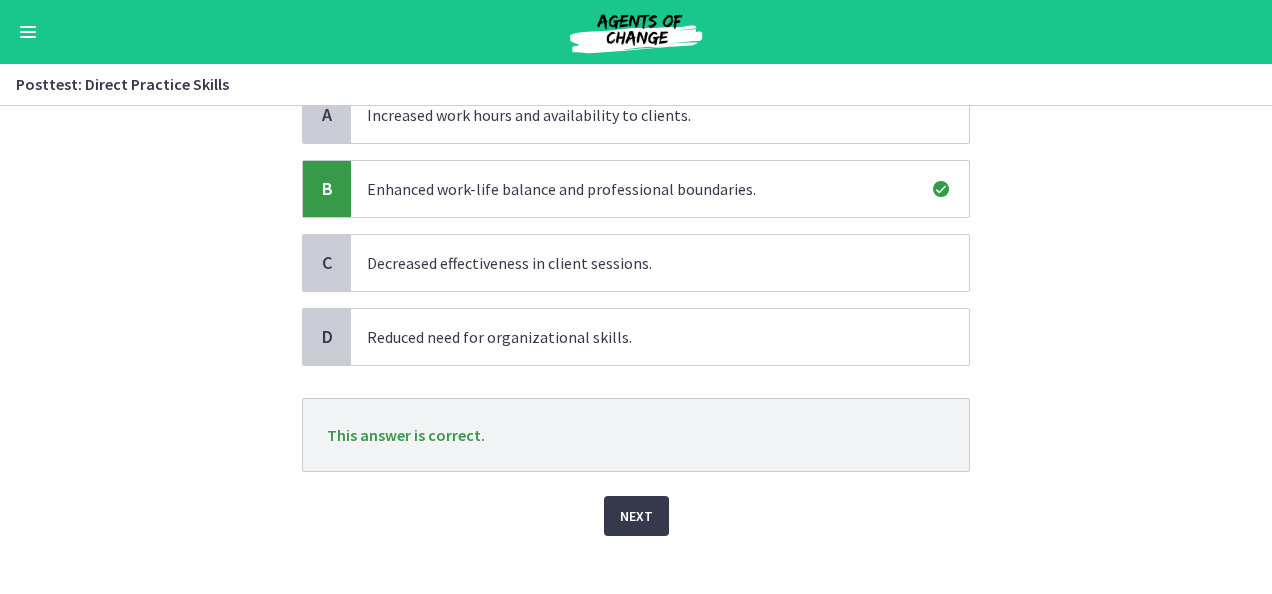 scroll, scrollTop: 214, scrollLeft: 0, axis: vertical 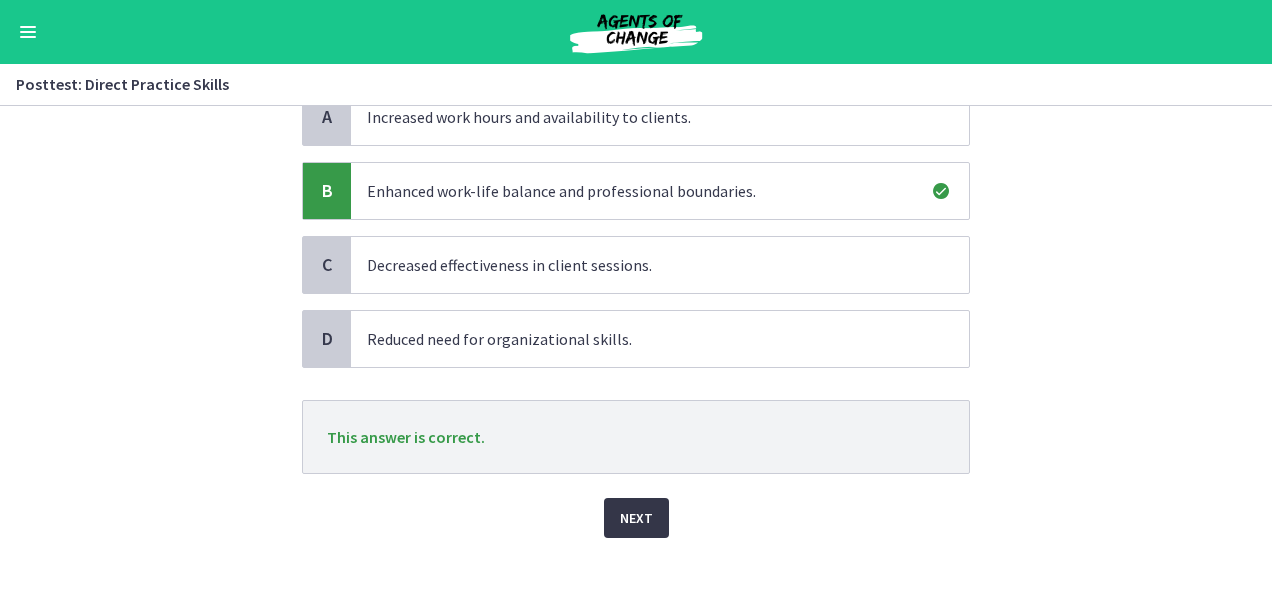 click on "Next" at bounding box center (636, 518) 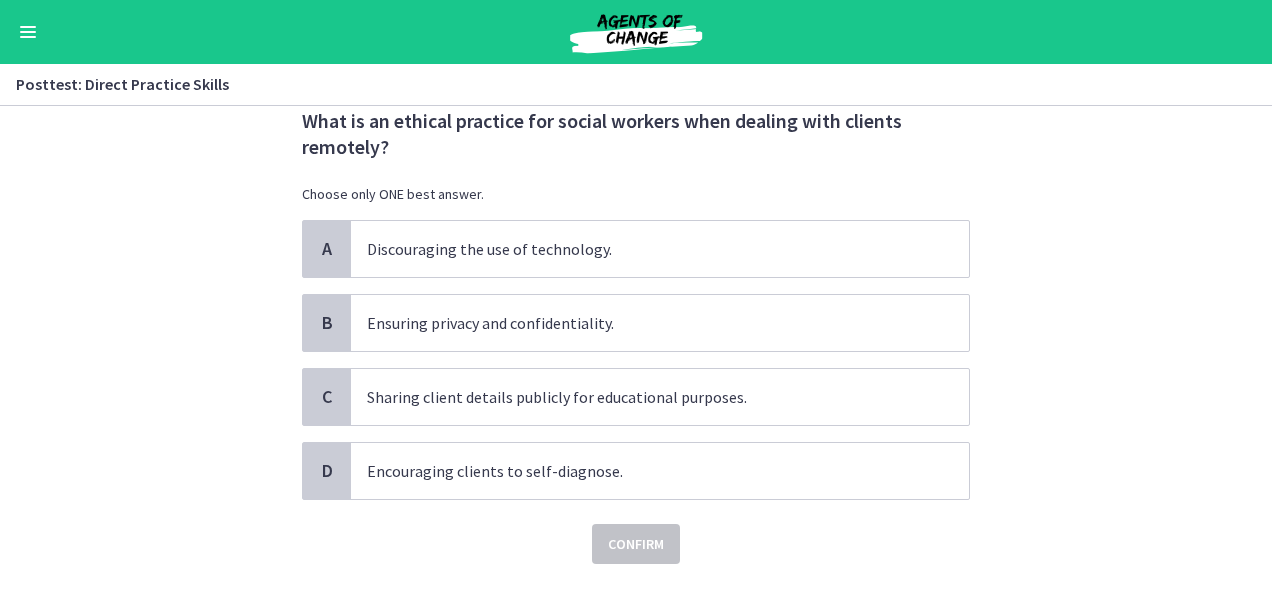 scroll, scrollTop: 85, scrollLeft: 0, axis: vertical 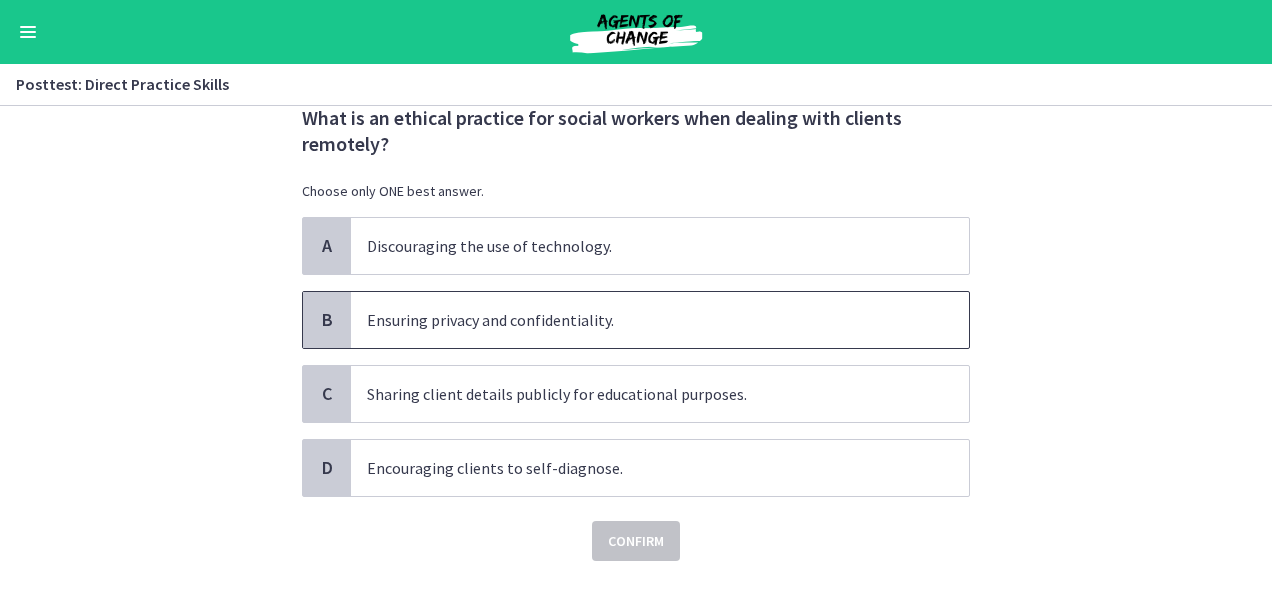 click on "Ensuring privacy and confidentiality." at bounding box center [660, 320] 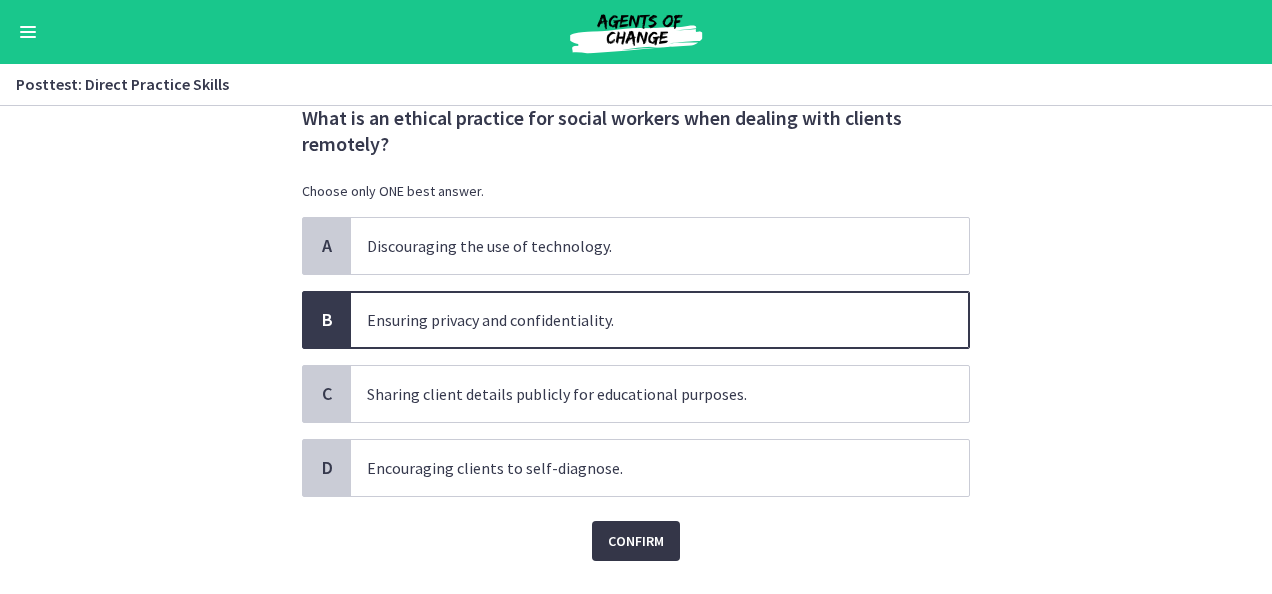 click on "Confirm" at bounding box center [636, 541] 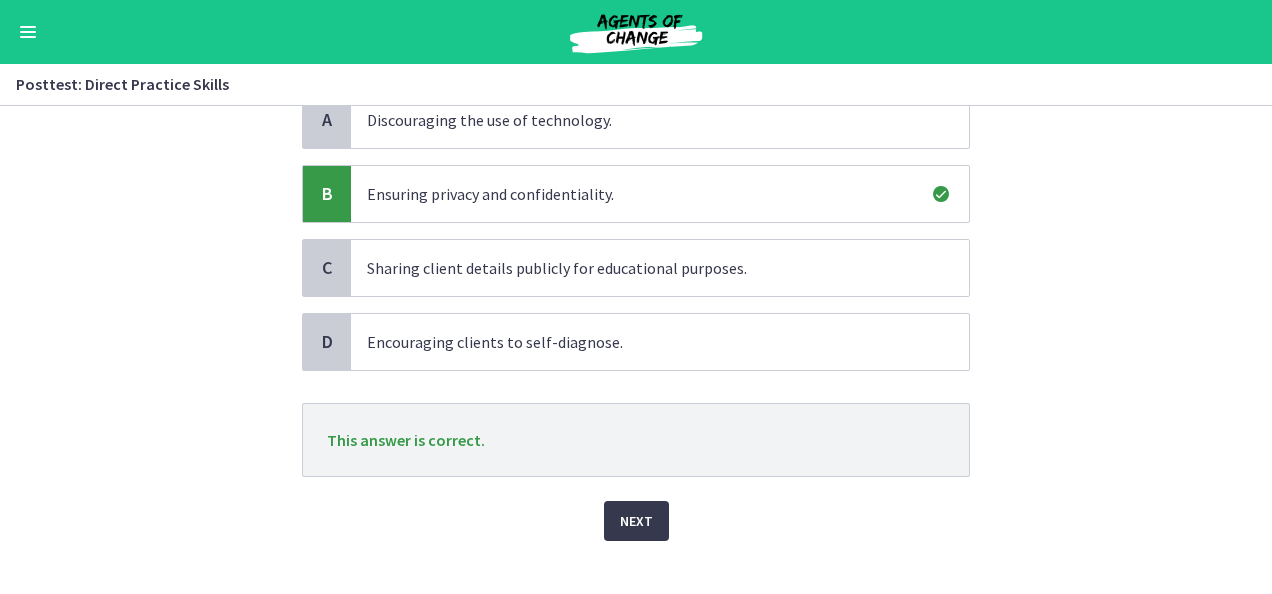 scroll, scrollTop: 210, scrollLeft: 0, axis: vertical 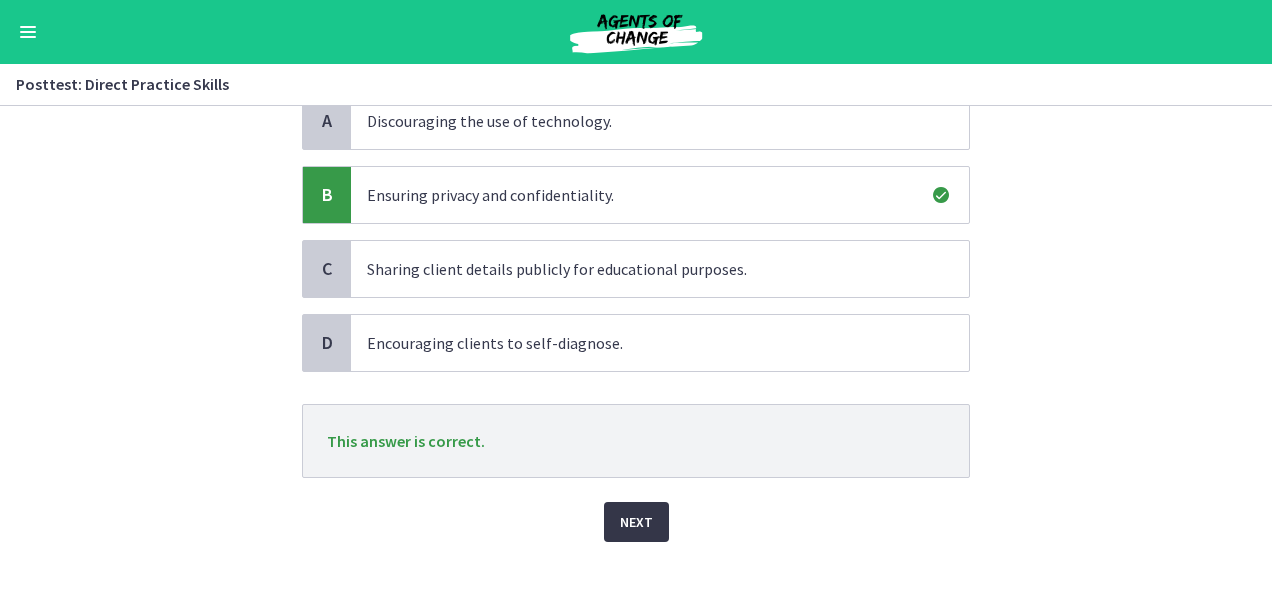 click on "Next" at bounding box center [636, 522] 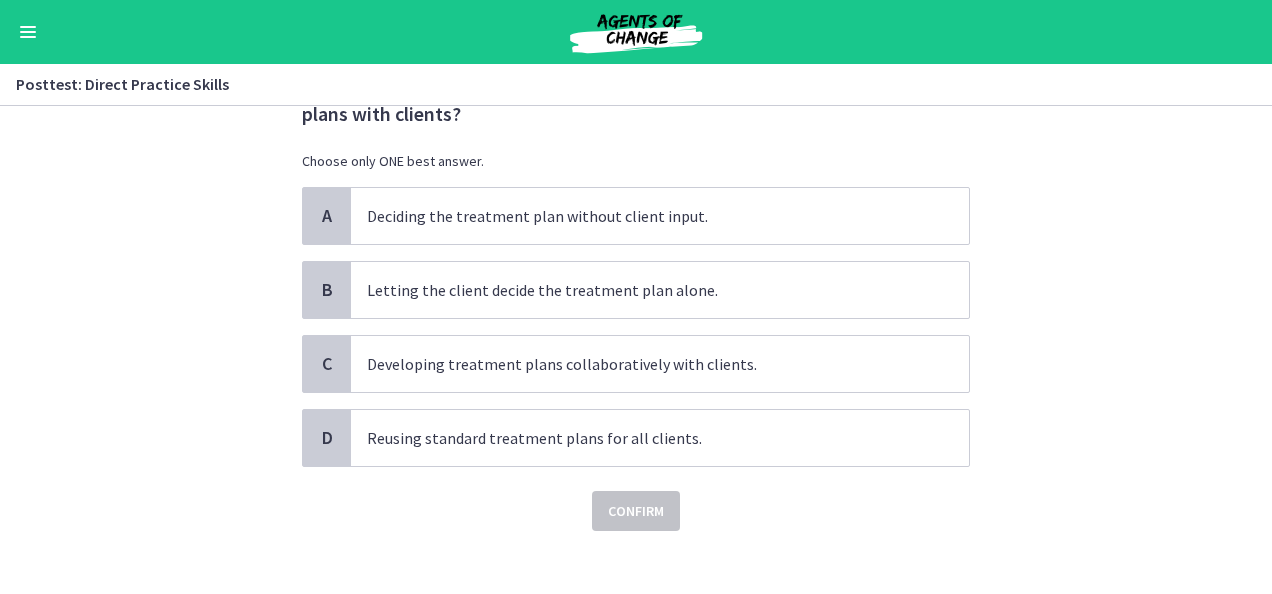 scroll, scrollTop: 129, scrollLeft: 0, axis: vertical 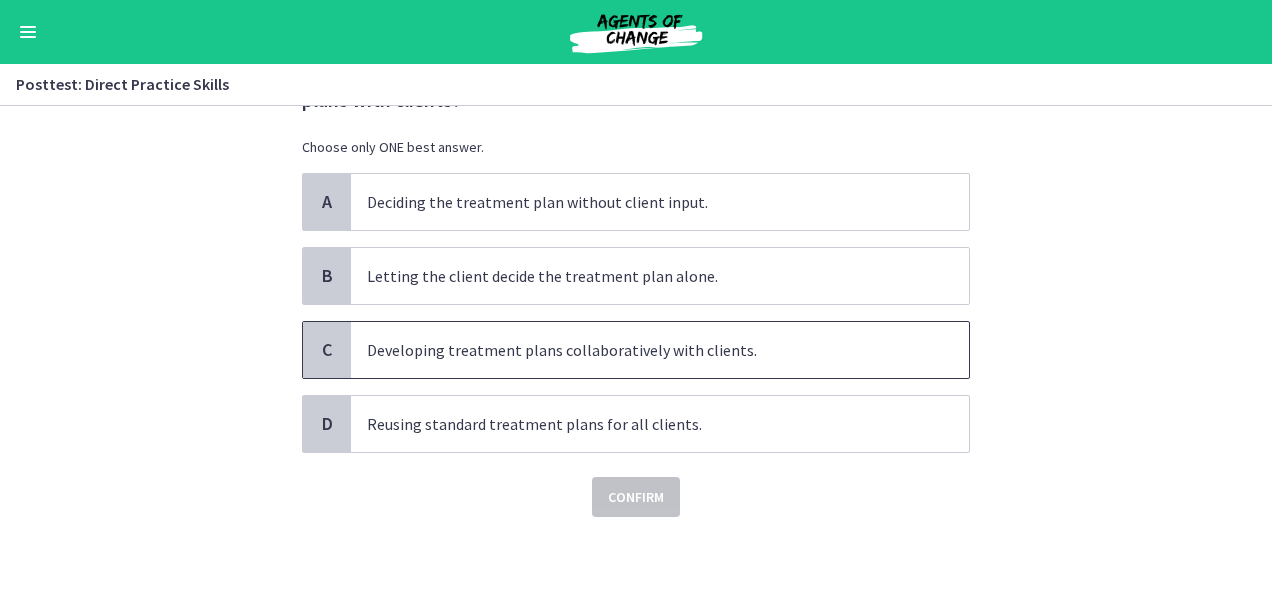 click on "Developing treatment plans collaboratively with clients." at bounding box center (640, 350) 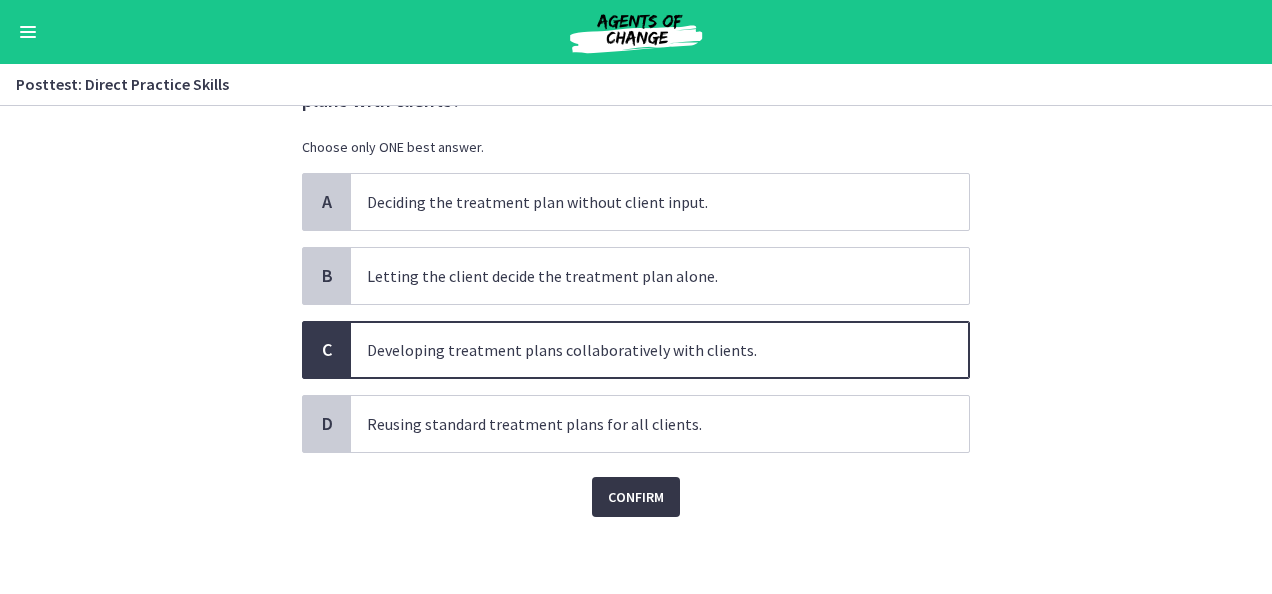 click on "Confirm" at bounding box center (636, 497) 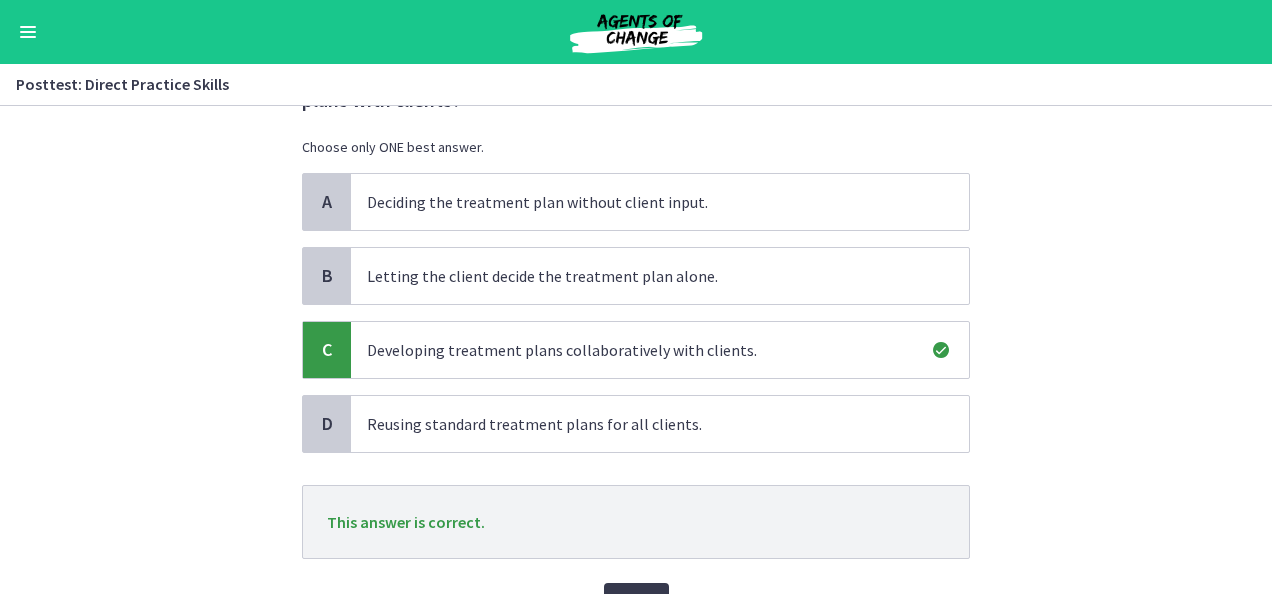 click on "Next" at bounding box center [636, 591] 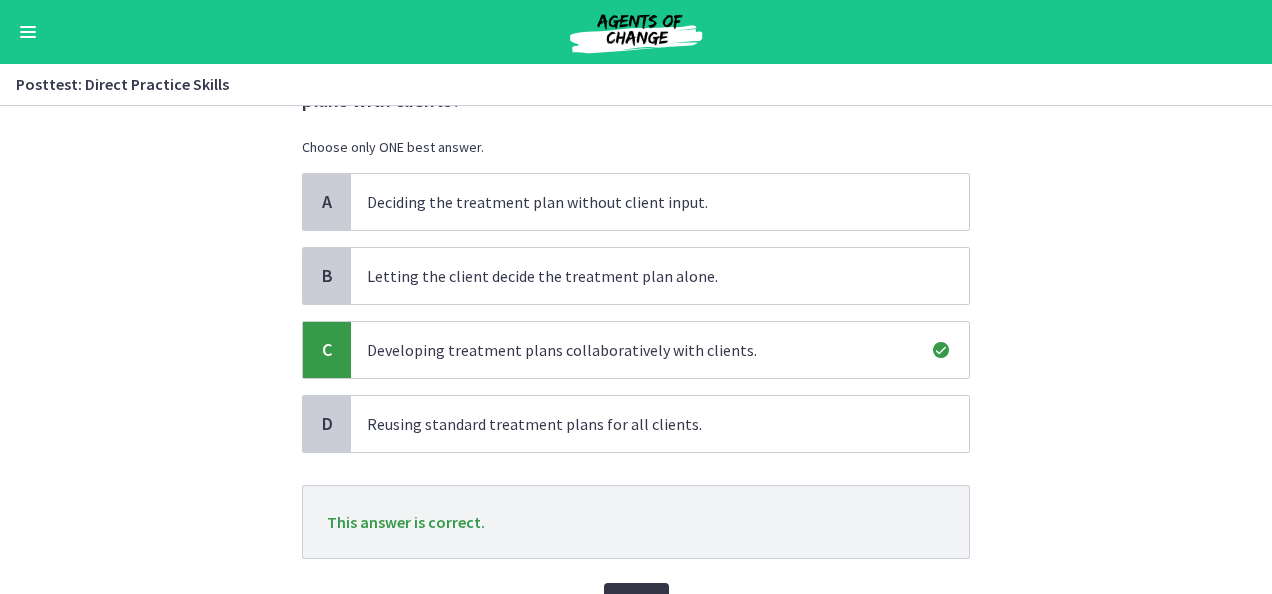 click on "Next" at bounding box center (636, 603) 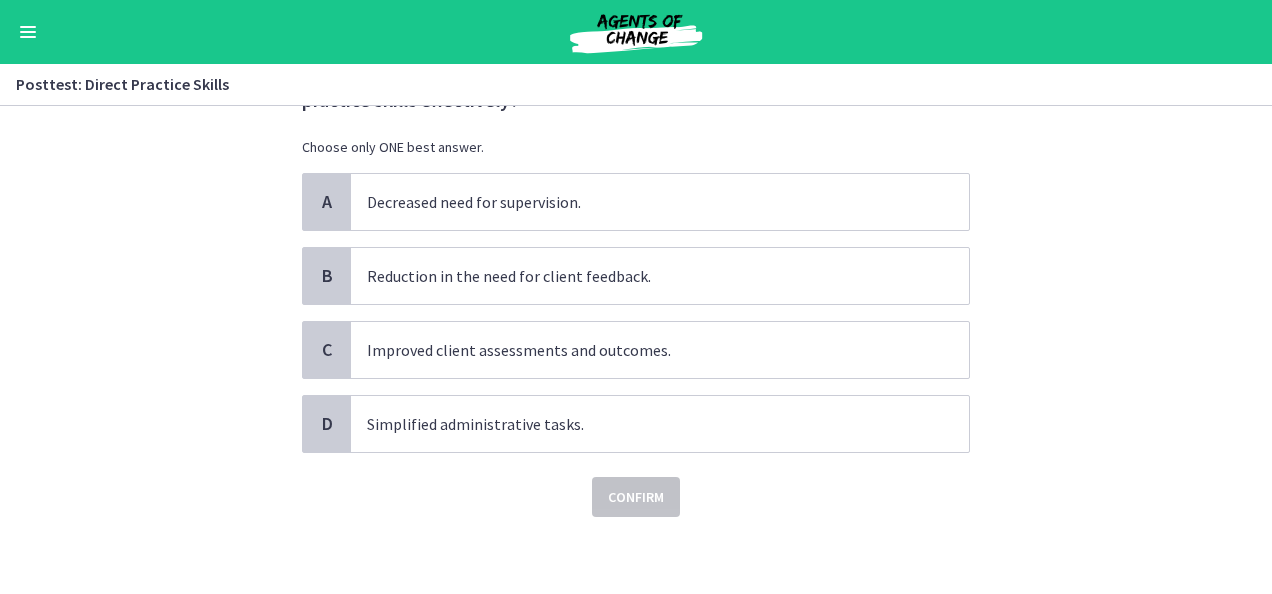scroll, scrollTop: 0, scrollLeft: 0, axis: both 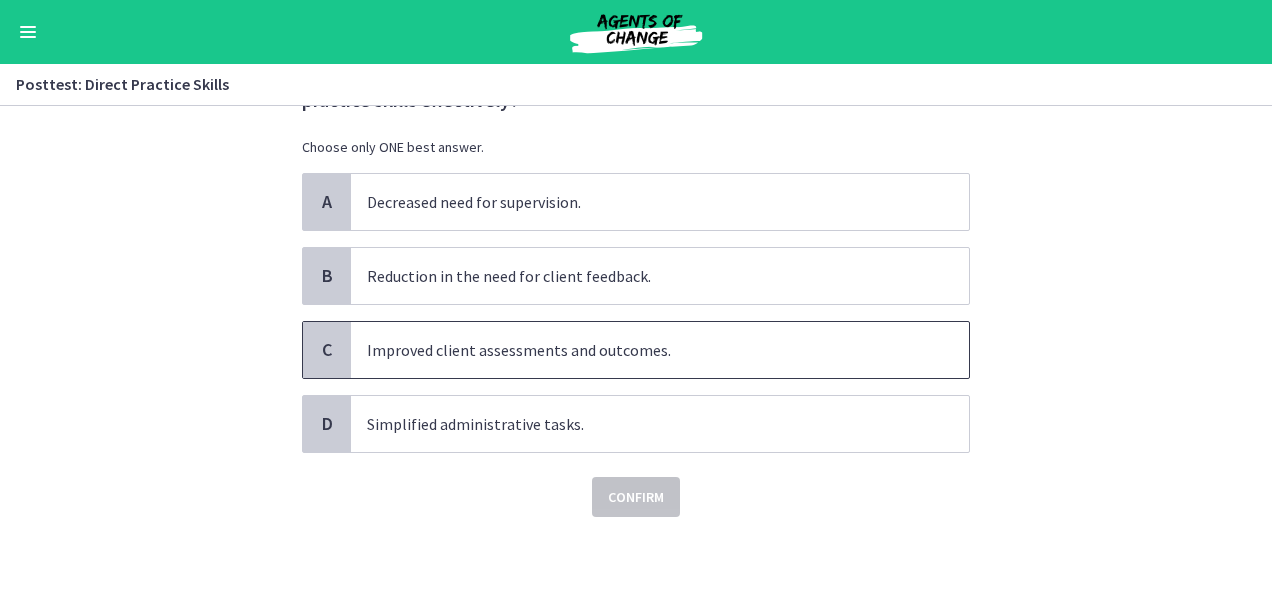 click on "Improved client assessments and outcomes." at bounding box center (640, 350) 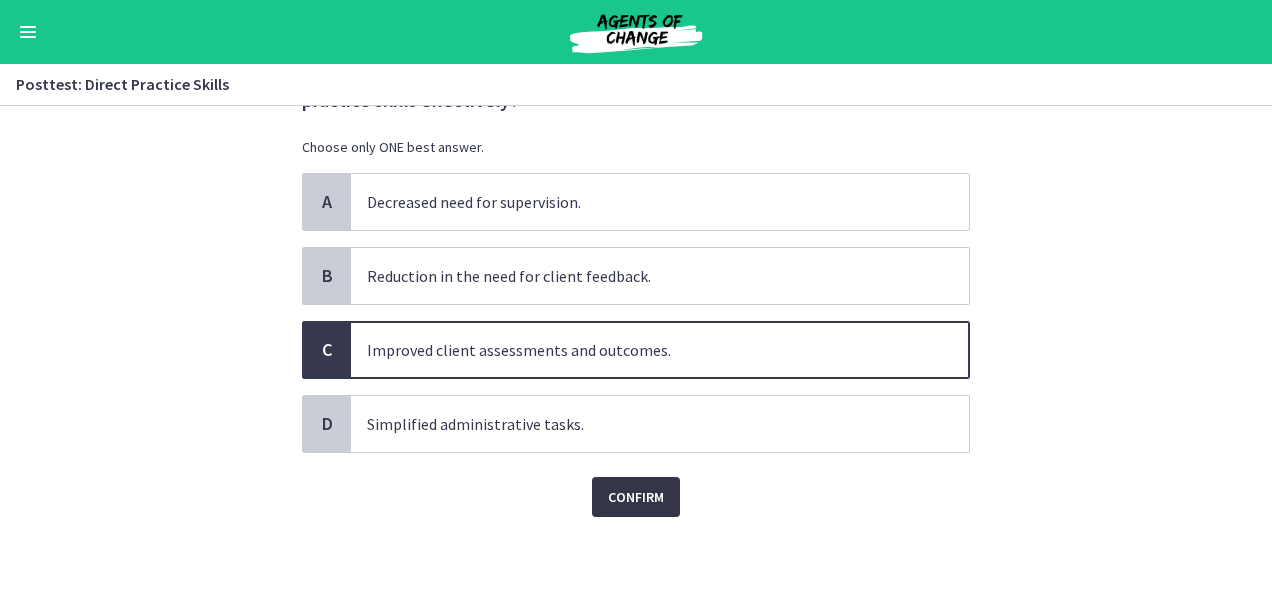 click on "Confirm" at bounding box center [636, 497] 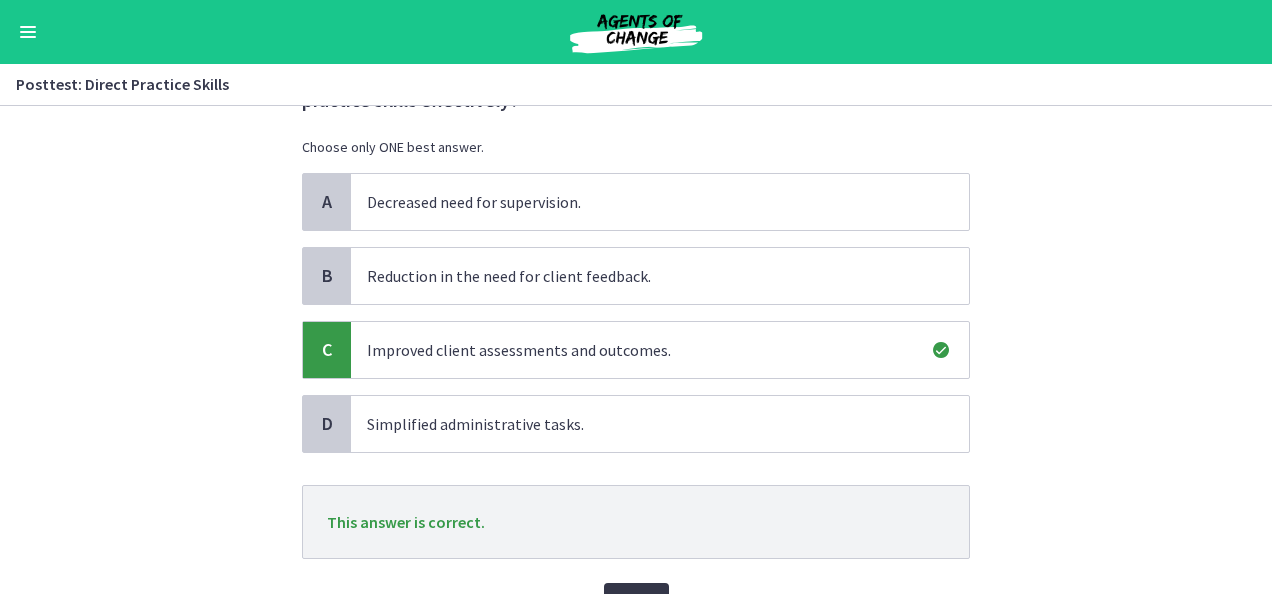 click on "Next" at bounding box center (636, 603) 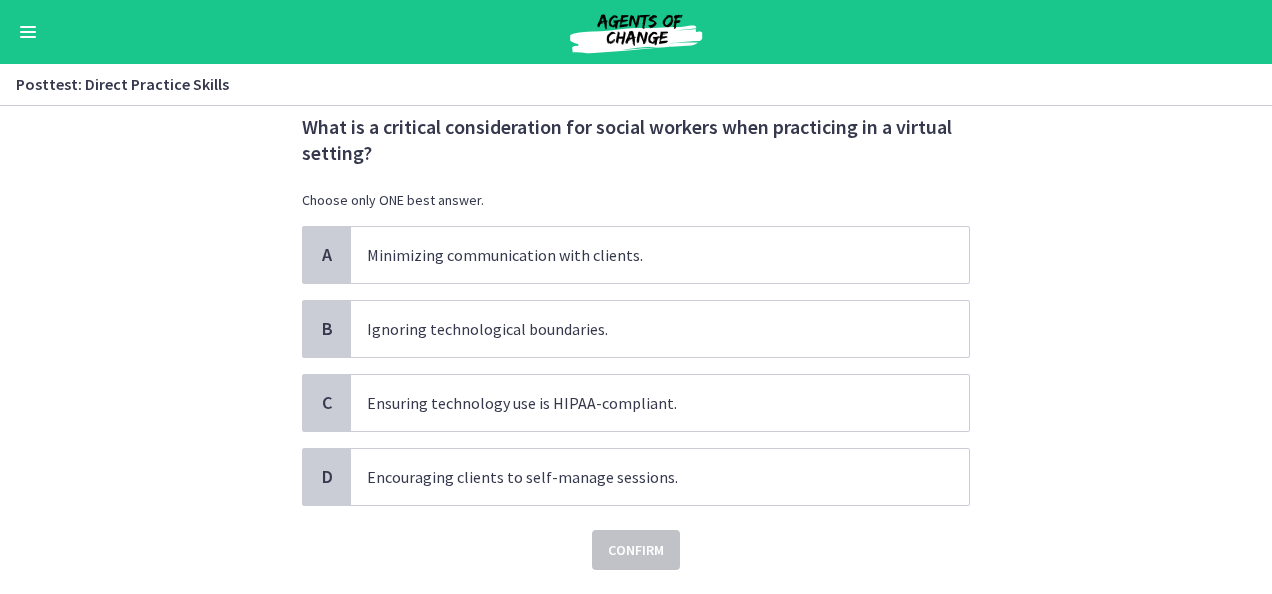 scroll, scrollTop: 77, scrollLeft: 0, axis: vertical 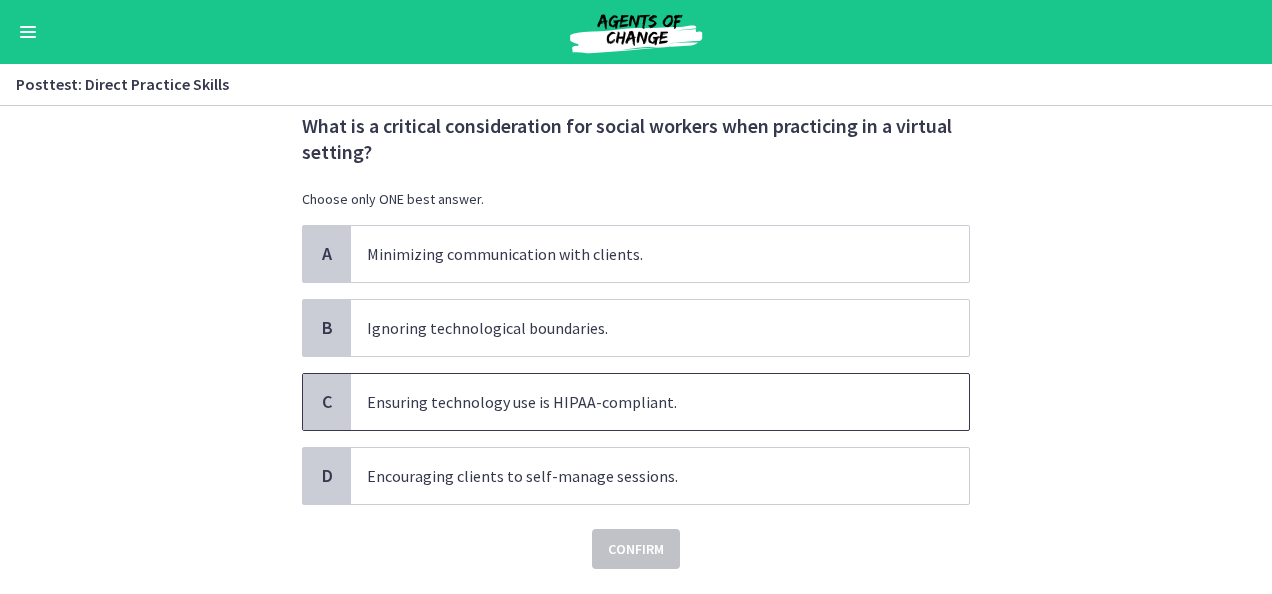 click on "Ensuring technology use is HIPAA-compliant." at bounding box center [660, 402] 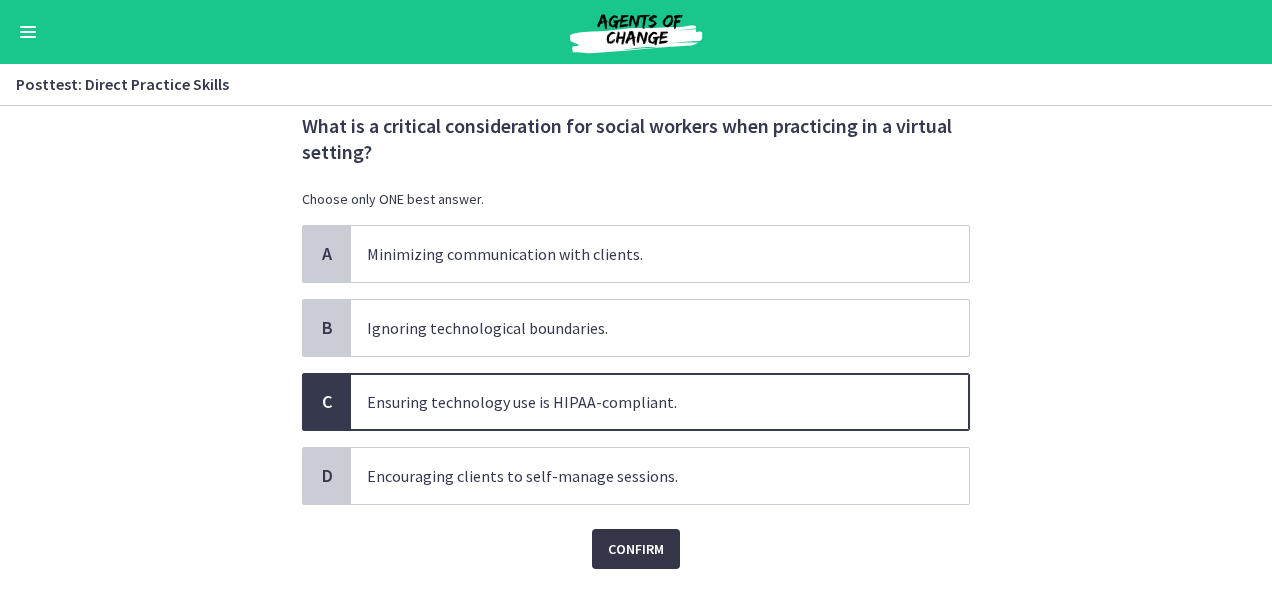 click on "Confirm" at bounding box center [636, 549] 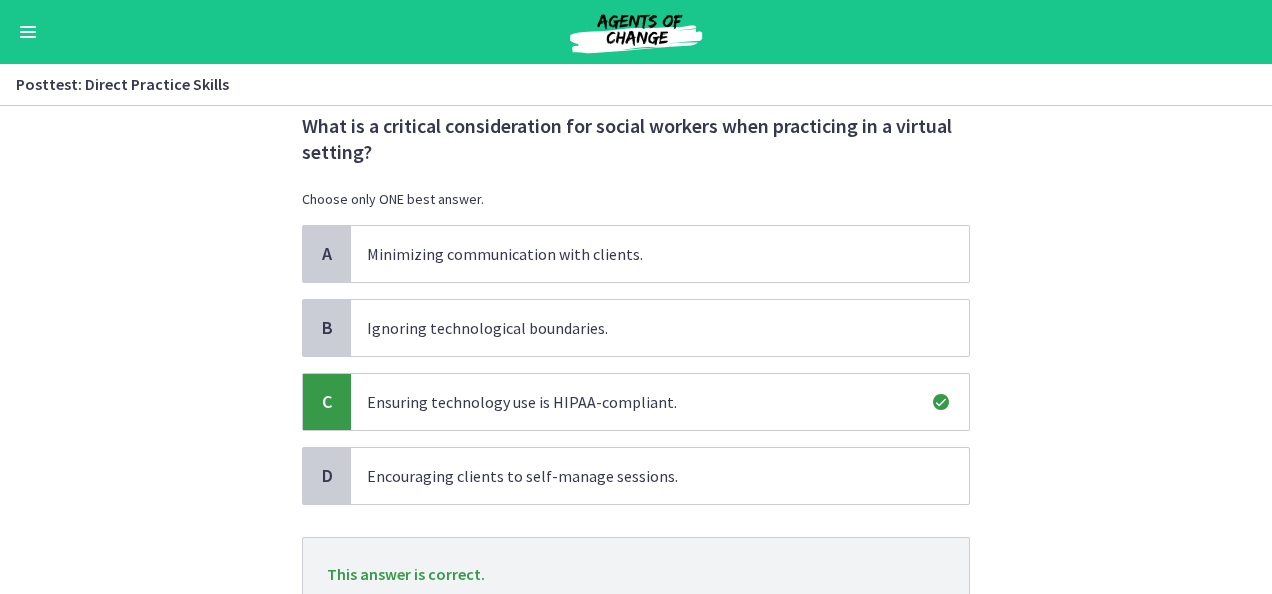 scroll, scrollTop: 234, scrollLeft: 0, axis: vertical 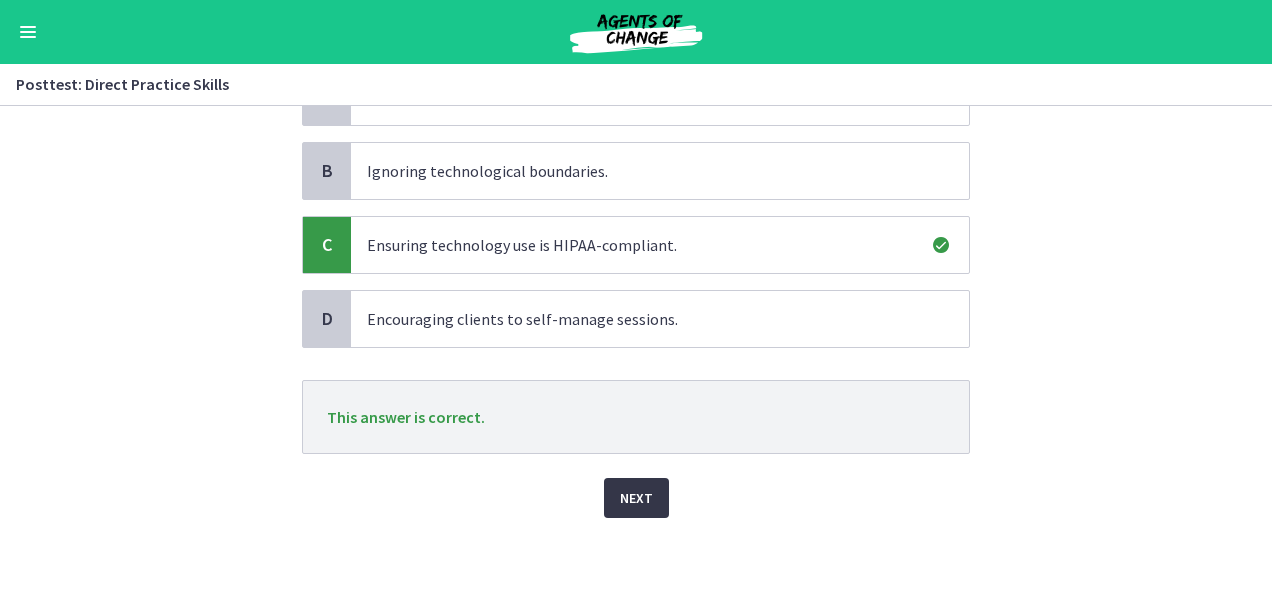 click on "Next" at bounding box center (636, 498) 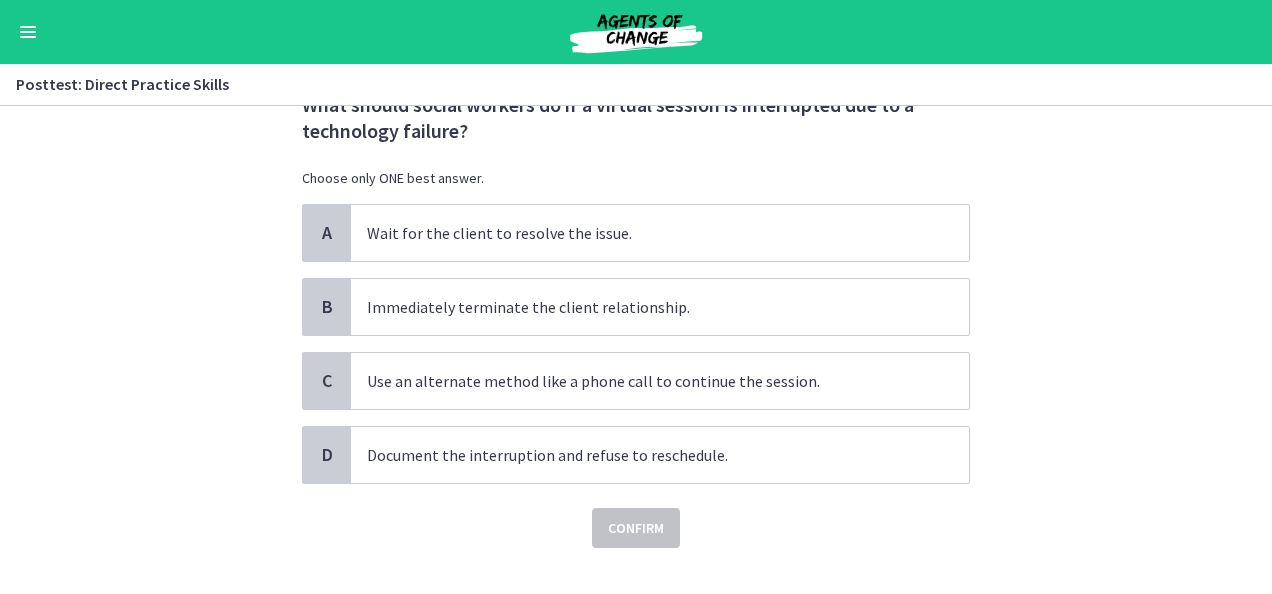 scroll, scrollTop: 97, scrollLeft: 0, axis: vertical 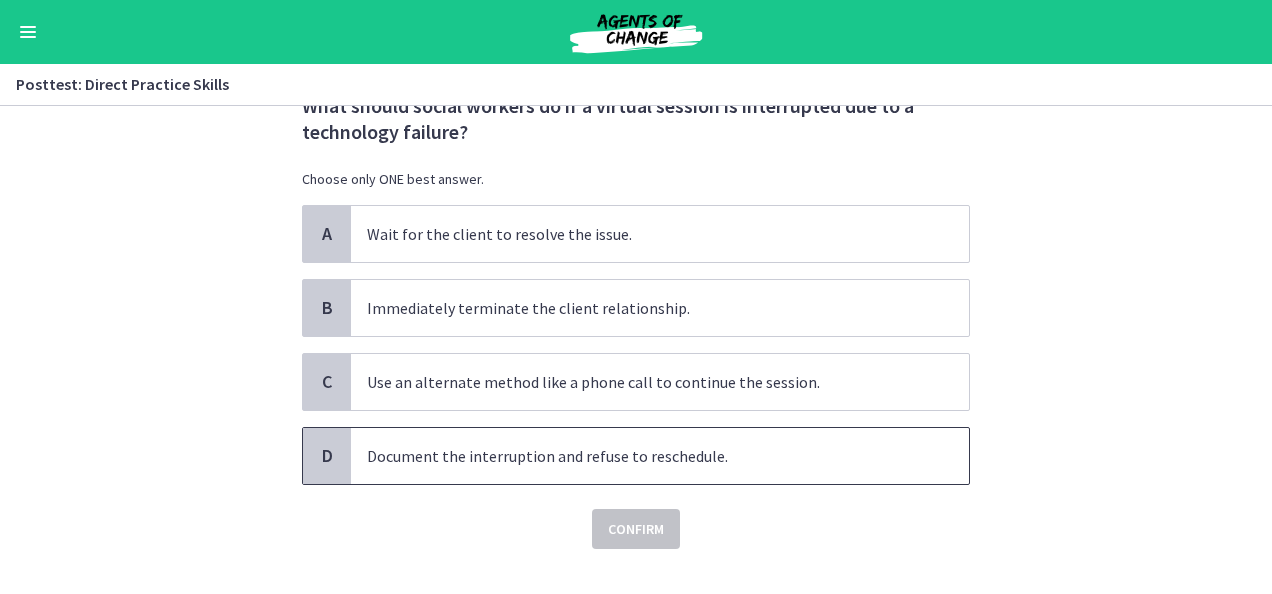 click on "Document the interruption and refuse to reschedule." at bounding box center (660, 456) 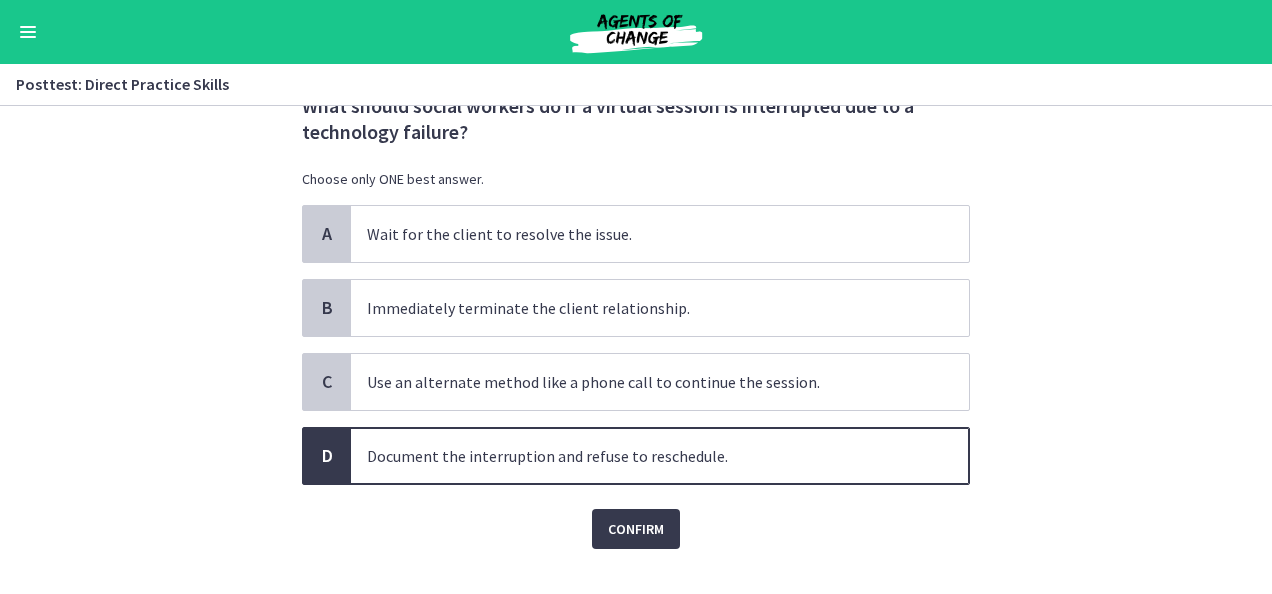 click on "A
Wait for the client to resolve the issue.
B
Immediately terminate the client relationship.
C
Use an alternate method like a phone call to continue the session.
D
Document the interruption and refuse to reschedule." at bounding box center [636, 345] 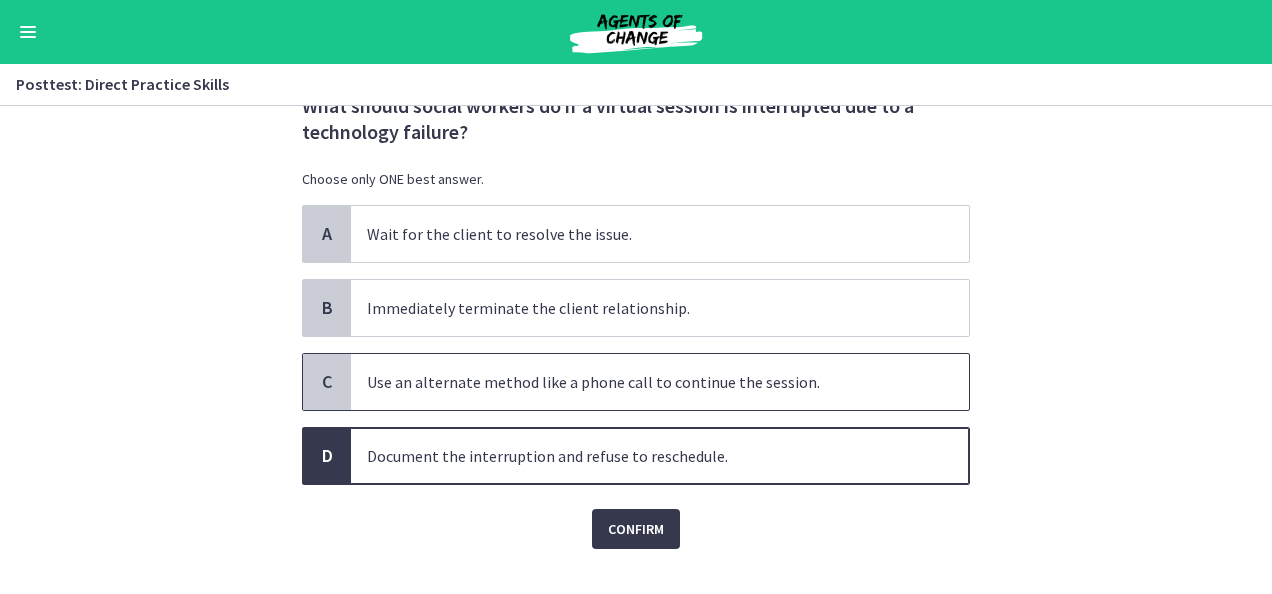 click on "Use an alternate method like a phone call to continue the session." at bounding box center [640, 382] 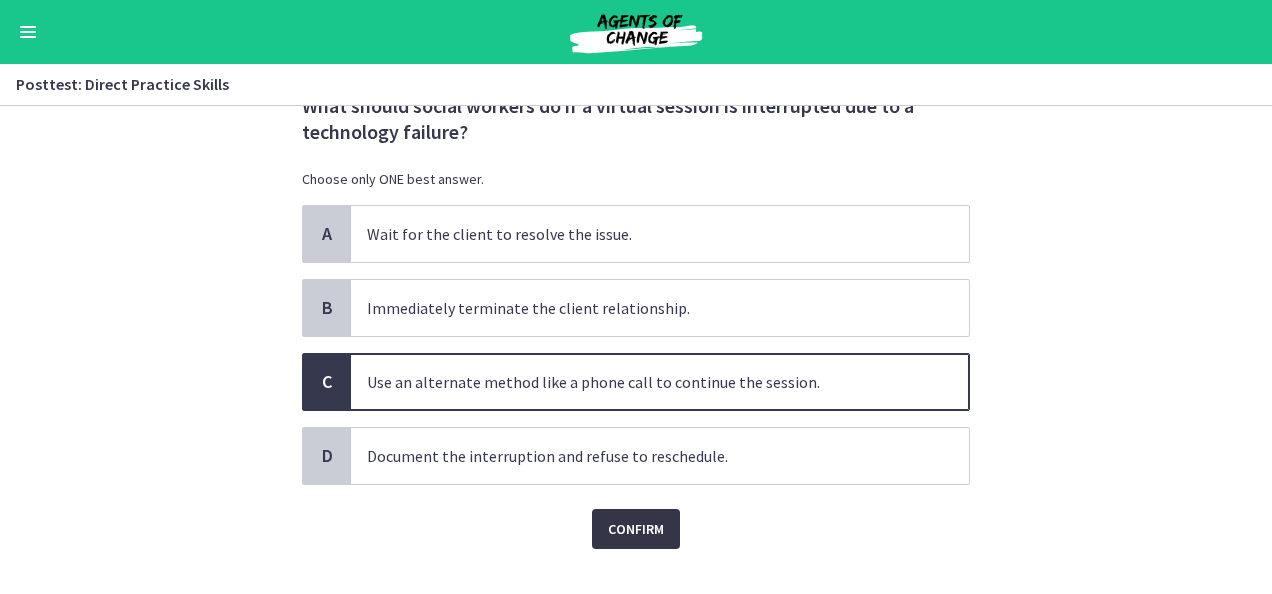click on "Confirm" at bounding box center (636, 529) 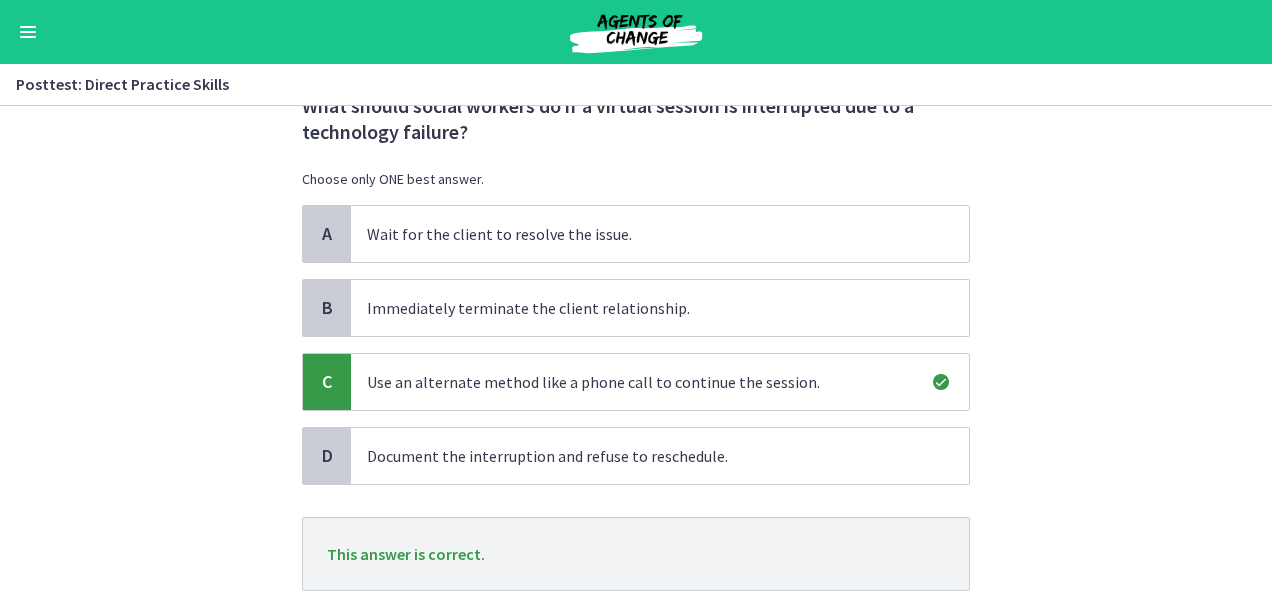 scroll, scrollTop: 234, scrollLeft: 0, axis: vertical 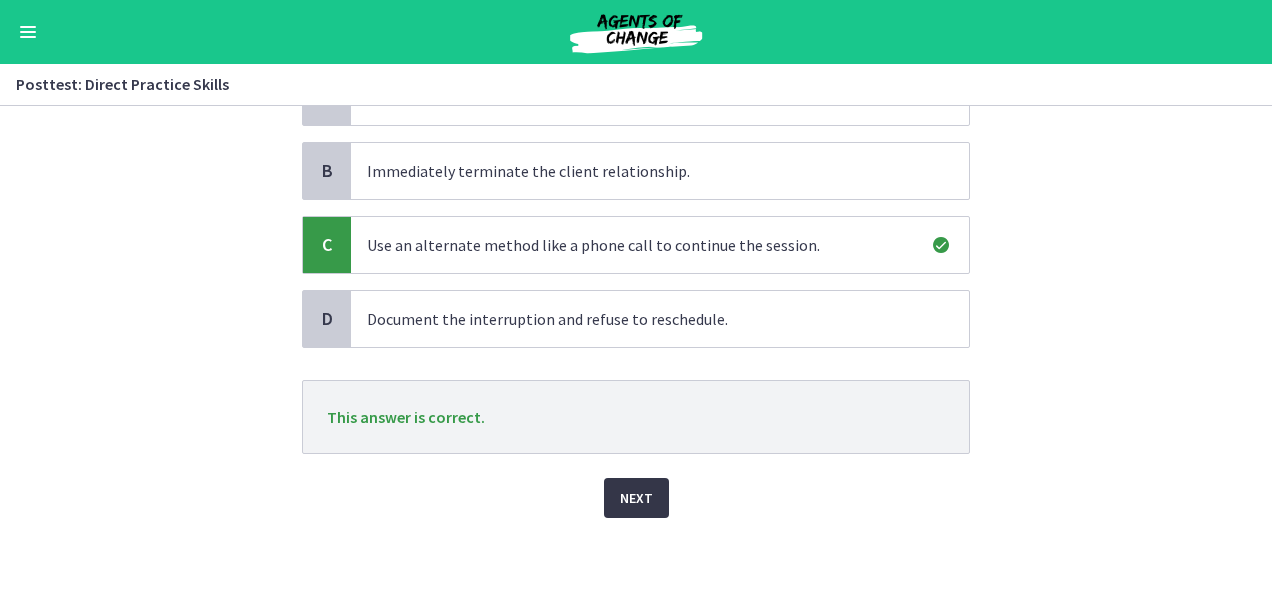 click on "Next" at bounding box center [636, 498] 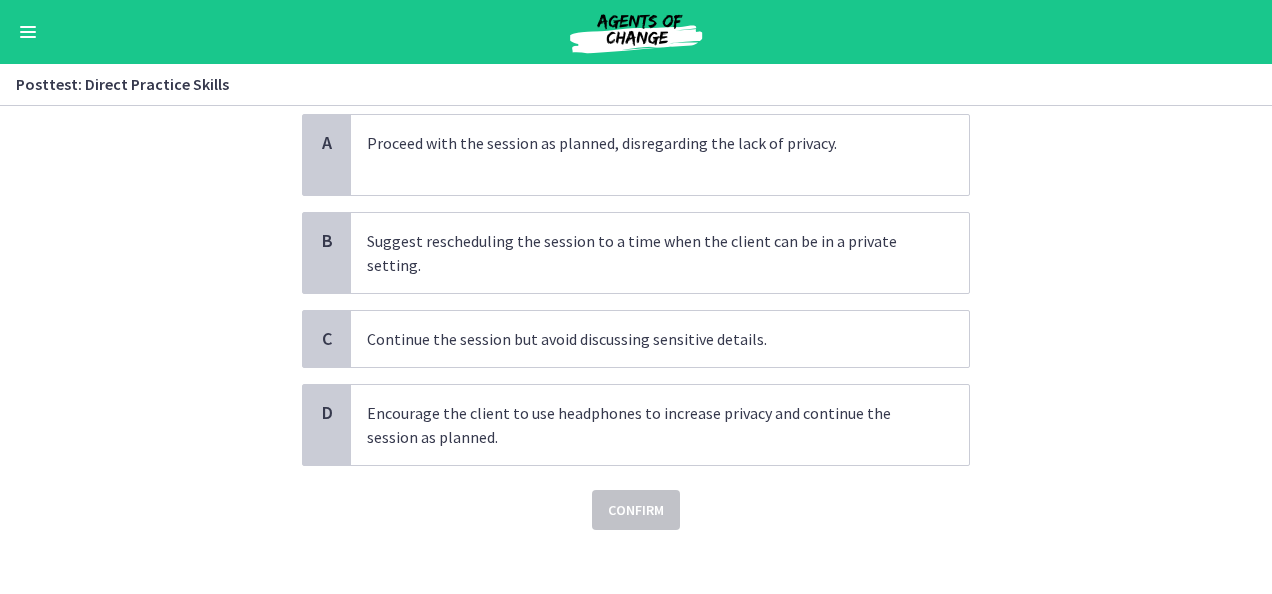 scroll, scrollTop: 0, scrollLeft: 0, axis: both 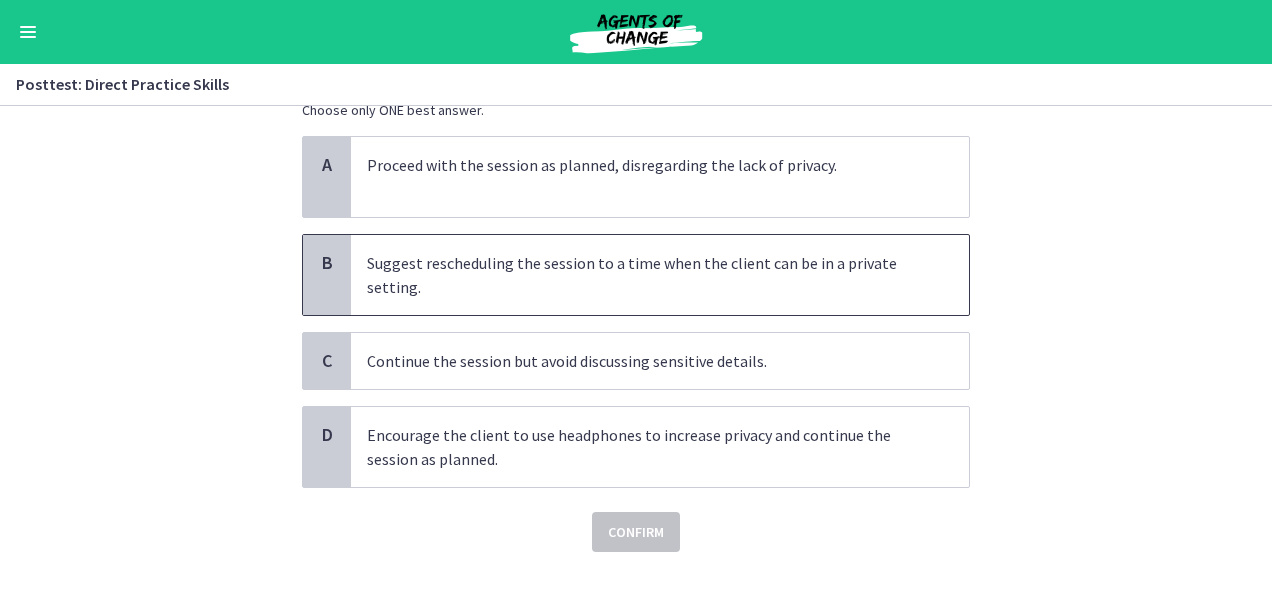 click on "Suggest rescheduling the session to a time when the client can be in a private setting." at bounding box center [640, 275] 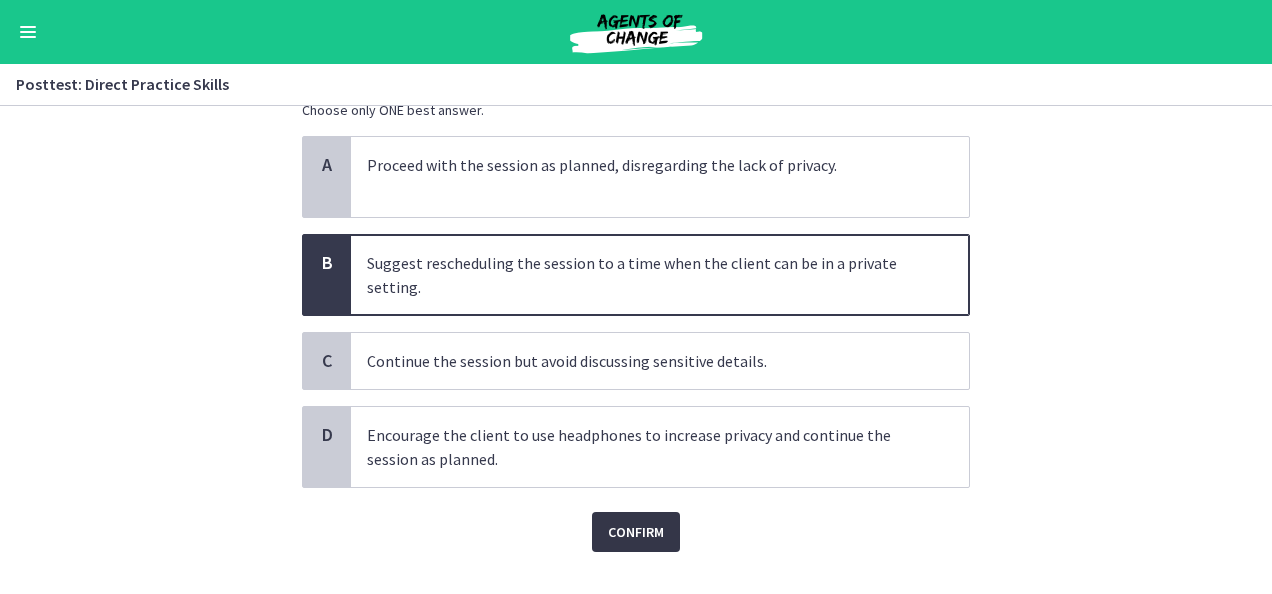 click on "Confirm" at bounding box center [636, 532] 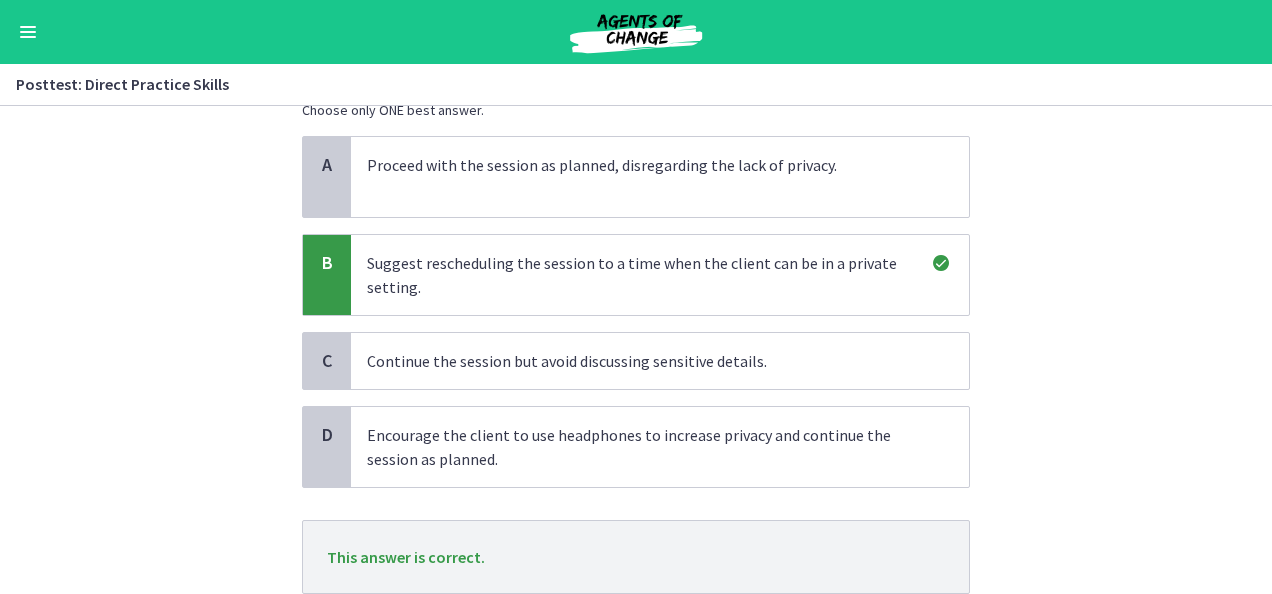 scroll, scrollTop: 352, scrollLeft: 0, axis: vertical 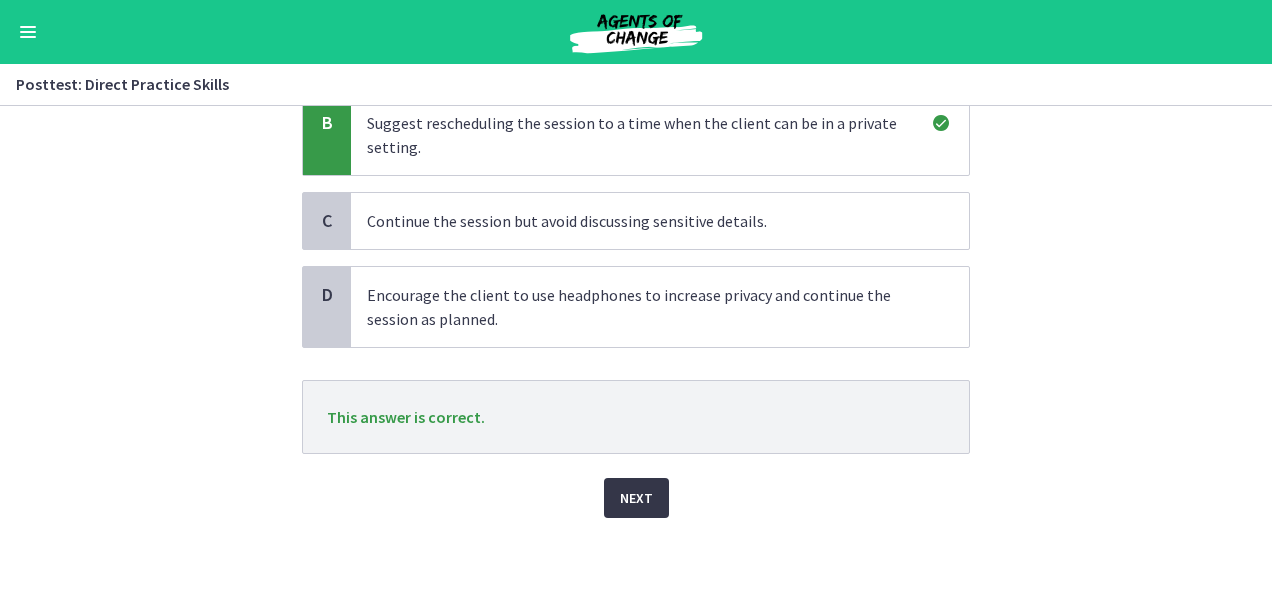 click on "Next" at bounding box center (636, 498) 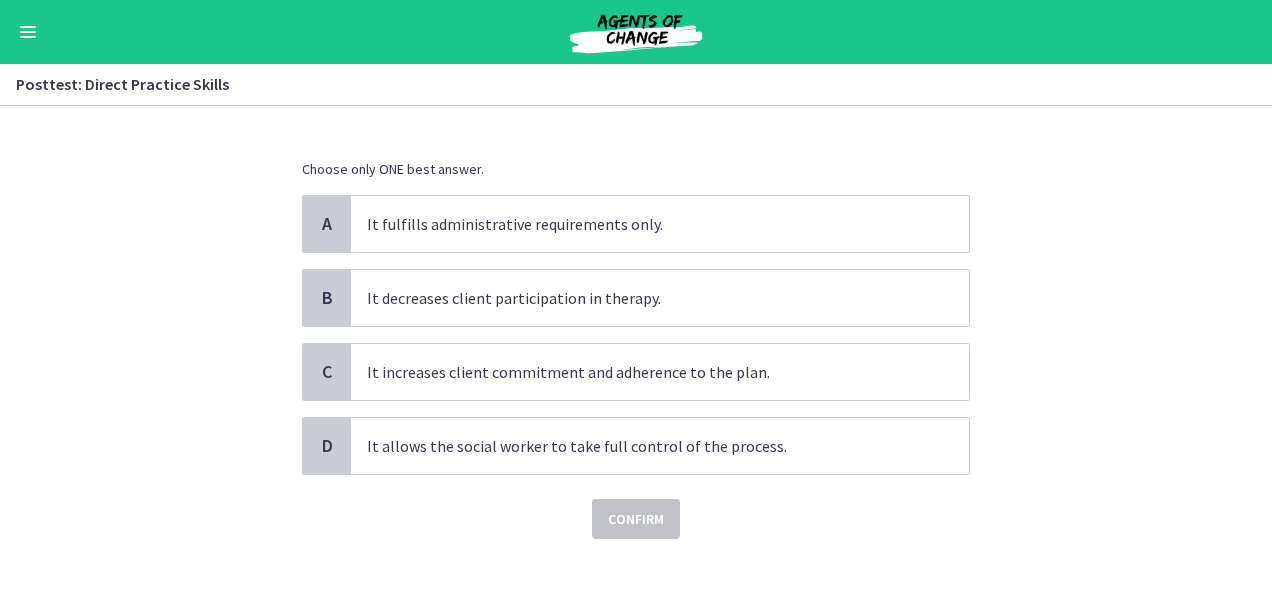 scroll, scrollTop: 149, scrollLeft: 0, axis: vertical 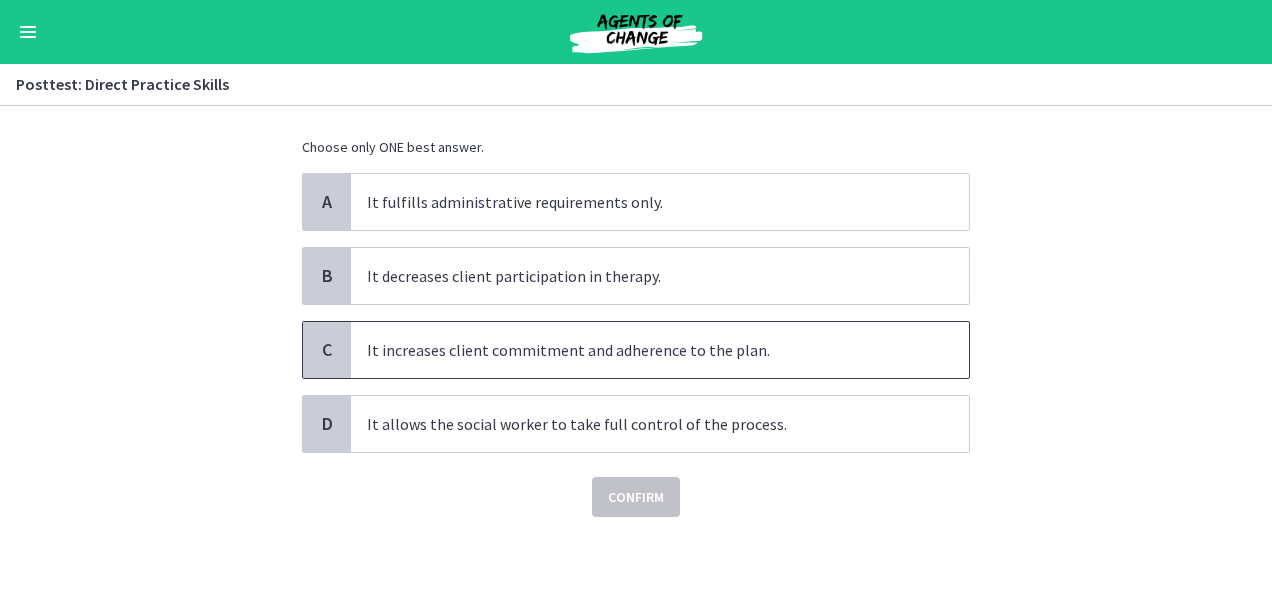 click on "It increases client commitment and adherence to the plan." at bounding box center (660, 350) 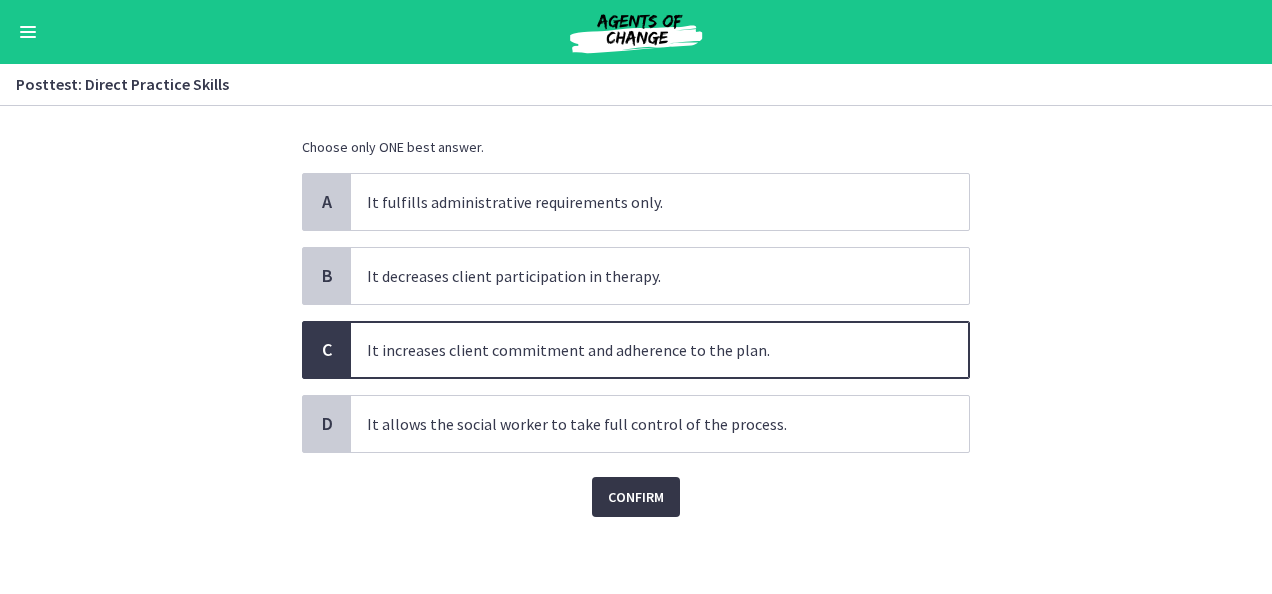 click on "Confirm" at bounding box center [636, 497] 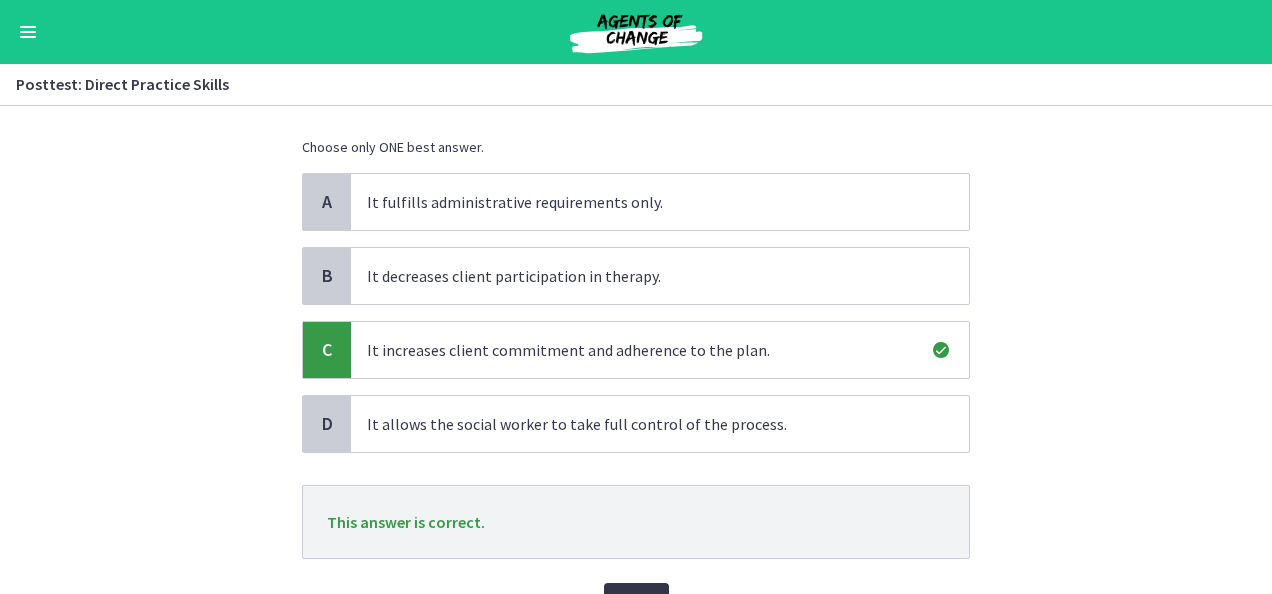 click on "Next" at bounding box center (636, 603) 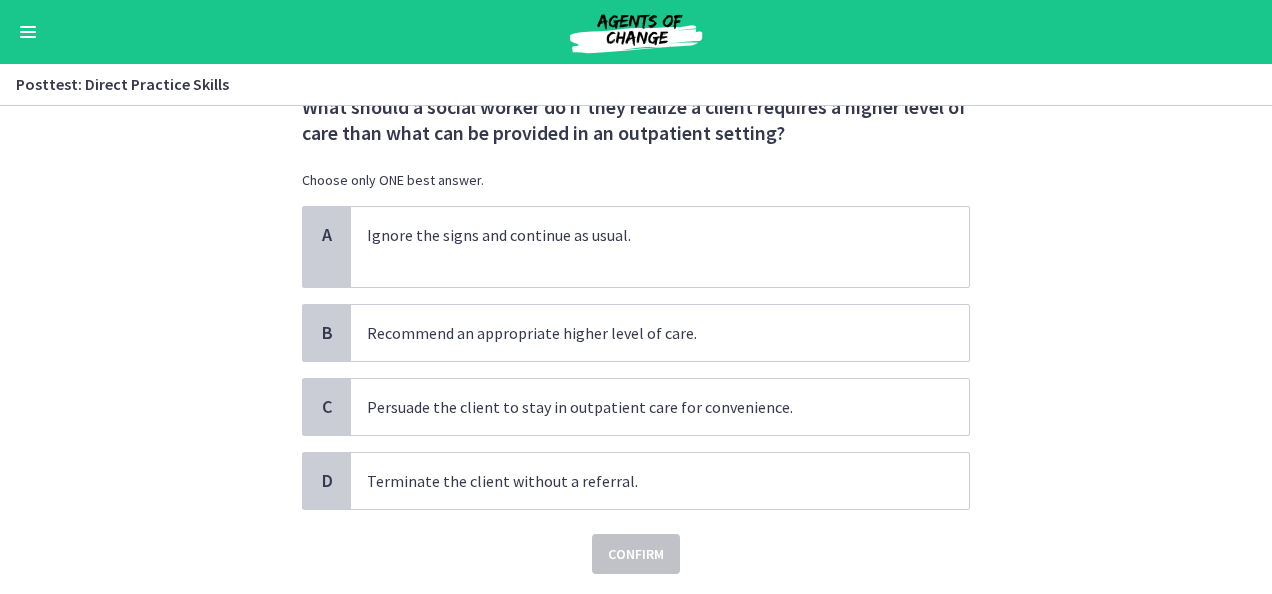 scroll, scrollTop: 153, scrollLeft: 0, axis: vertical 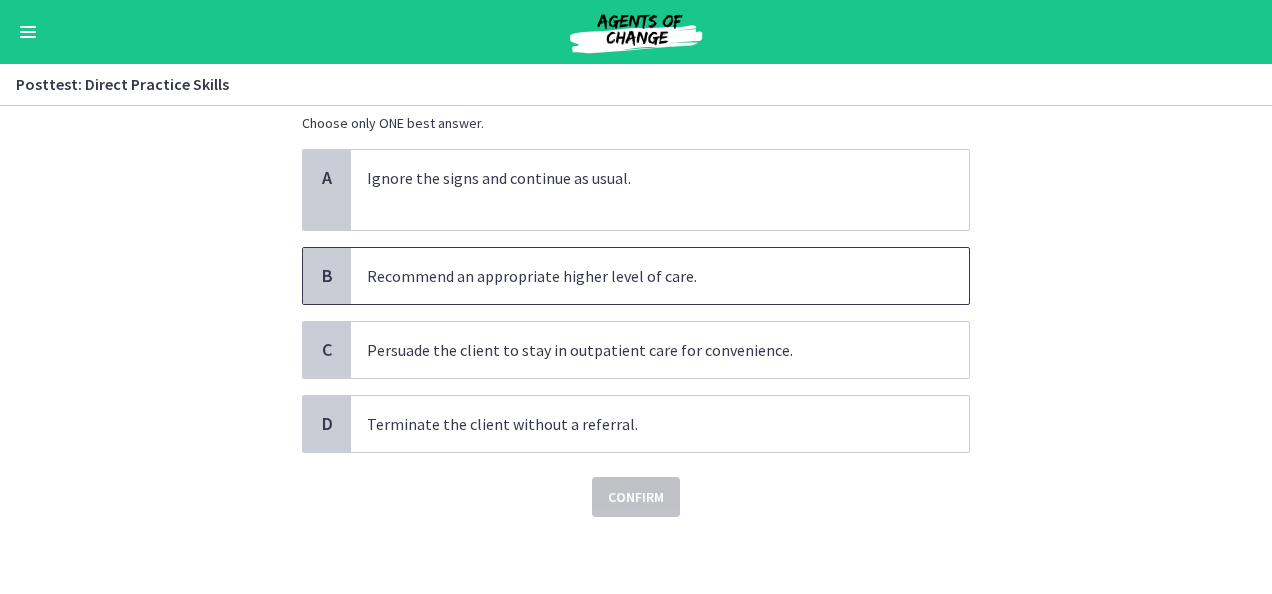 click on "Recommend an appropriate higher level of care." at bounding box center (660, 276) 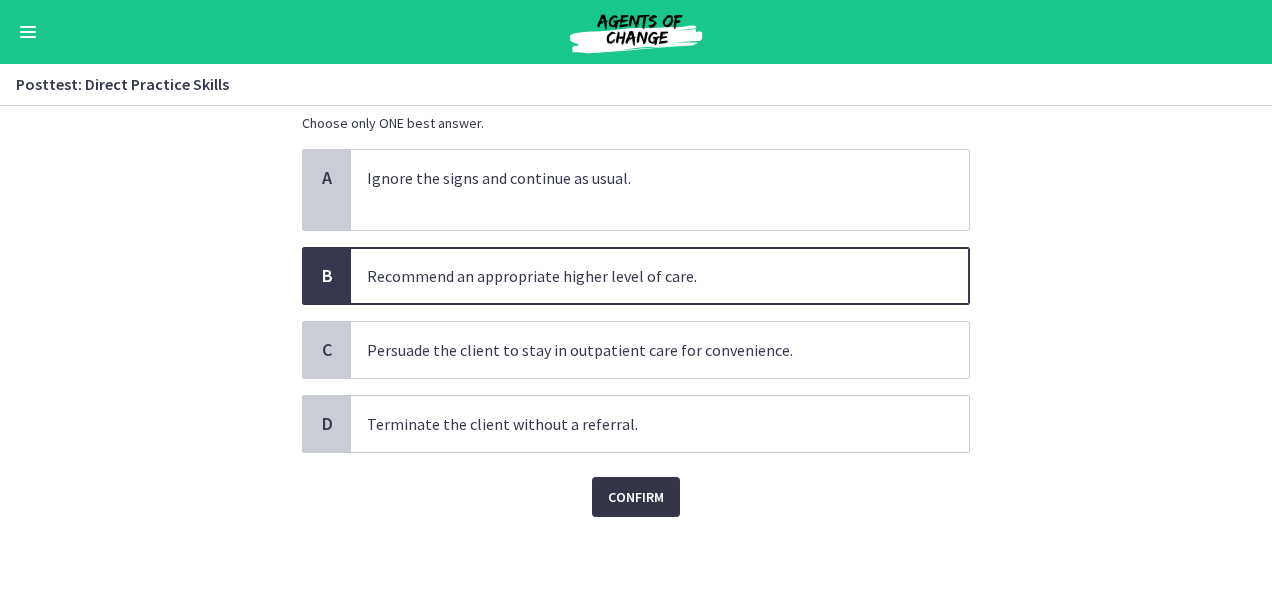 click on "Confirm" at bounding box center [636, 497] 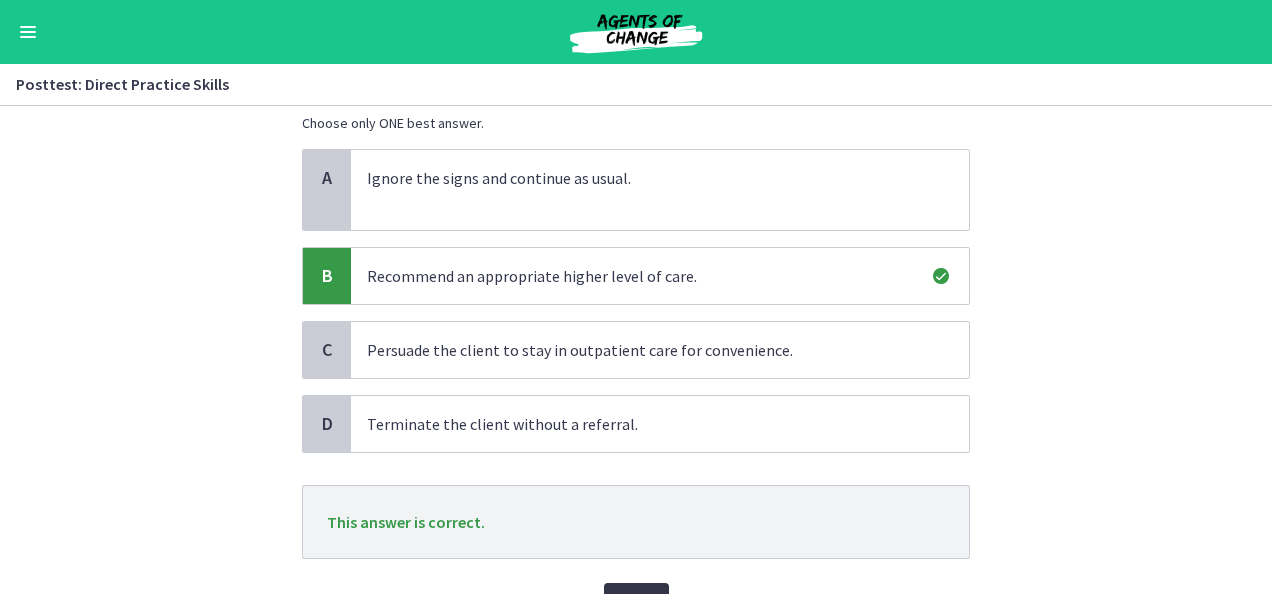 click on "Next" at bounding box center [636, 603] 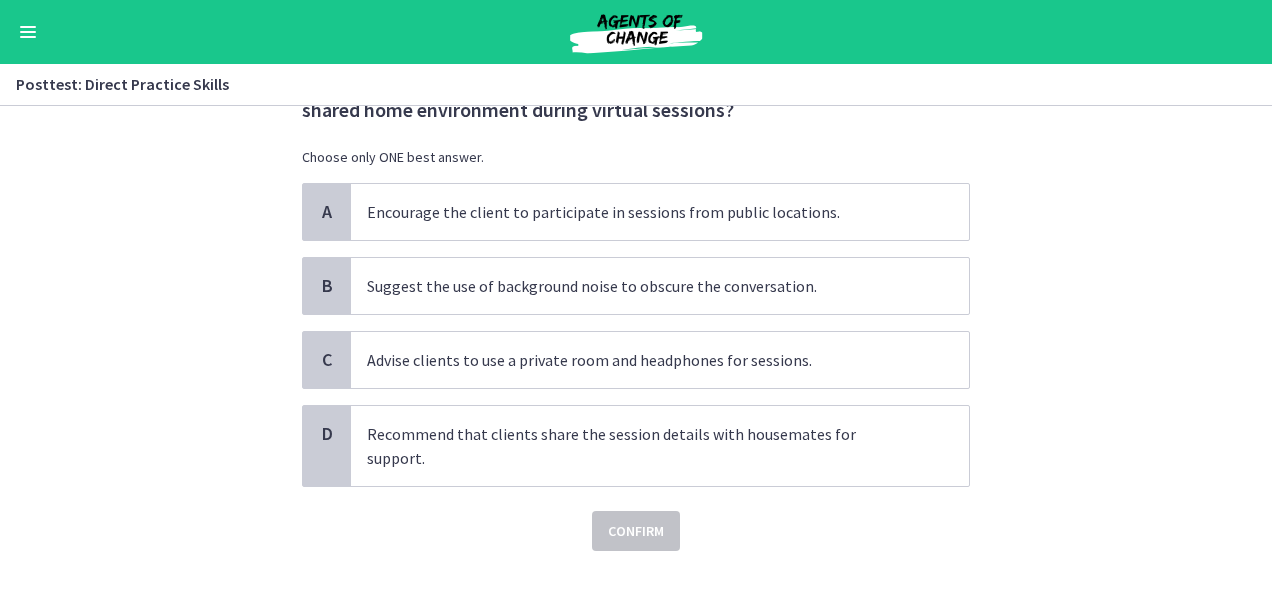 scroll, scrollTop: 129, scrollLeft: 0, axis: vertical 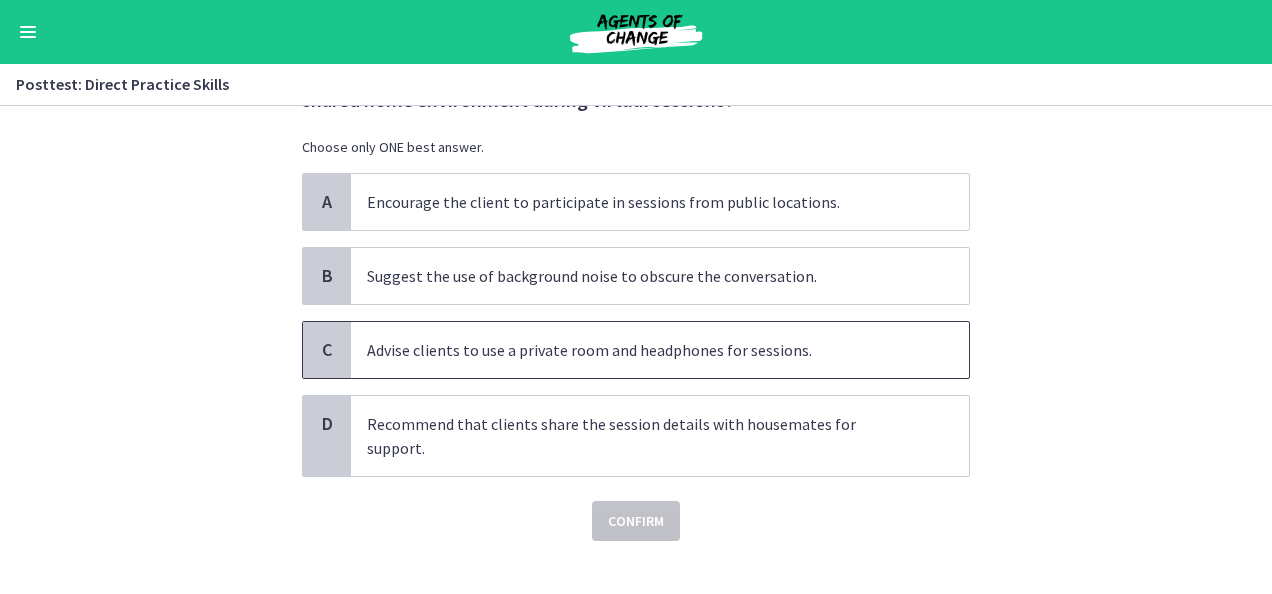 click on "Advise clients to use a private room and headphones for sessions." at bounding box center [660, 350] 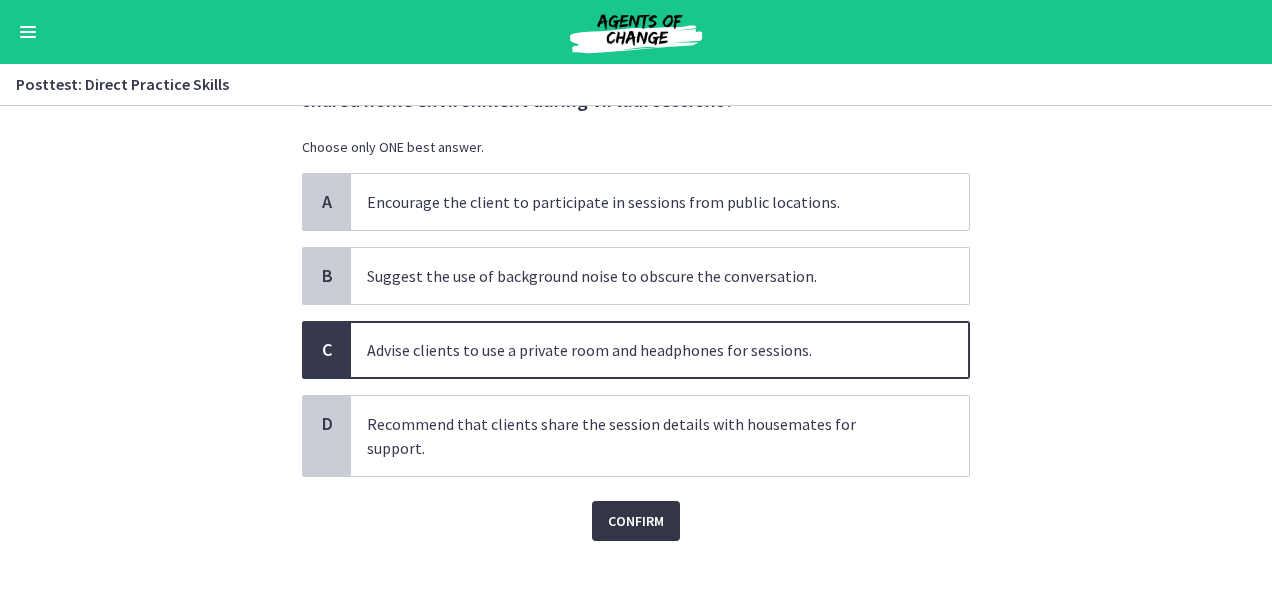 click on "Confirm" at bounding box center [636, 521] 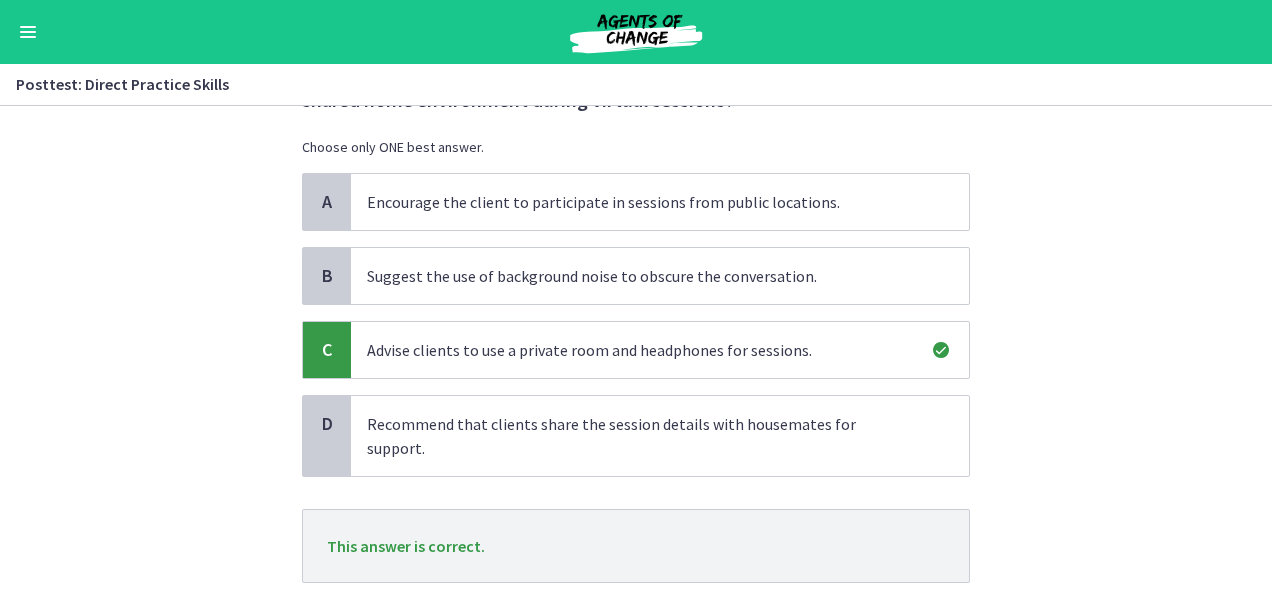 click on "Next" at bounding box center (636, 627) 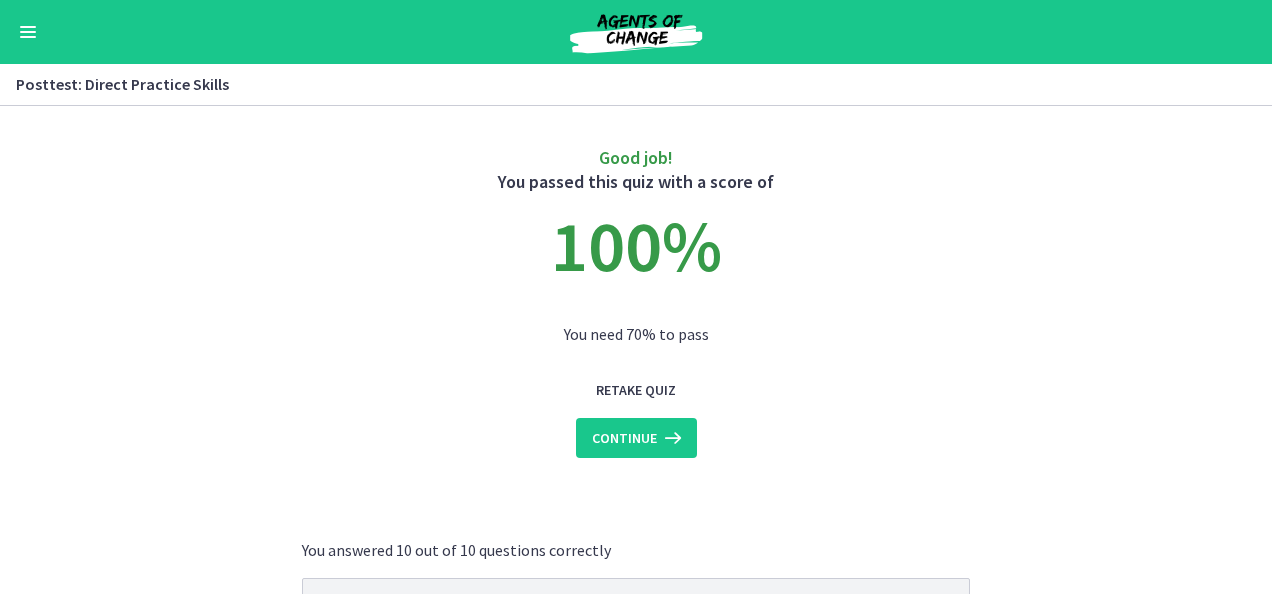 click on "You answered 10 out of 10 questions correctly
1 .
Which outcome is a direct benefit of social workers maintaining a clear distinction between their work and personal spaces when working remotely?
2 .
What is an ethical practice for social workers when dealing with clients remotely?
3 .
Which approach is recommended for social workers when initiating treatment plans with clients?
4 .
What is a primary benefit of social workers understanding and utilizing direct practice skills effectively?
5 .
6" at bounding box center [636, 1188] 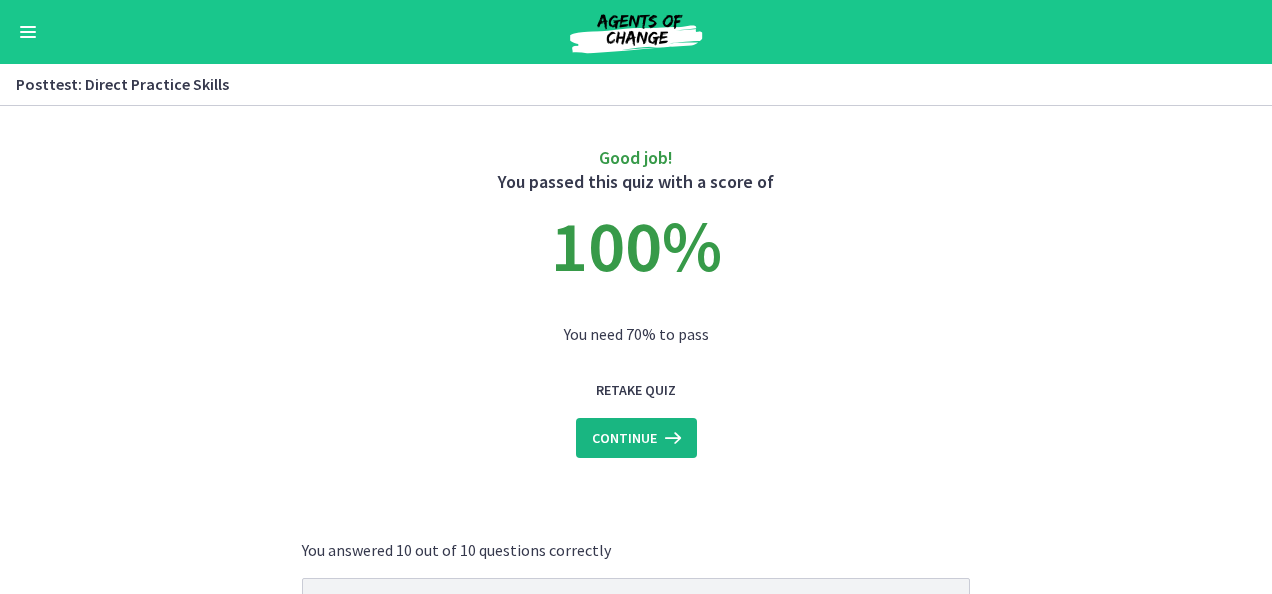 click on "Continue" at bounding box center [624, 438] 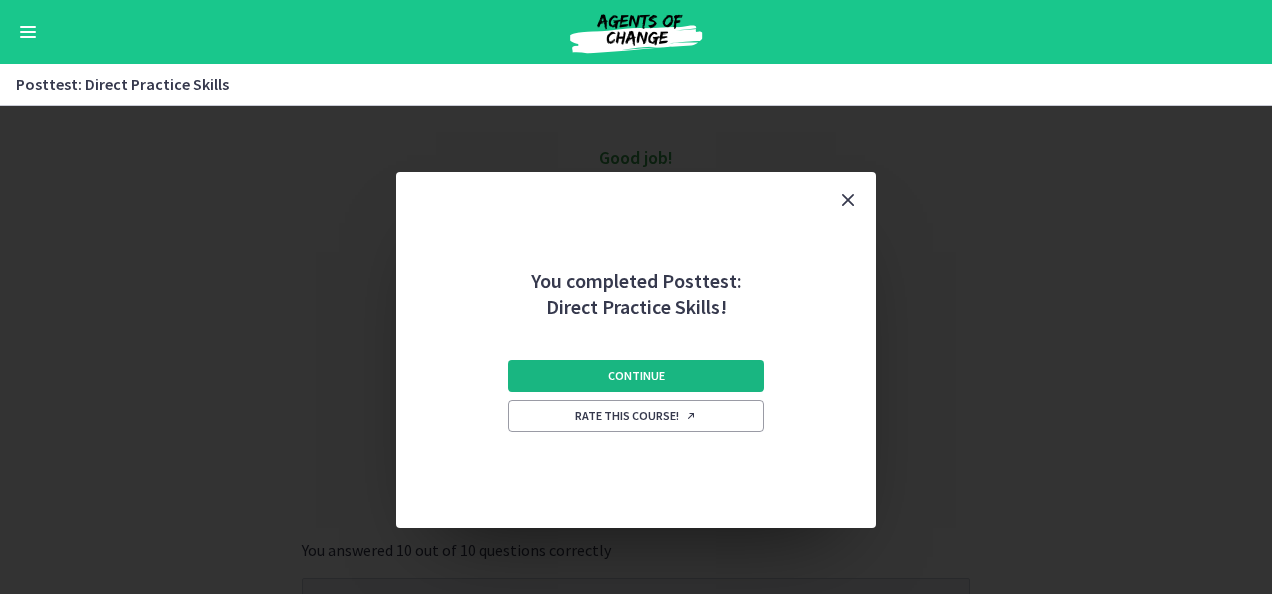 click on "Continue" at bounding box center (636, 376) 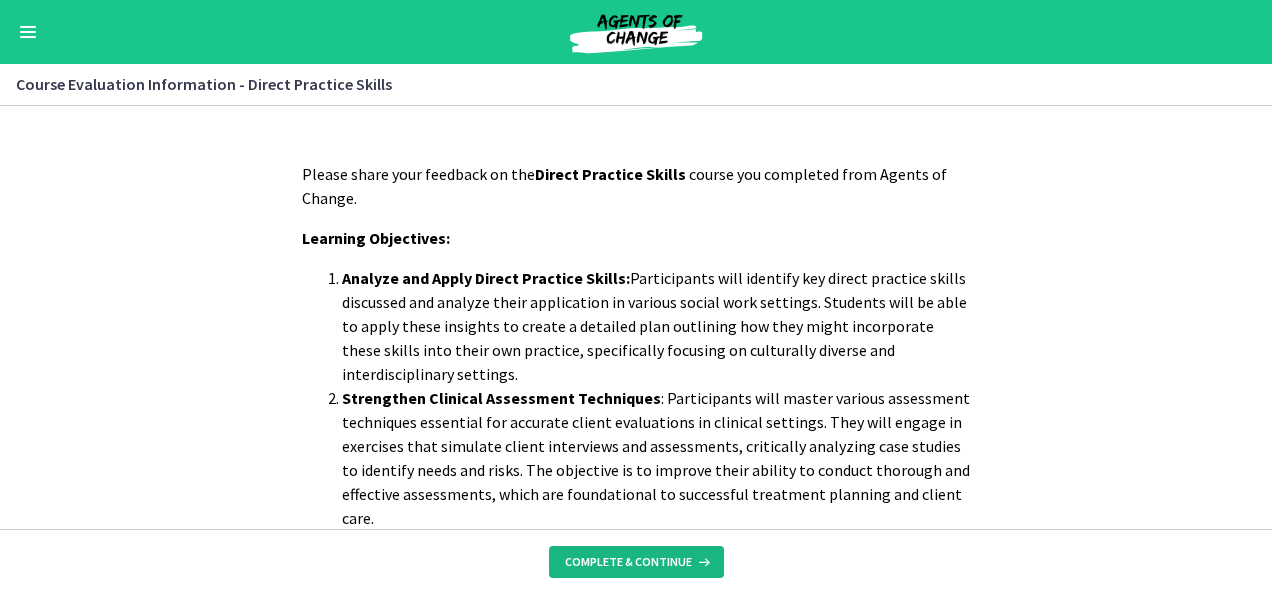 click on "Complete & continue" at bounding box center [628, 562] 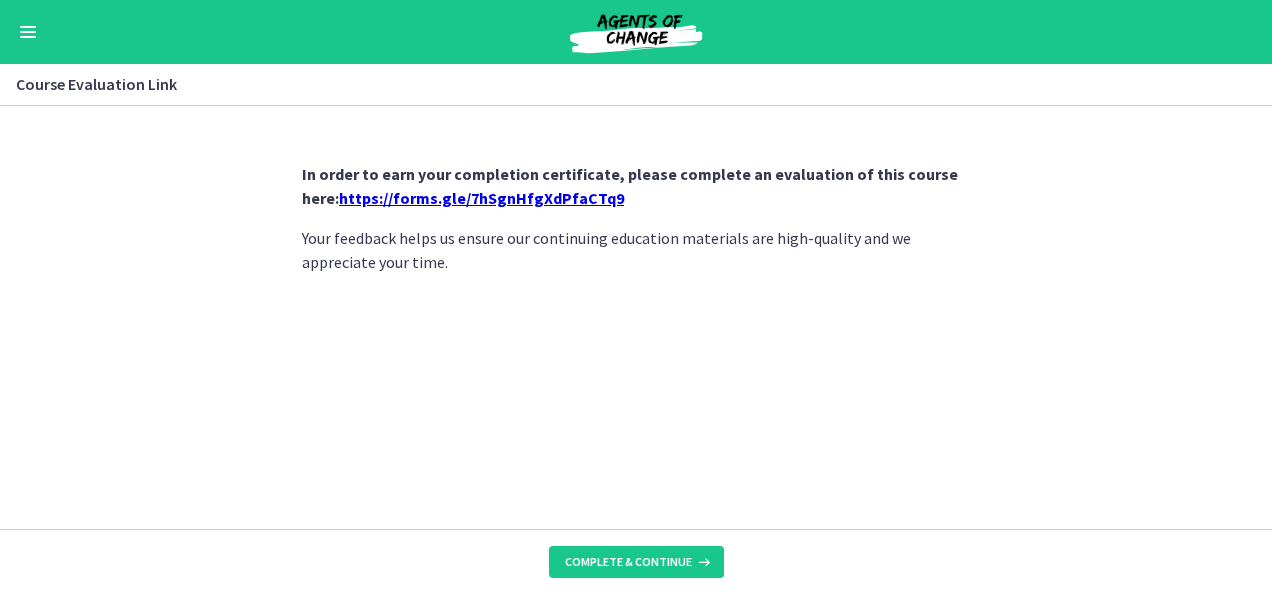 click on "https://forms.gle/7hSgnHfgXdPfaCTq9" at bounding box center (481, 198) 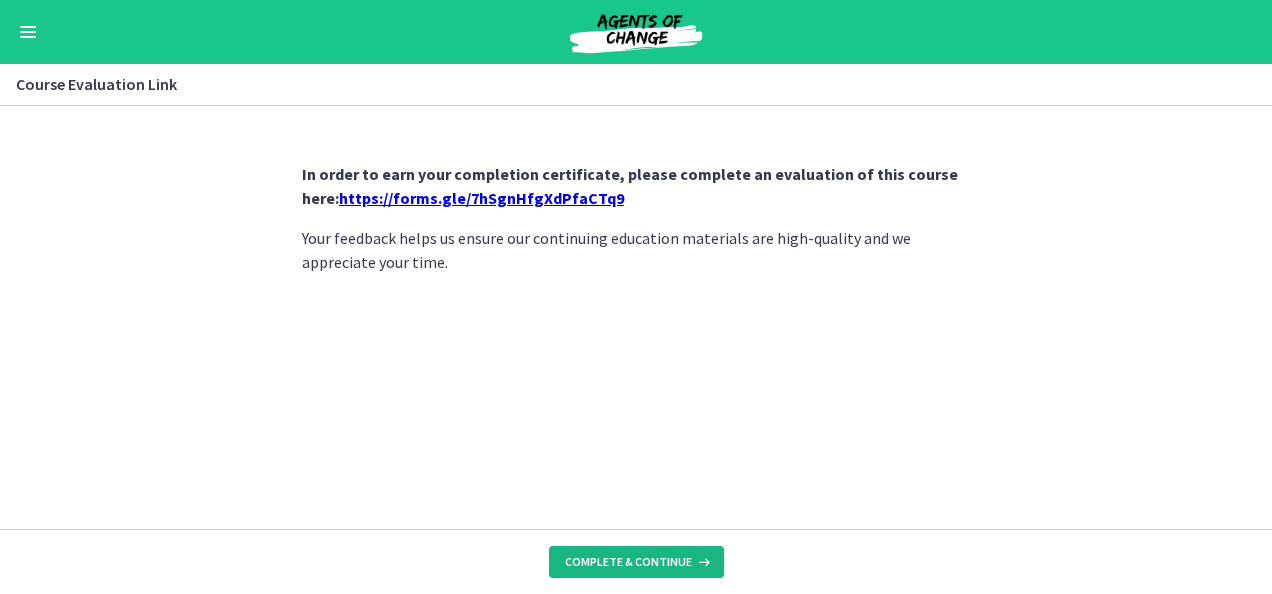 click on "Complete & continue" at bounding box center [628, 562] 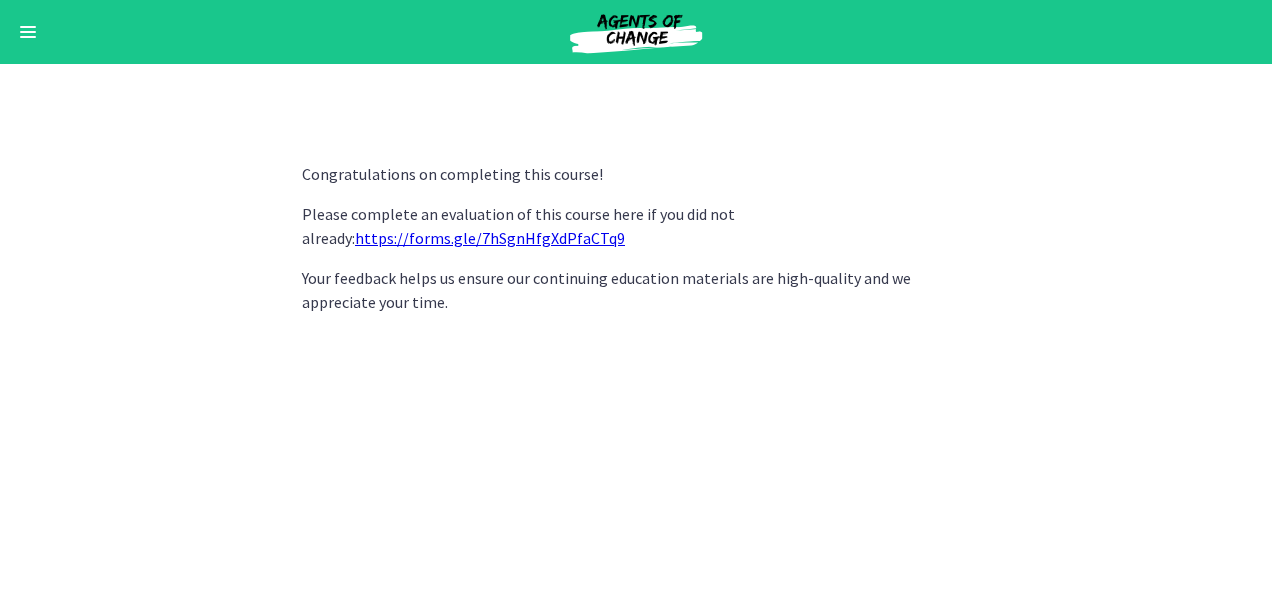 click on "Go to Dashboard" at bounding box center [636, 32] 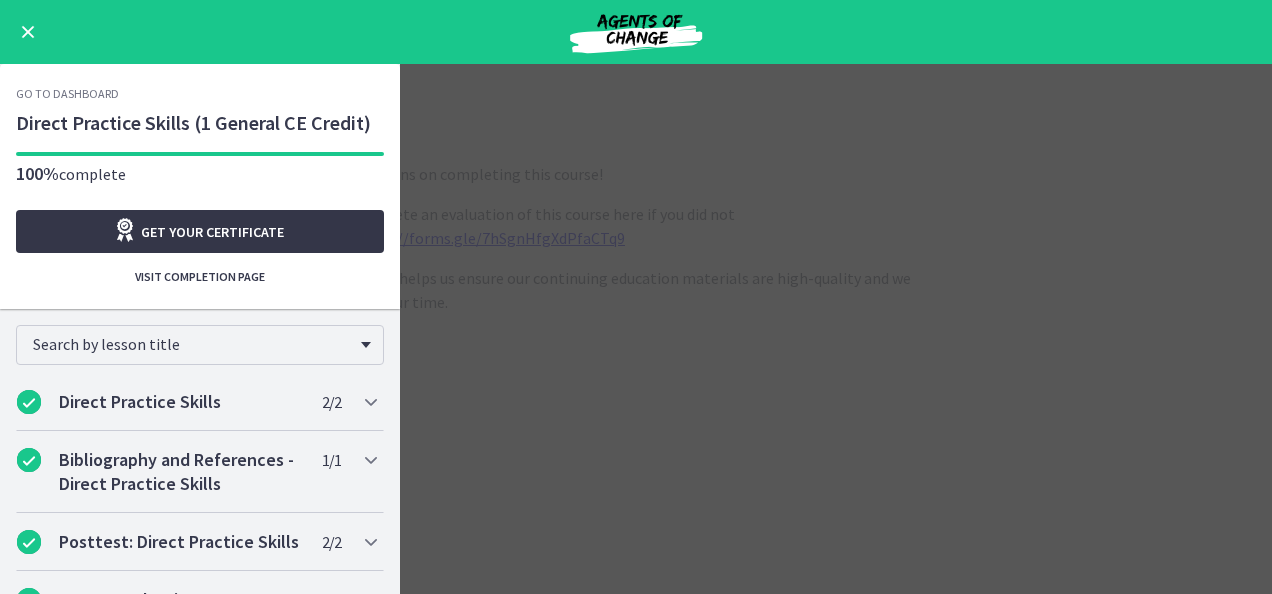 click at bounding box center (127, 230) 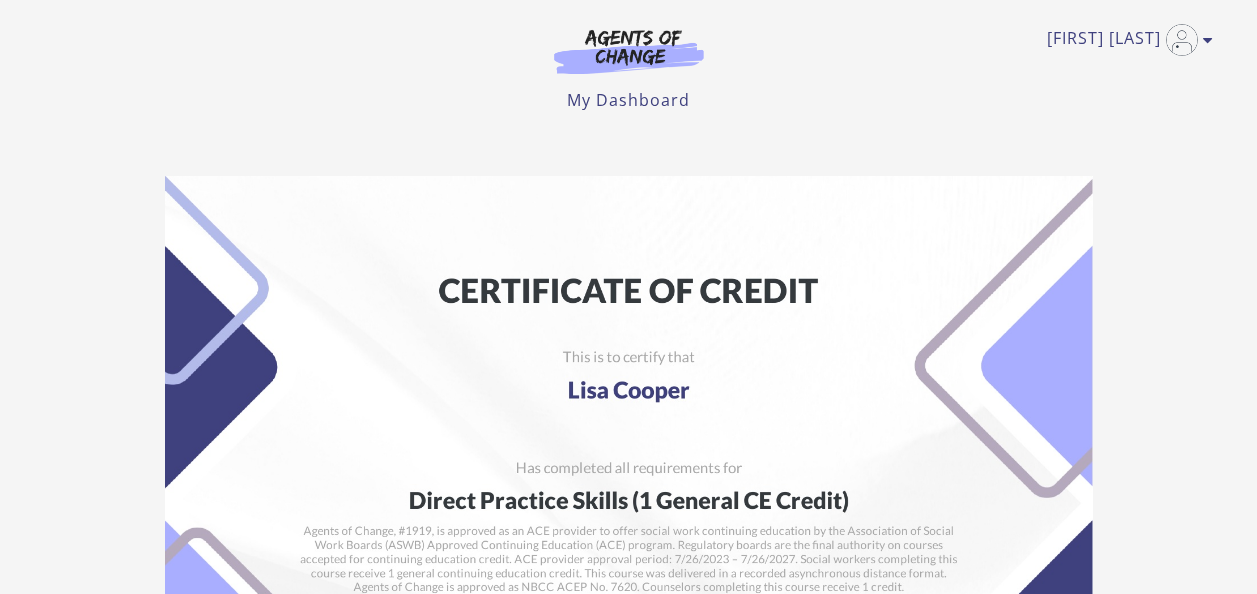 scroll, scrollTop: 0, scrollLeft: 0, axis: both 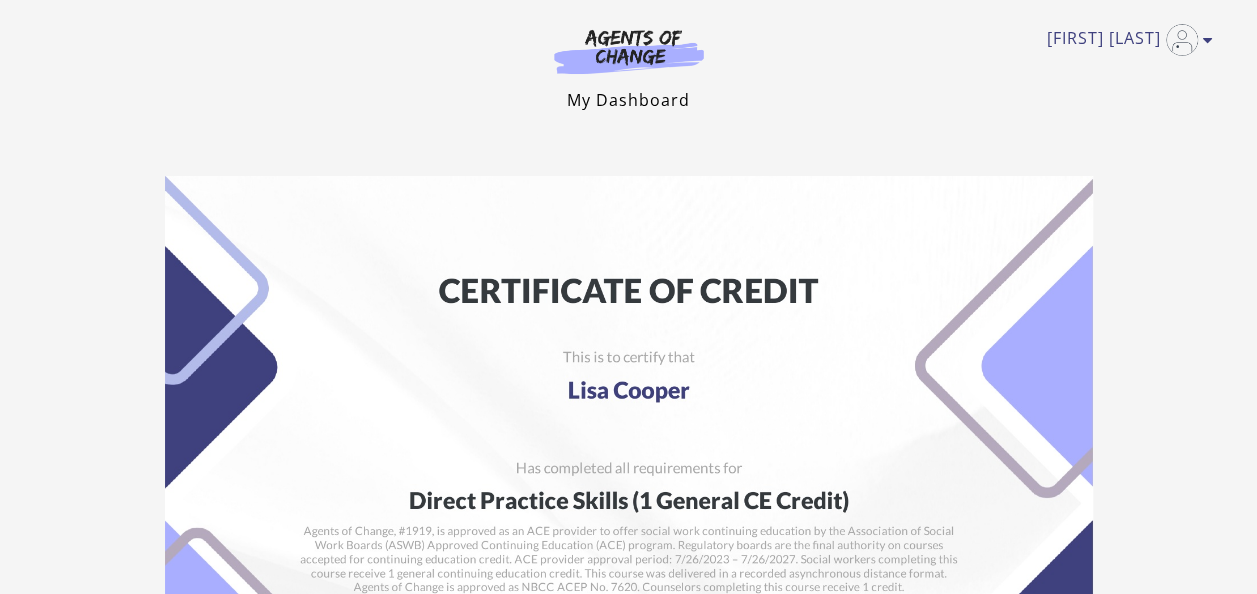 click on "My Dashboard" at bounding box center [628, 100] 